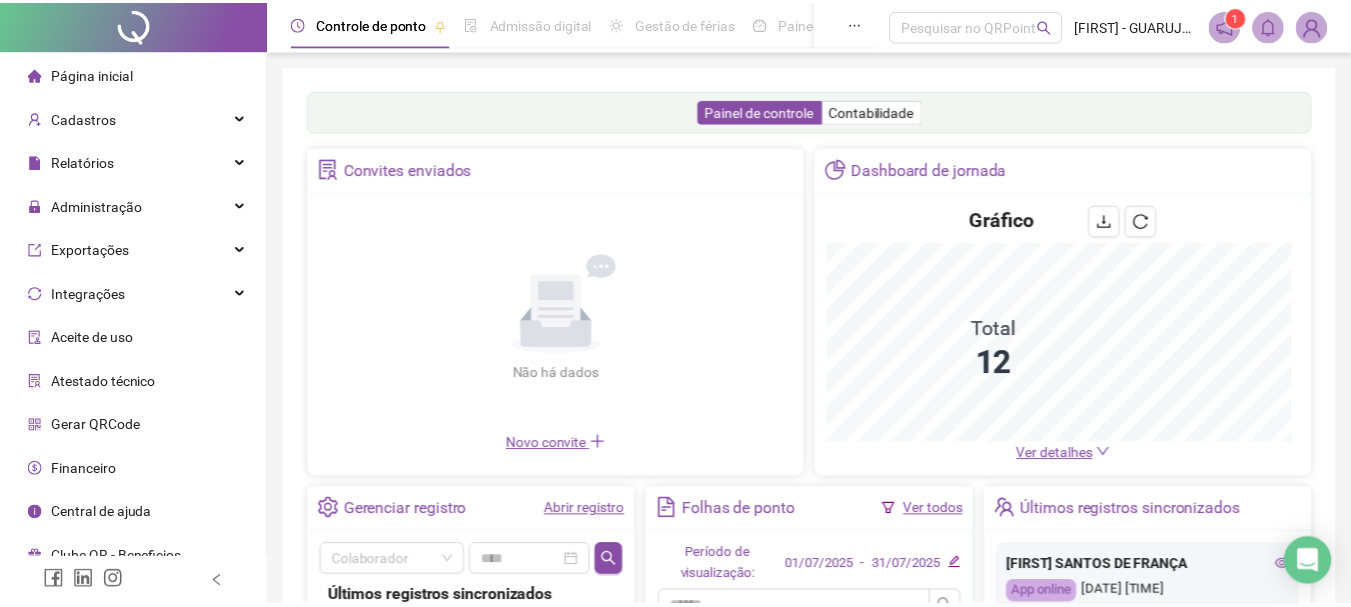 scroll, scrollTop: 0, scrollLeft: 0, axis: both 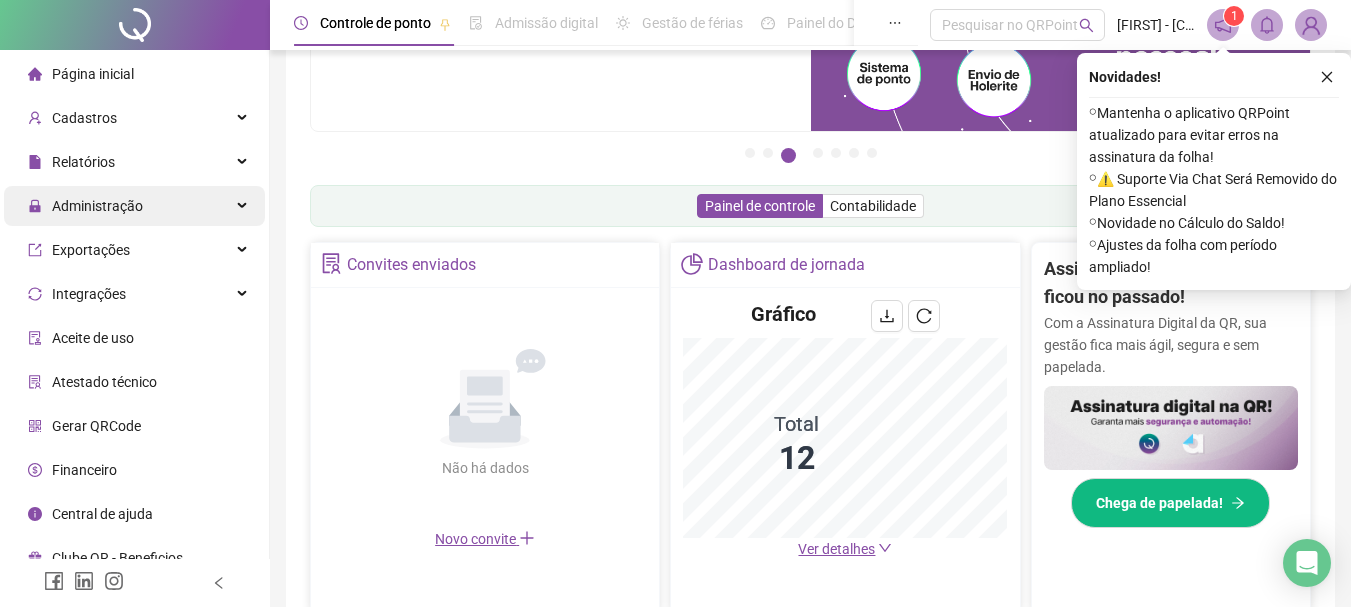 click on "Administração" at bounding box center [85, 206] 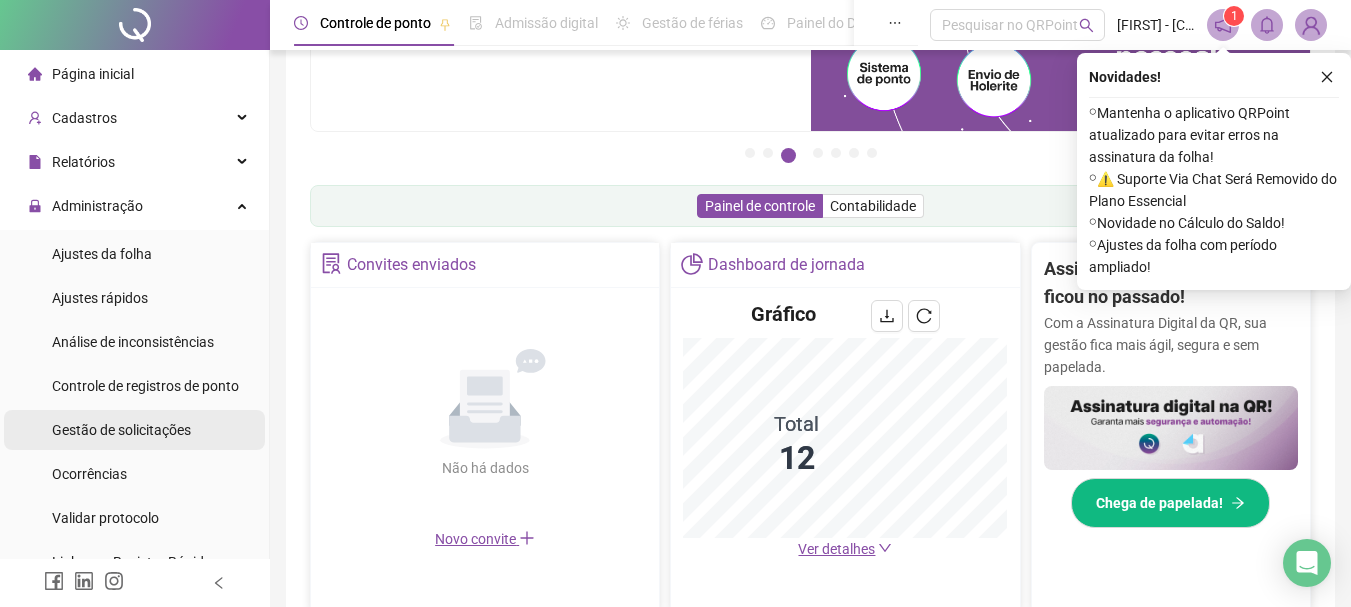 click on "Gestão de solicitações" at bounding box center (121, 430) 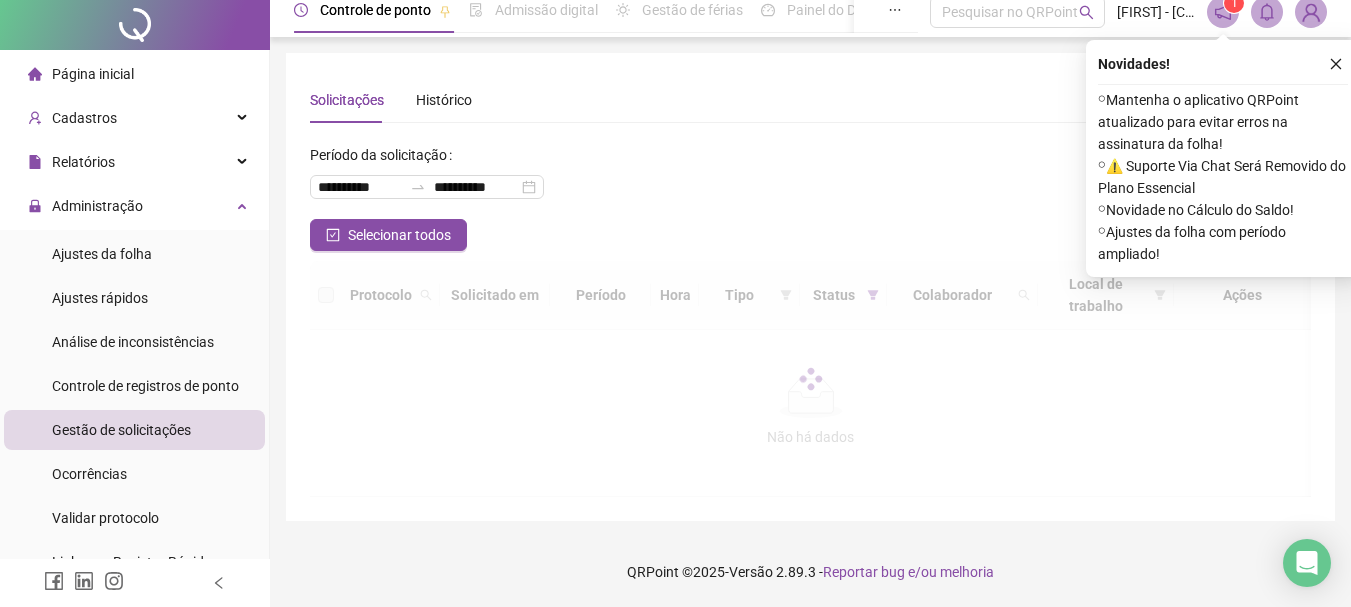 scroll, scrollTop: 0, scrollLeft: 0, axis: both 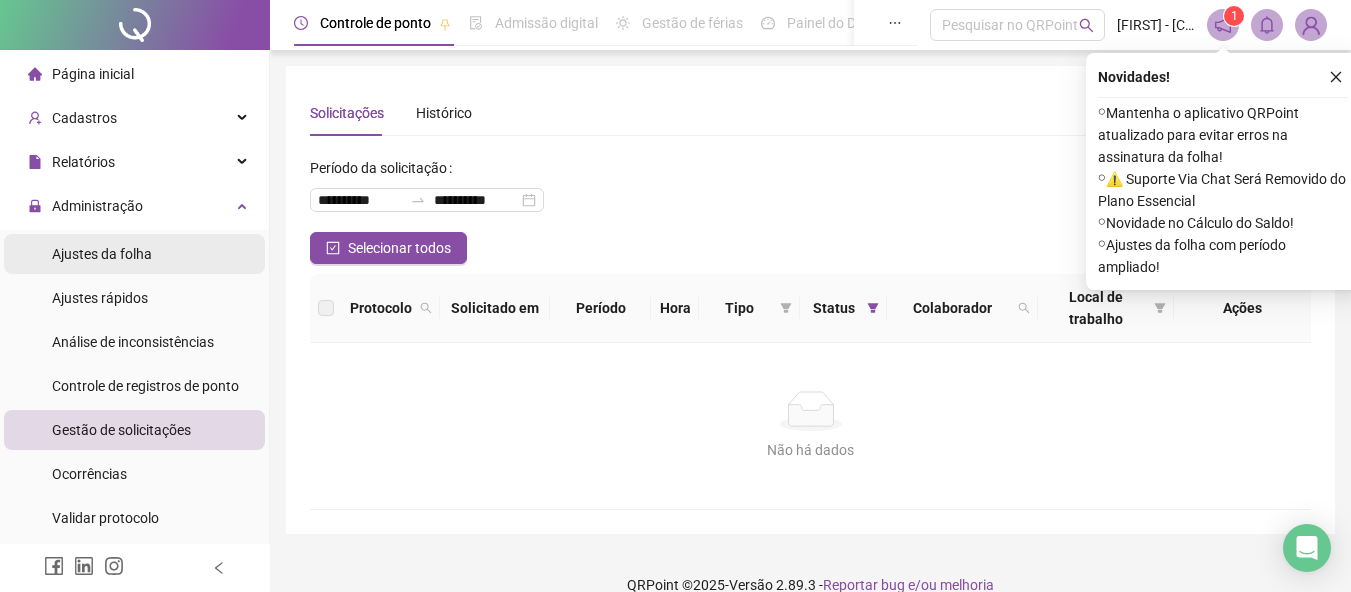 click on "Ajustes da folha" at bounding box center (102, 254) 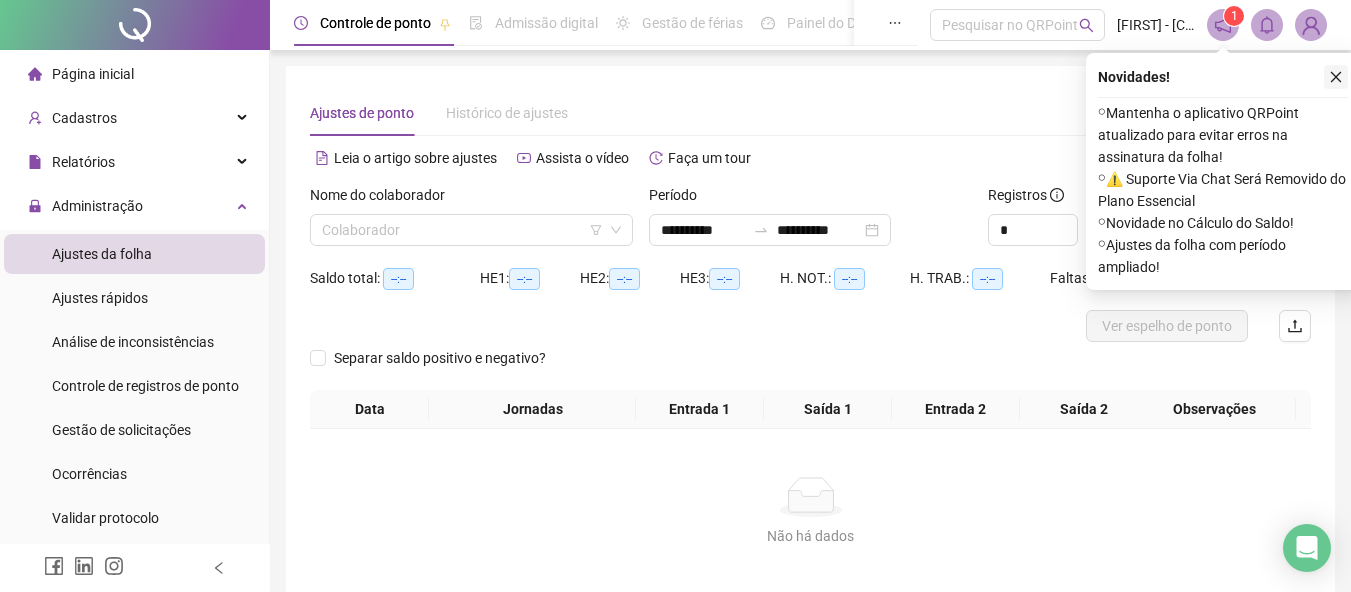 click 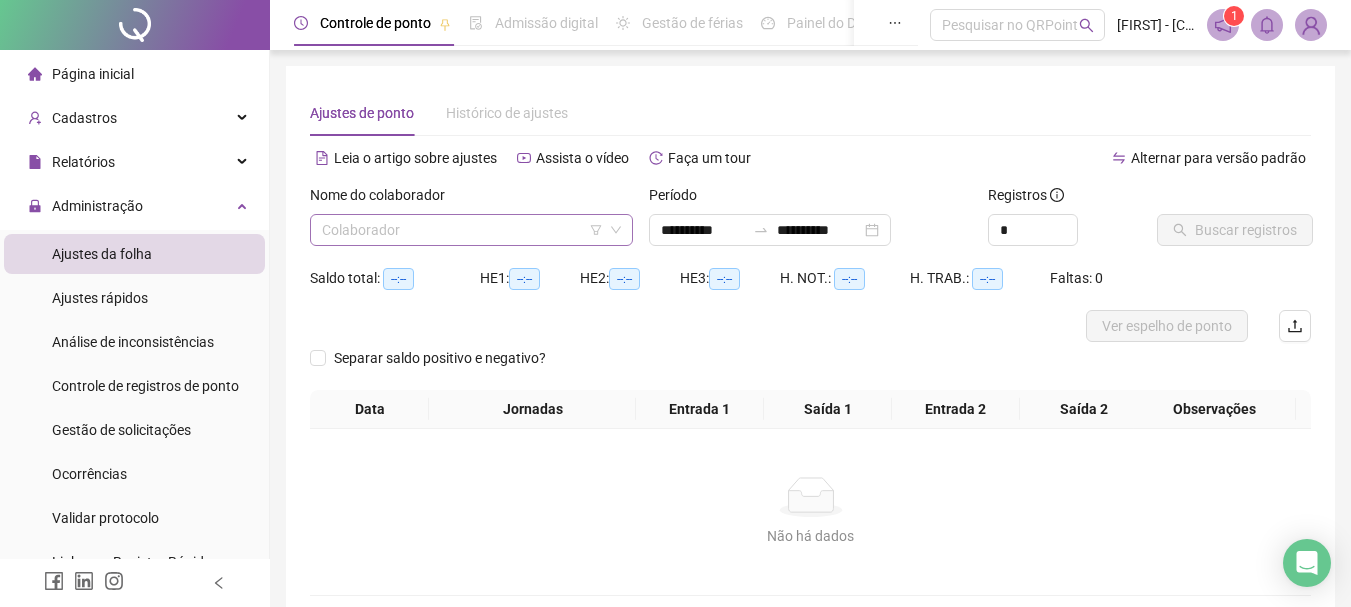 click at bounding box center [462, 230] 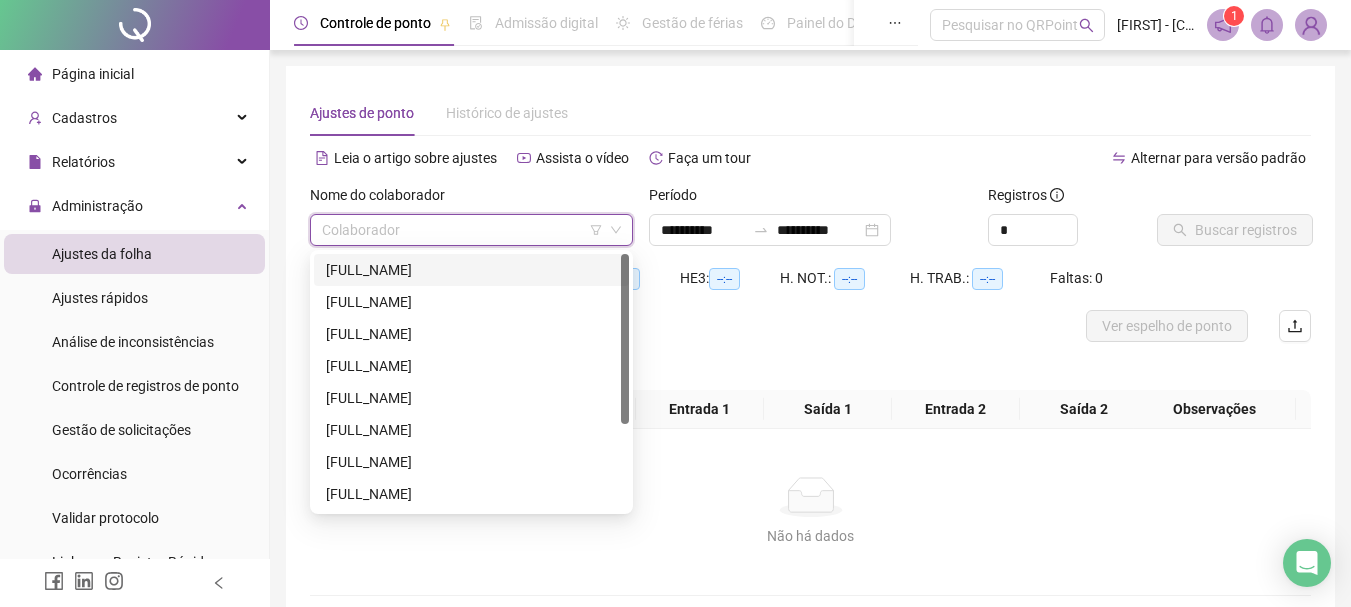 click on "[FIRST] [LAST] [LAST]" at bounding box center (471, 270) 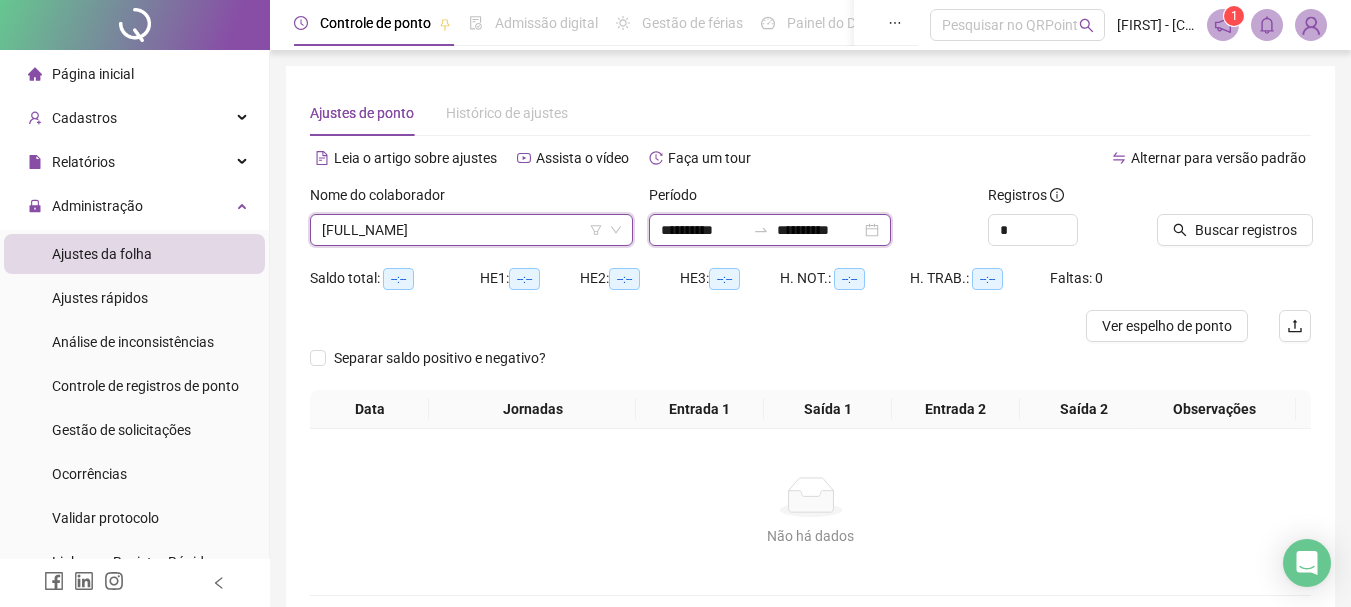 click on "**********" at bounding box center [703, 230] 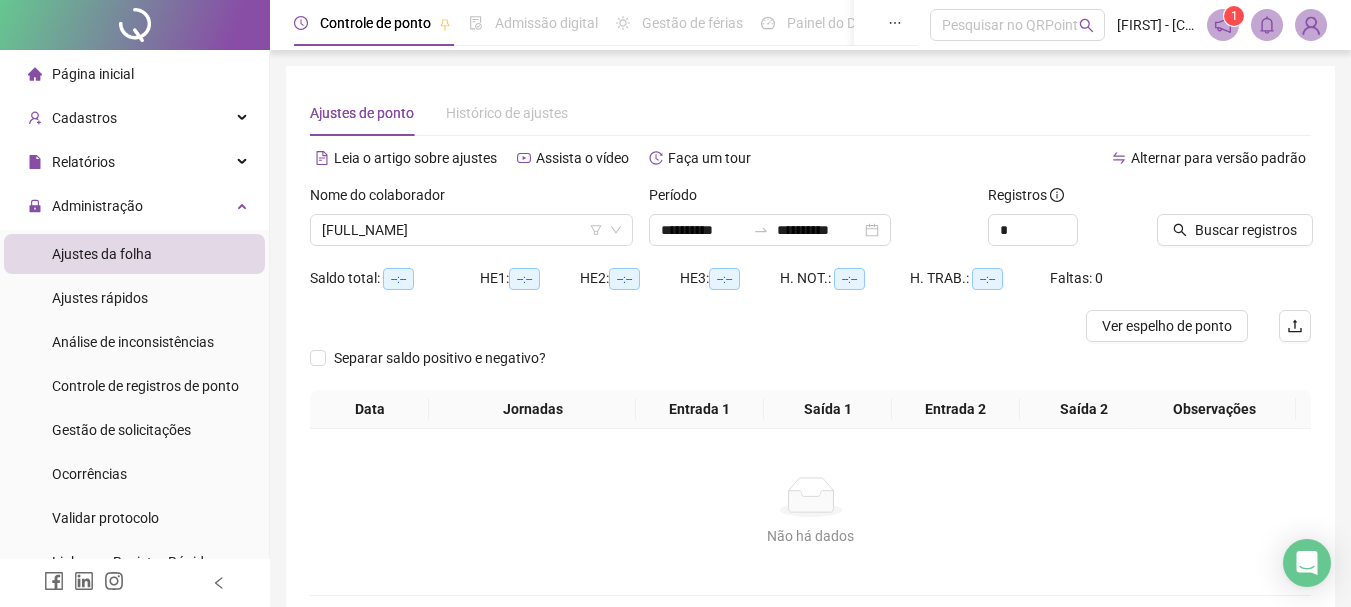click on "Alternar para versão padrão" at bounding box center (1061, 168) 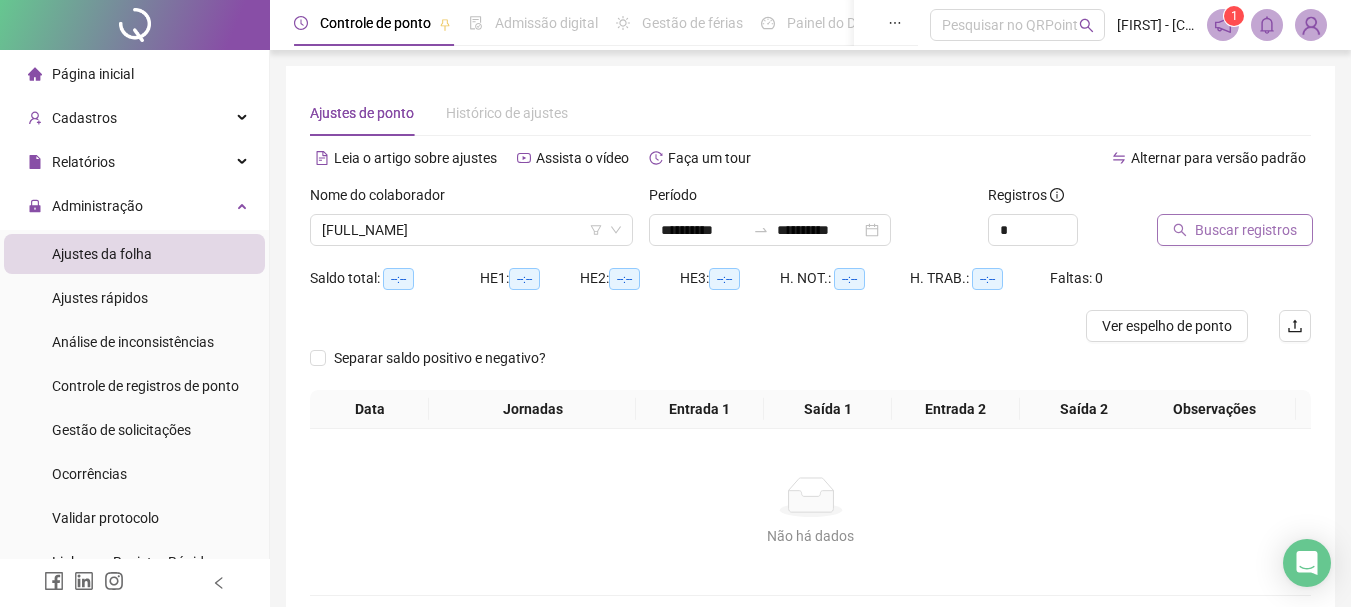 click on "Buscar registros" at bounding box center (1246, 230) 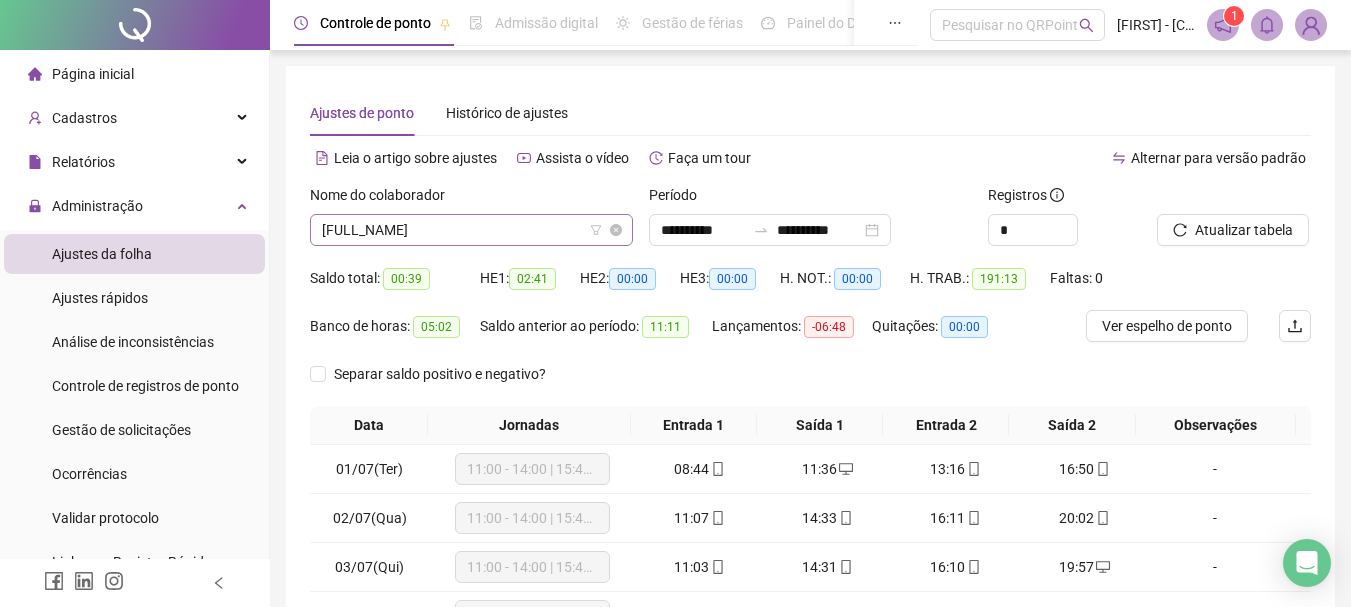 click on "[FIRST] [LAST] [LAST]" at bounding box center (471, 230) 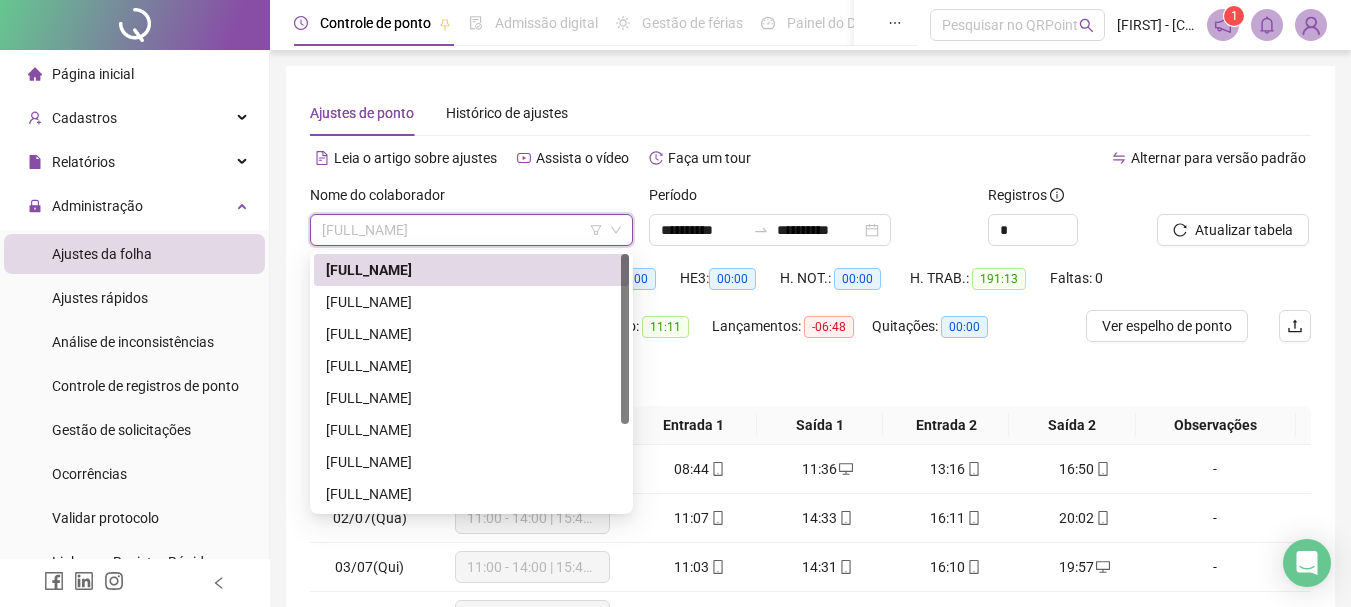 click on "[FIRST] [LAST] [LAST]" at bounding box center [471, 270] 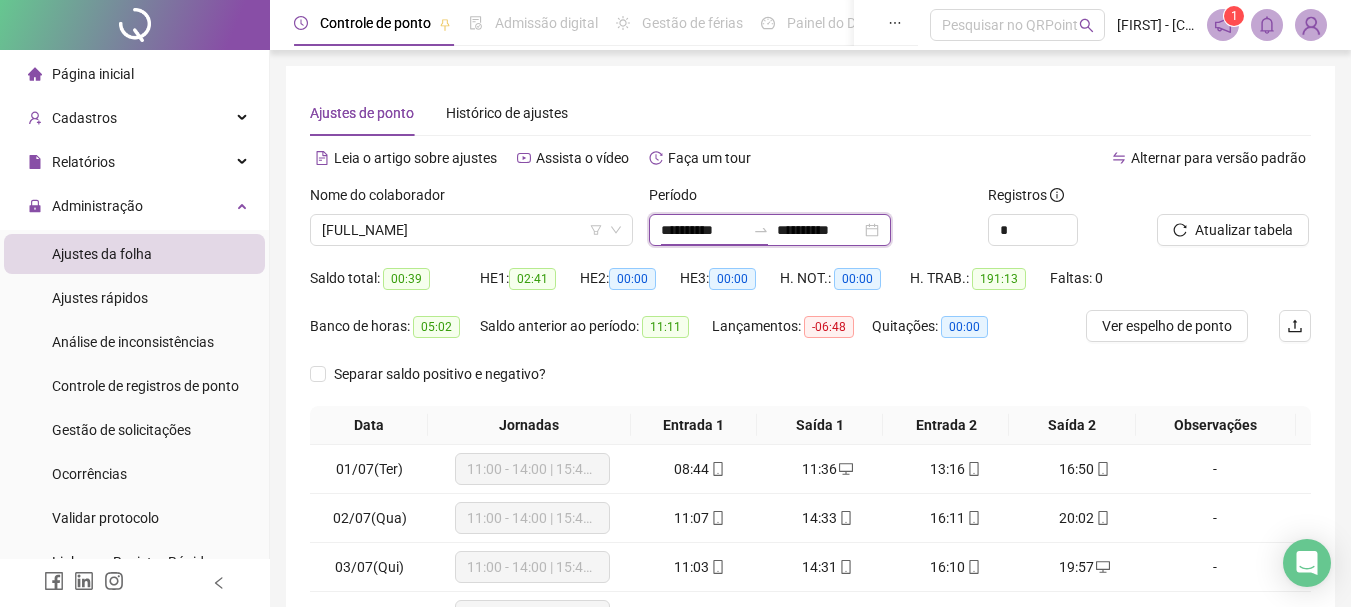 click on "**********" at bounding box center [703, 230] 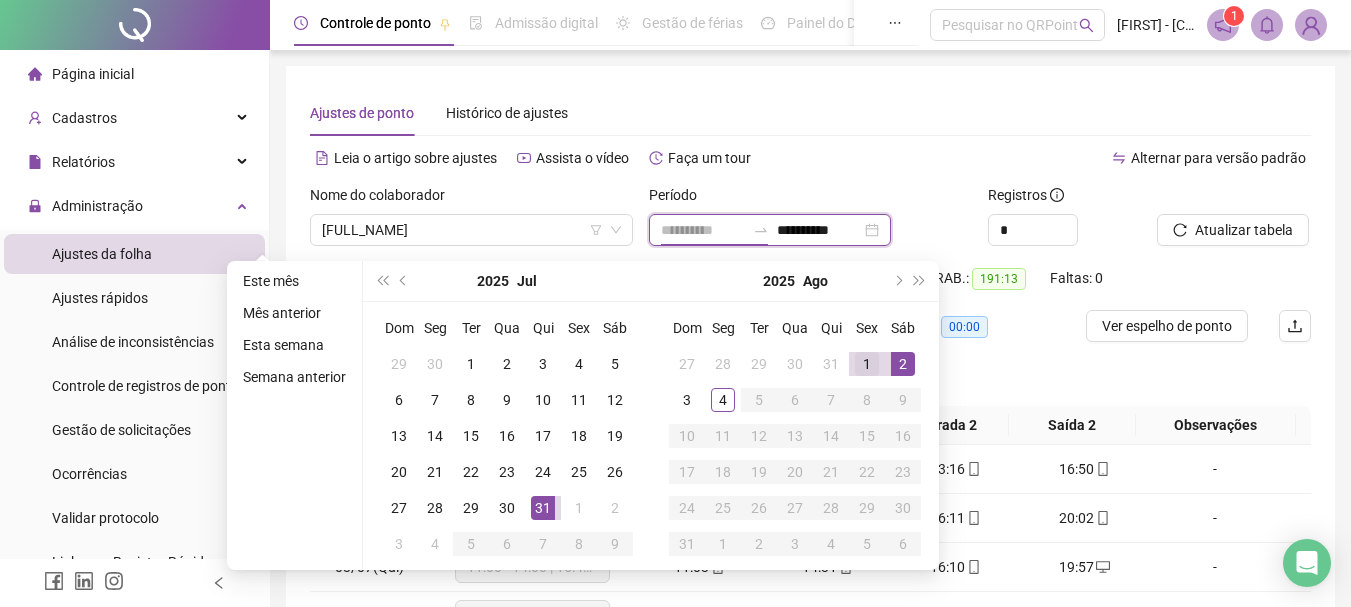 type on "**********" 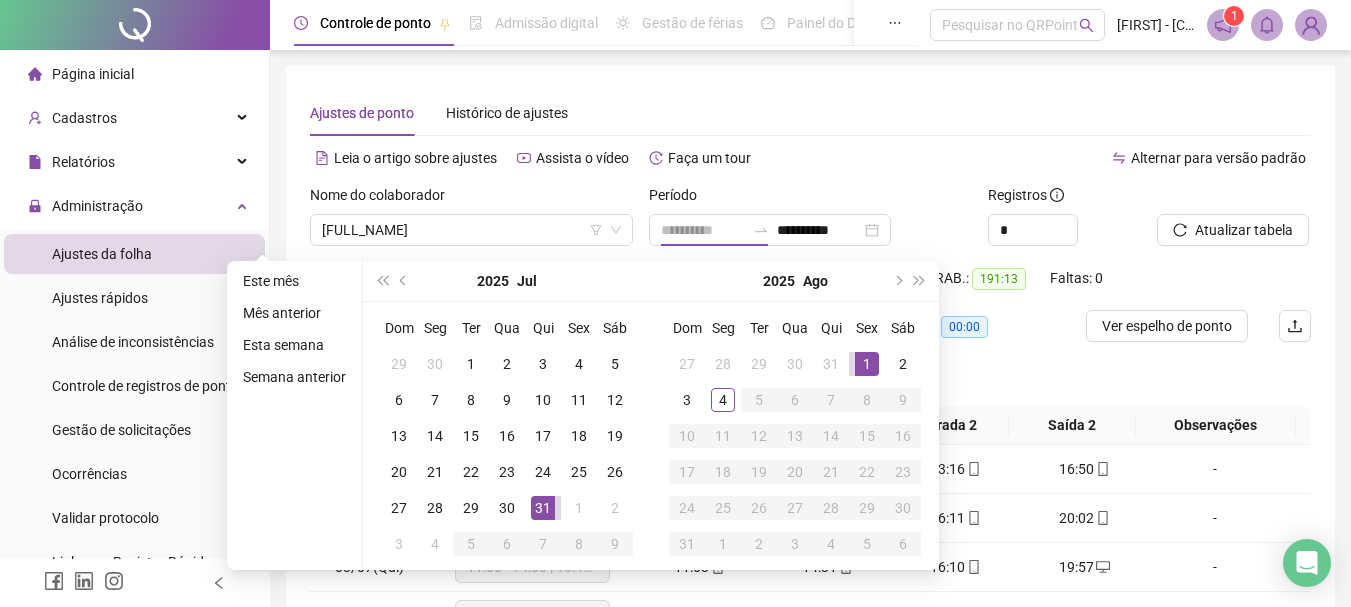 click on "1" at bounding box center [867, 364] 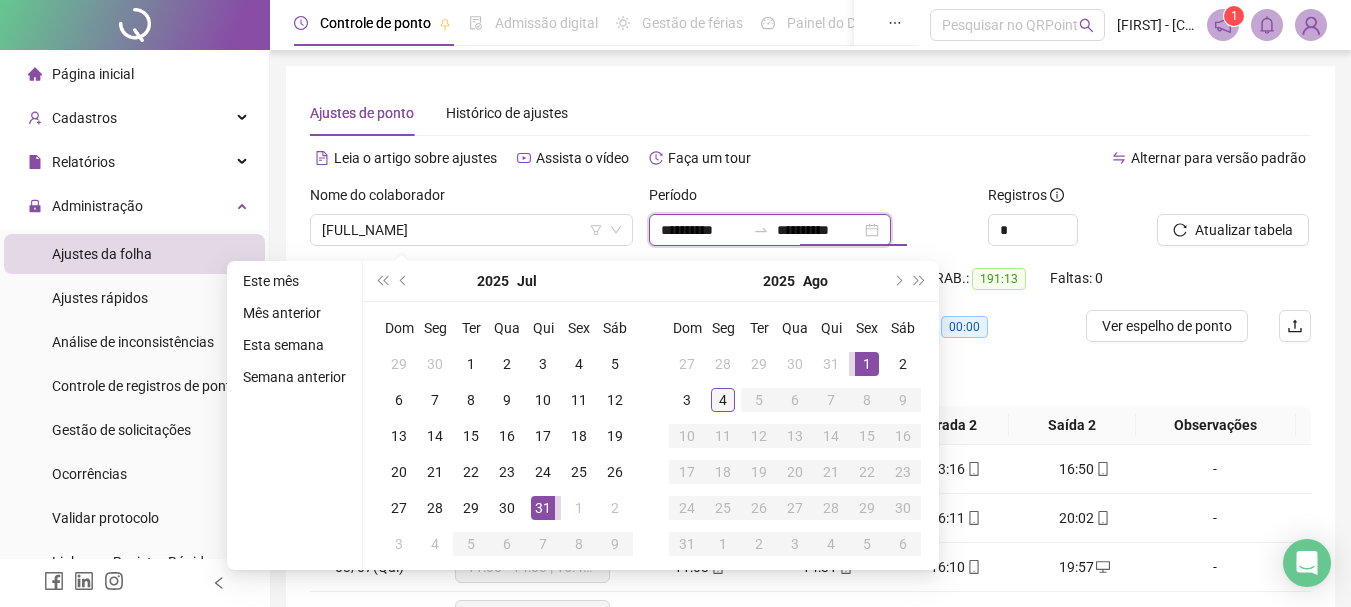 type on "**********" 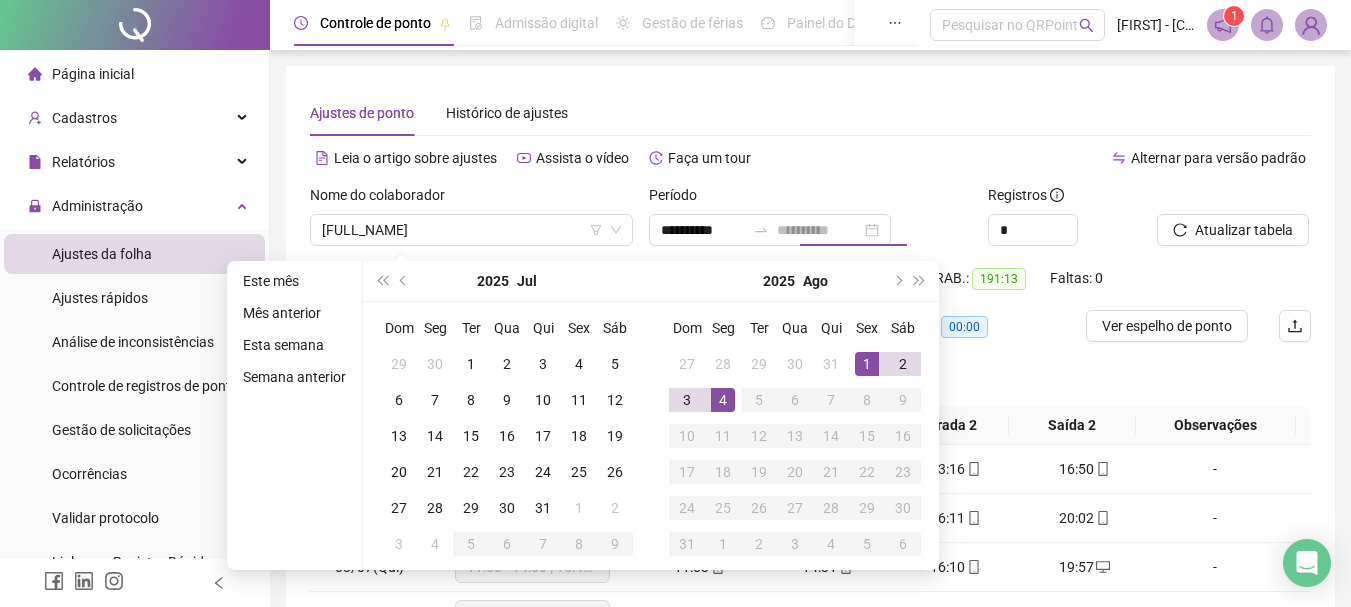 click on "4" at bounding box center [723, 400] 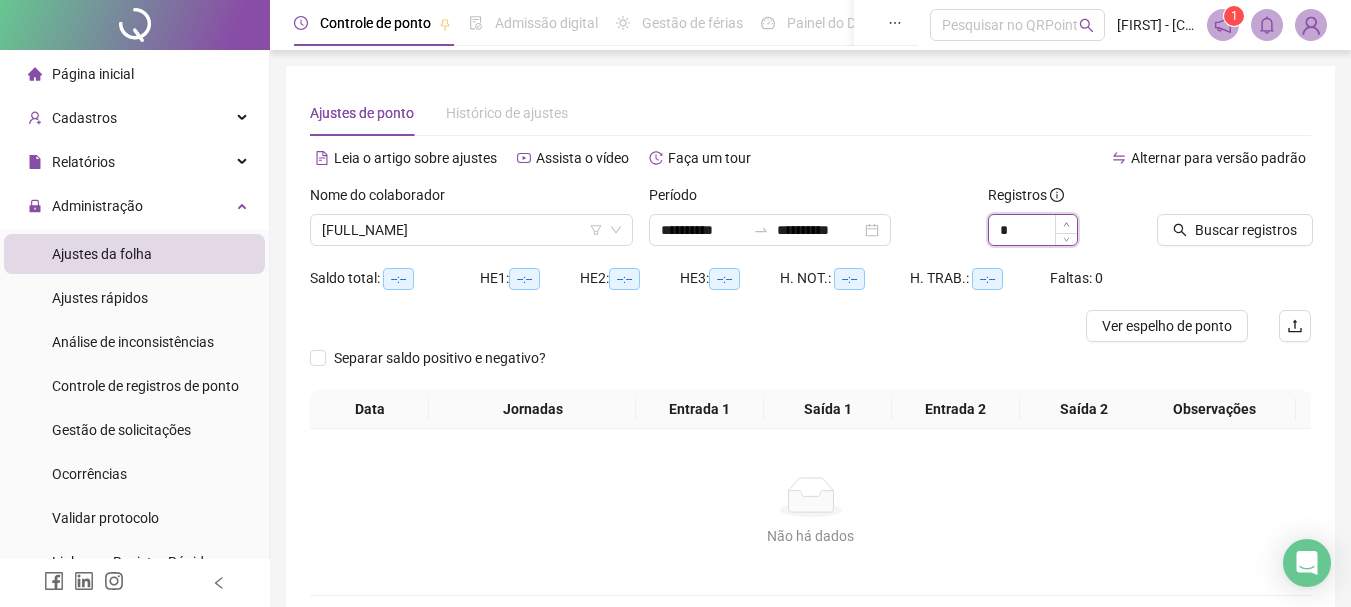 type on "*" 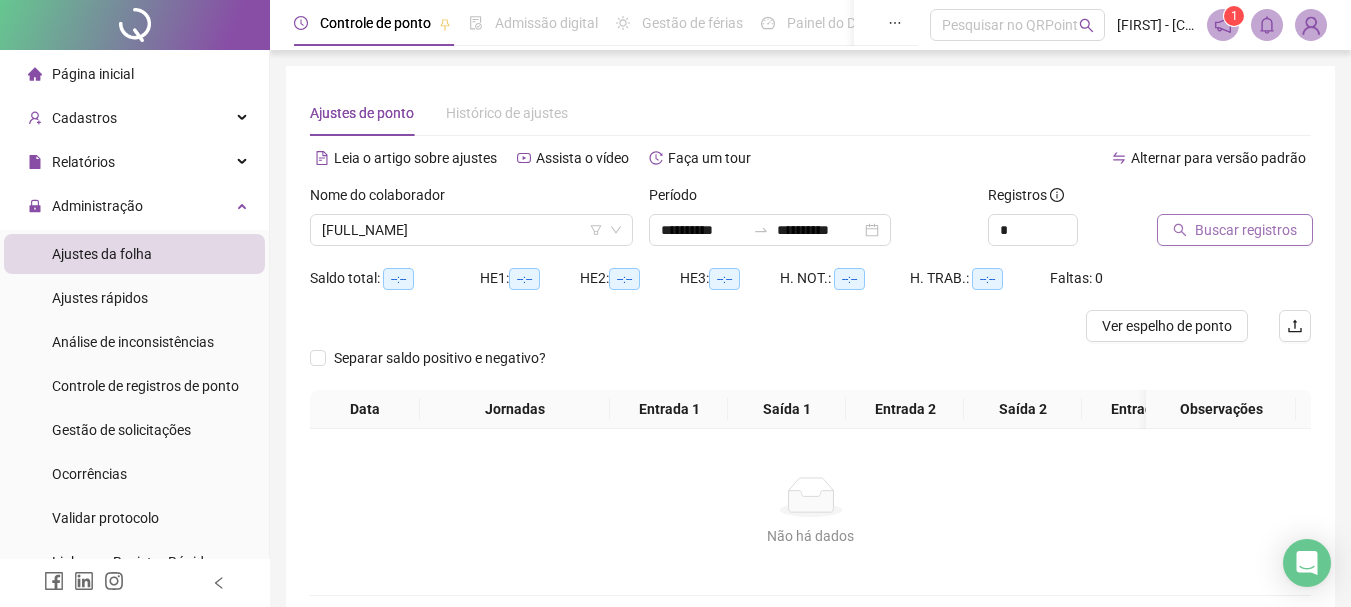 click on "Buscar registros" at bounding box center (1246, 230) 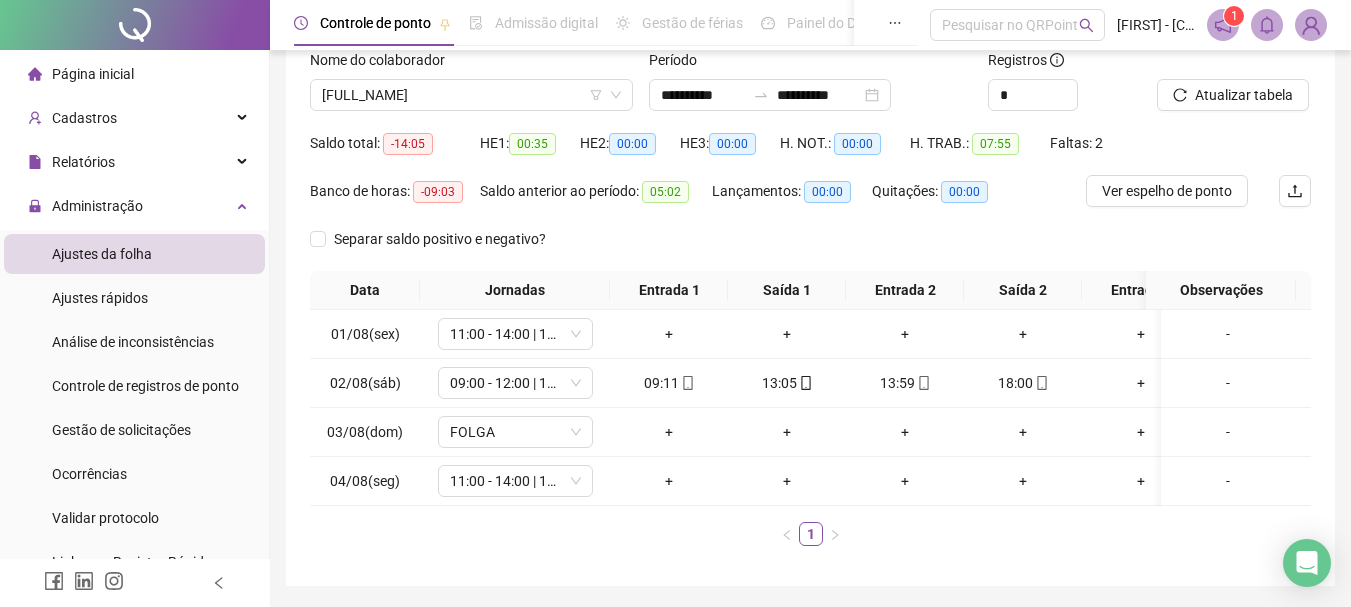 scroll, scrollTop: 100, scrollLeft: 0, axis: vertical 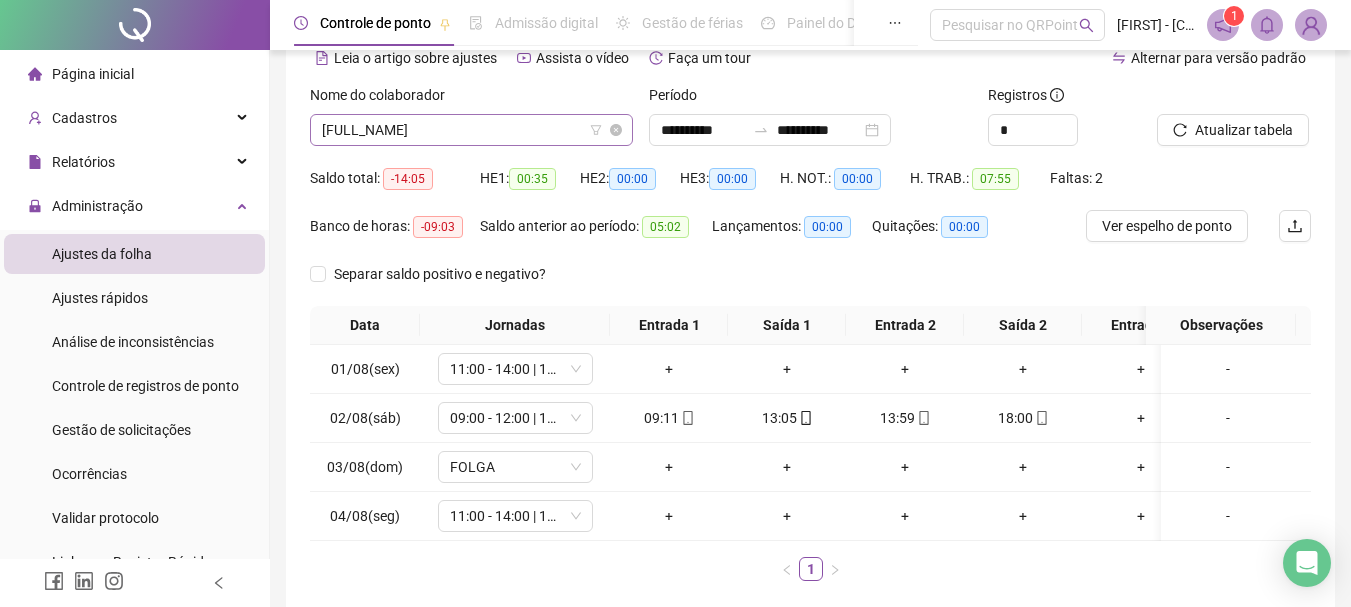 click on "[FIRST] [LAST] [LAST]" at bounding box center (471, 130) 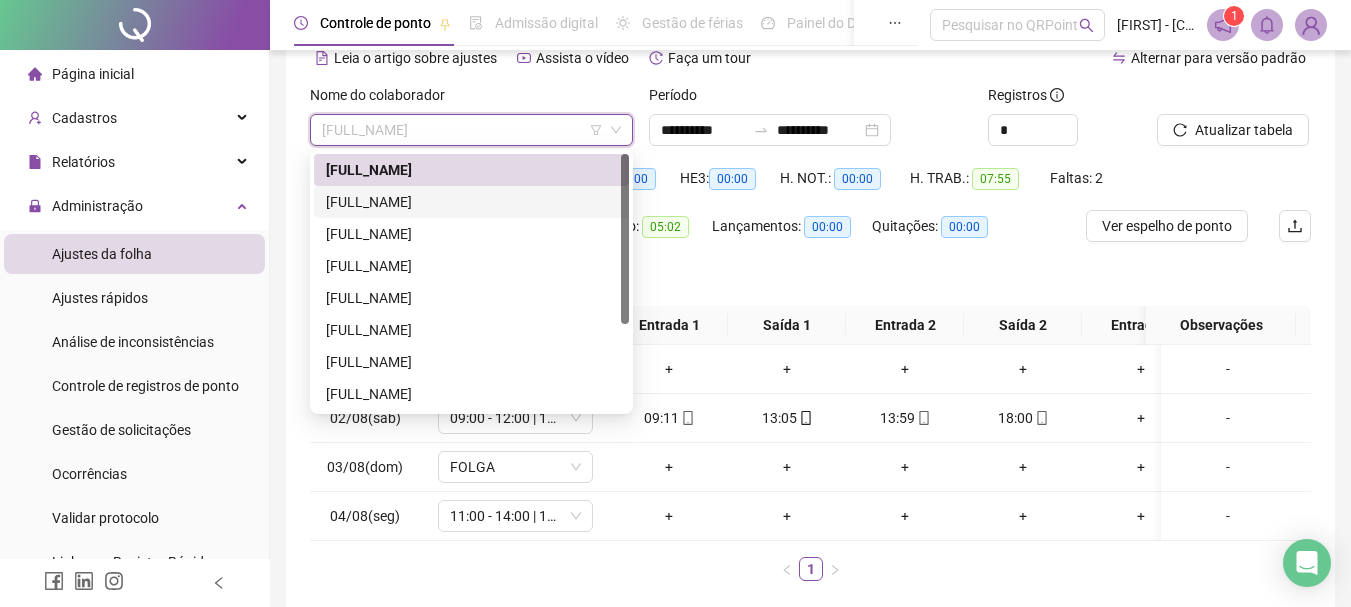 click on "[FIRST] [LAST] [LAST]" at bounding box center (471, 202) 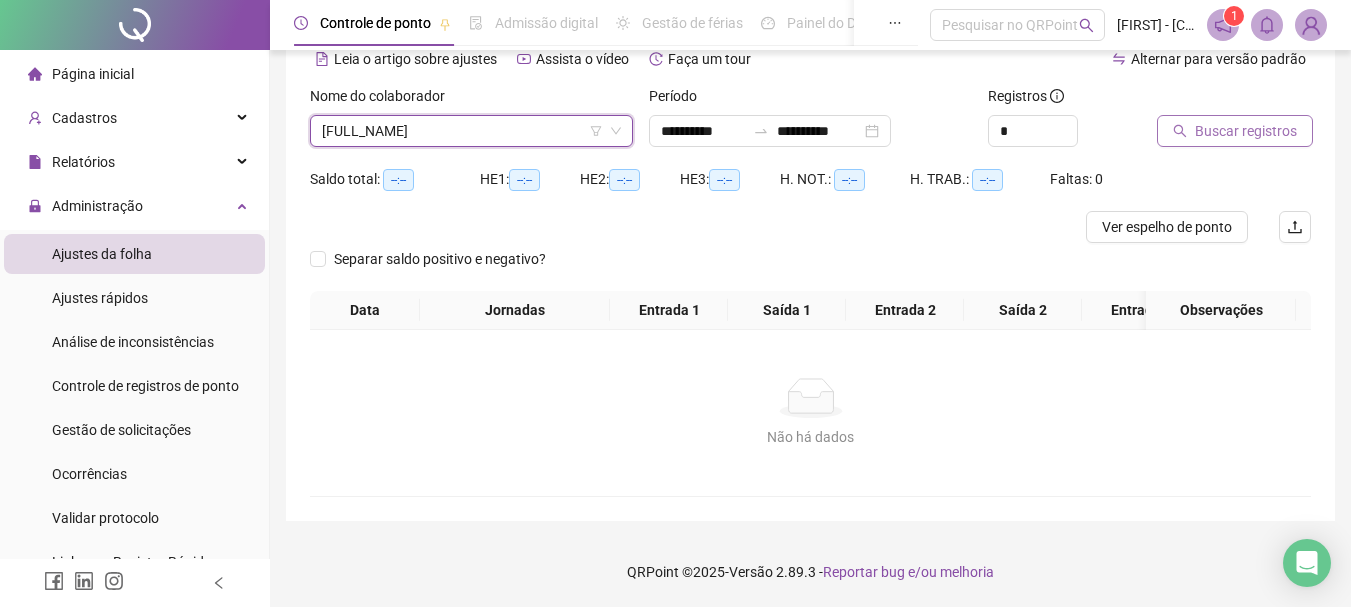 click on "Buscar registros" at bounding box center [1235, 131] 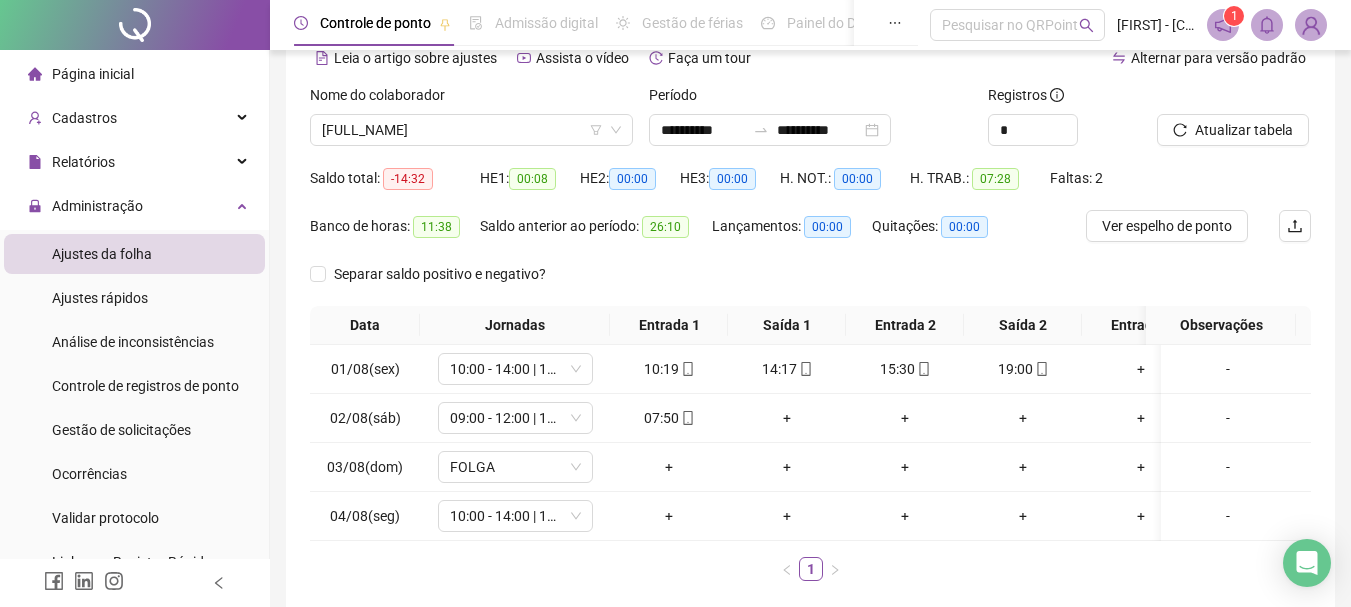 click on "1" at bounding box center (810, 569) 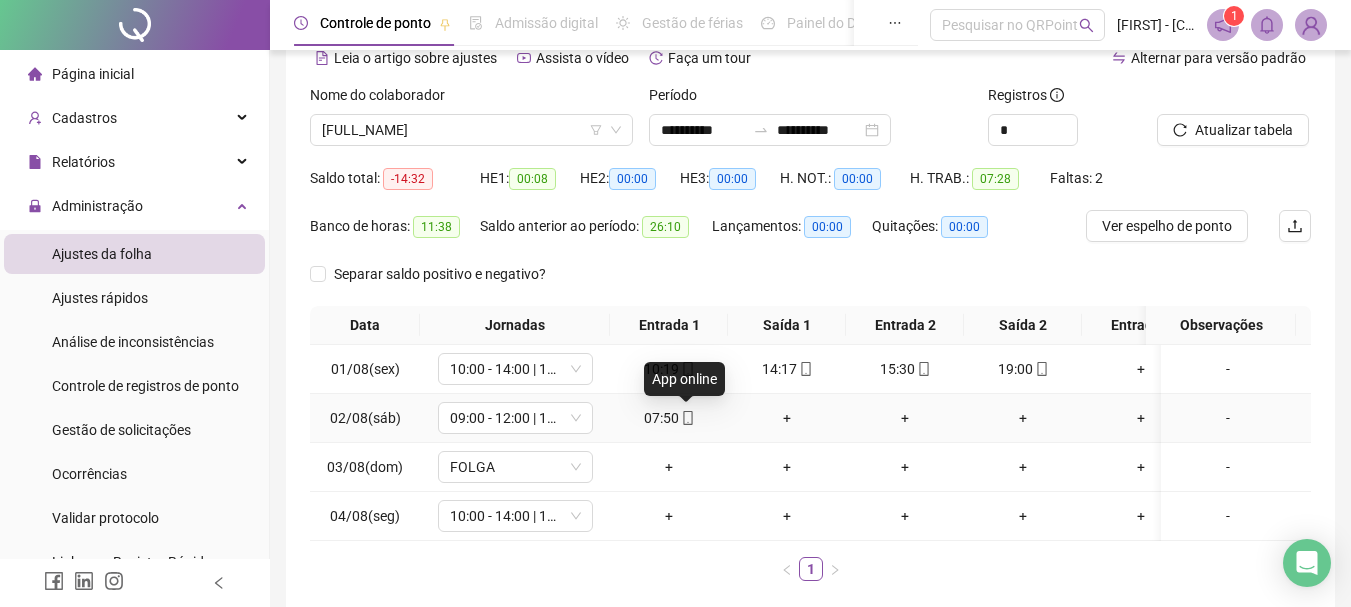 click 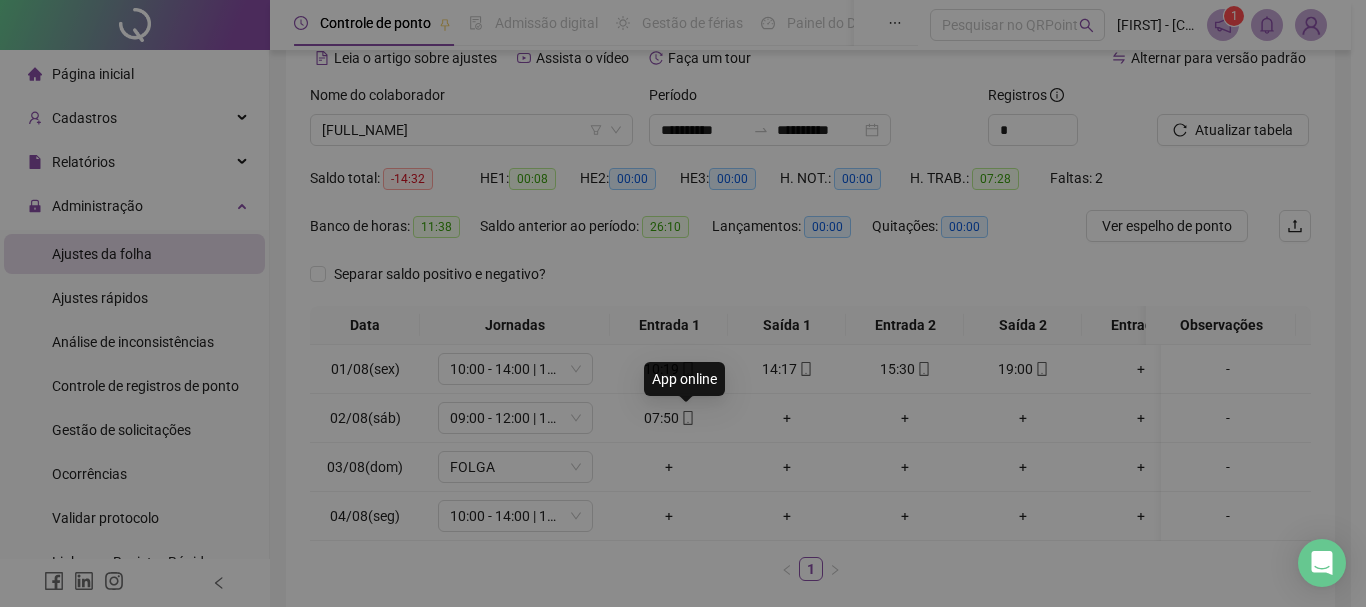 type on "**********" 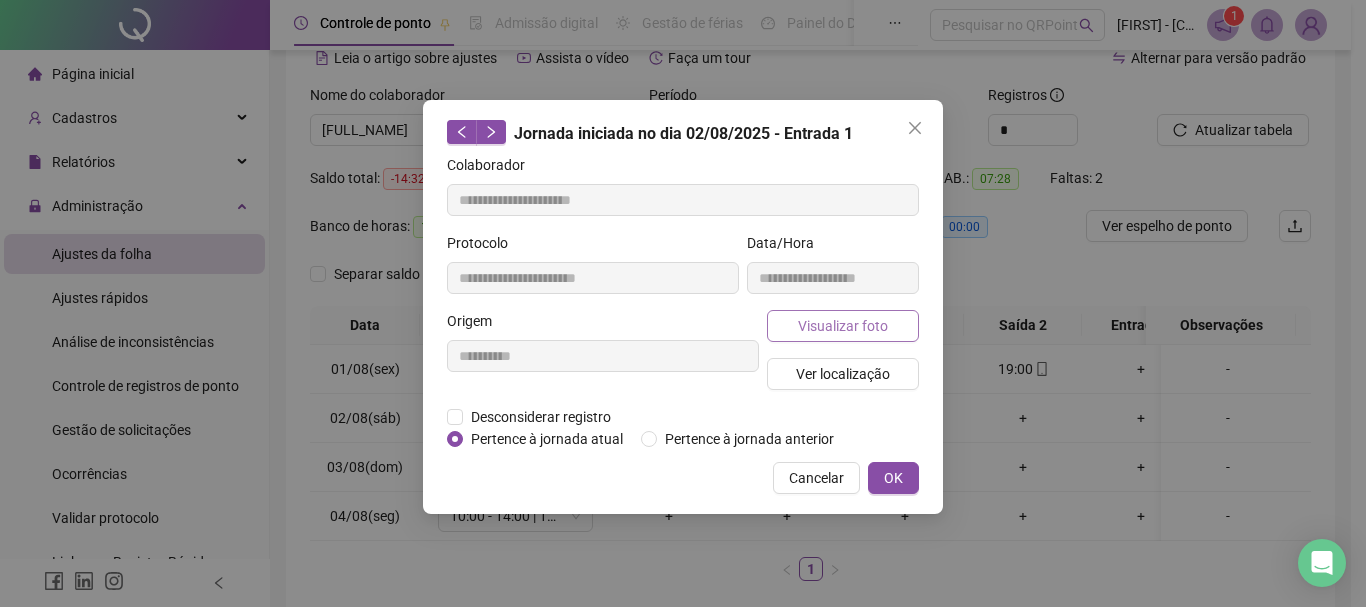 click on "Visualizar foto" at bounding box center [843, 326] 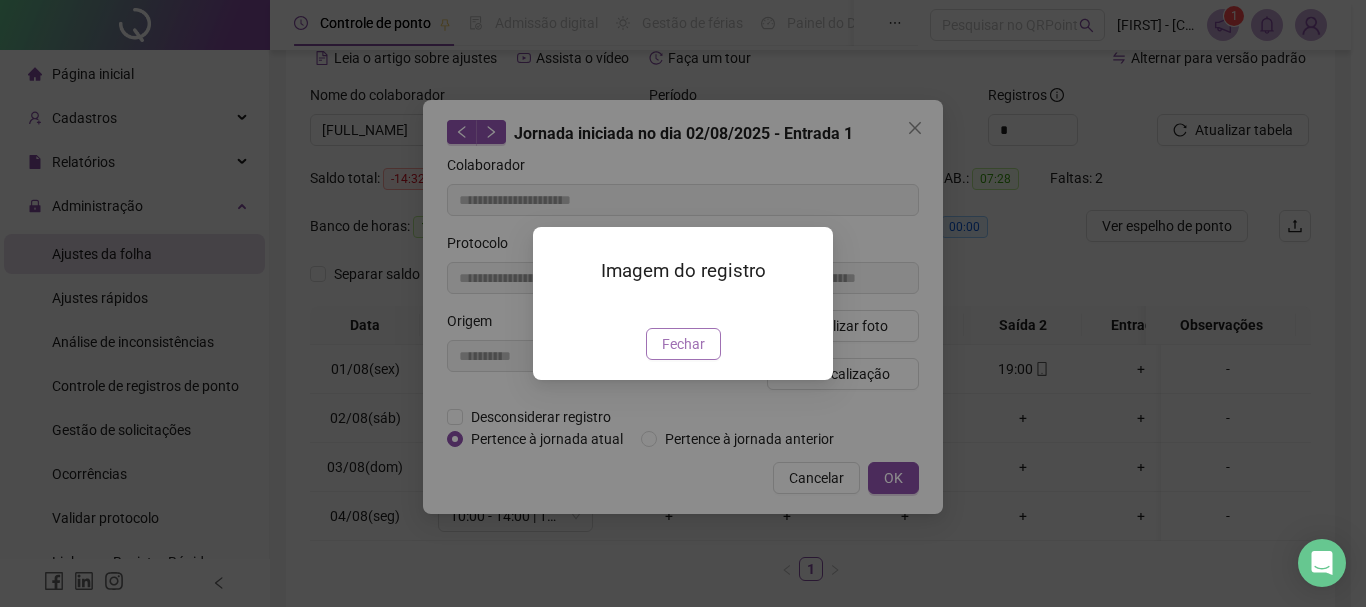 click on "Fechar" at bounding box center [683, 344] 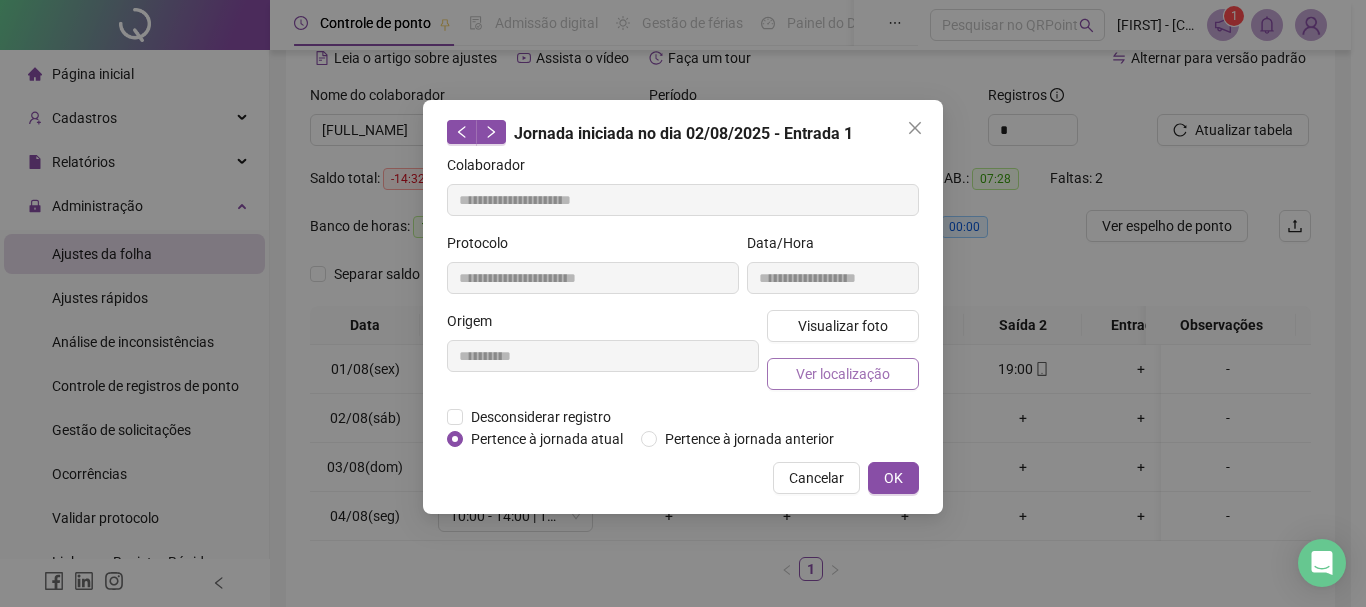 click on "Ver localização" at bounding box center (843, 374) 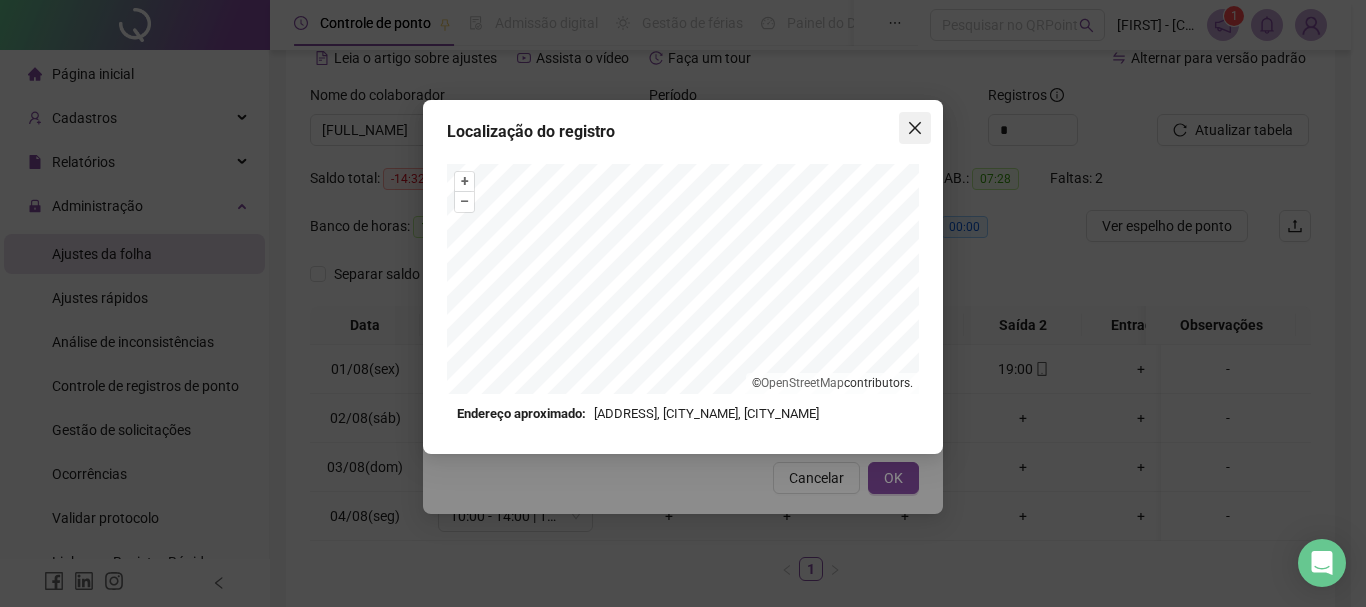 click 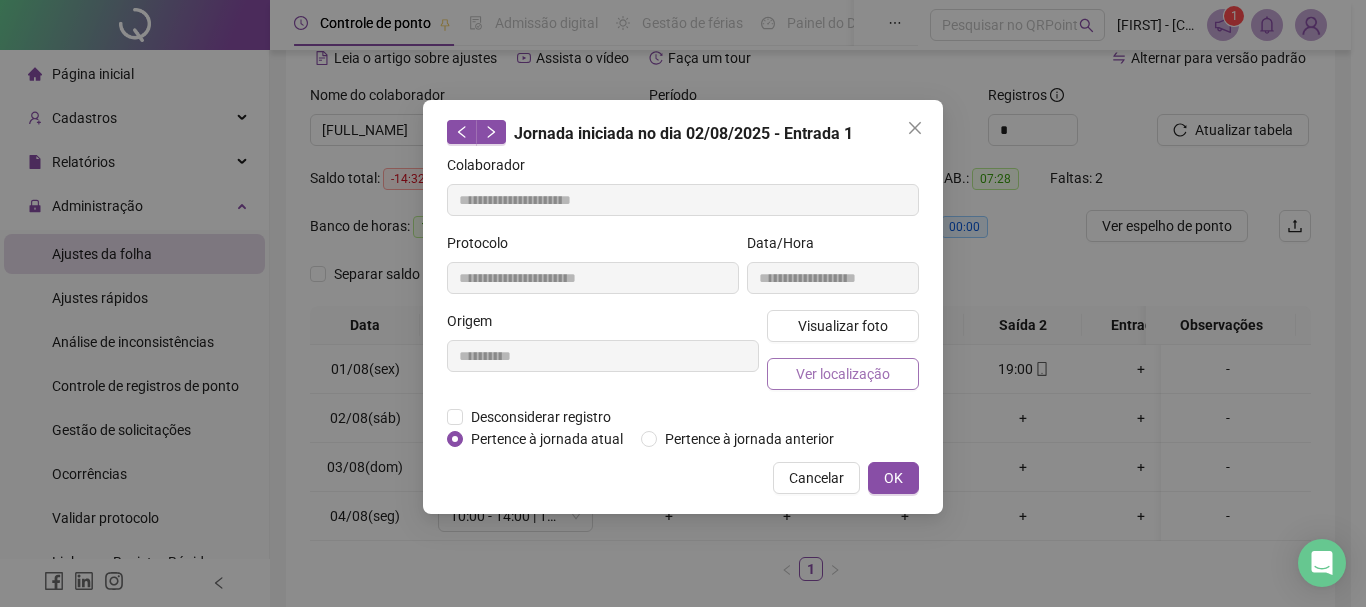 click on "Ver localização" at bounding box center (843, 374) 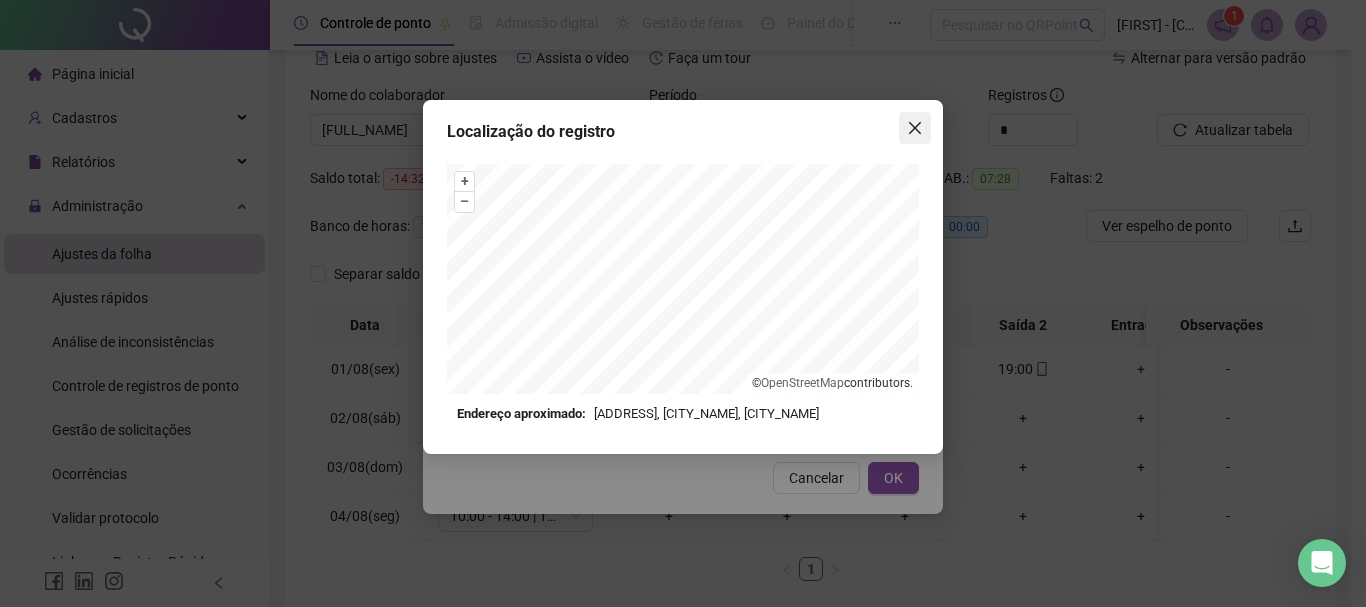 click 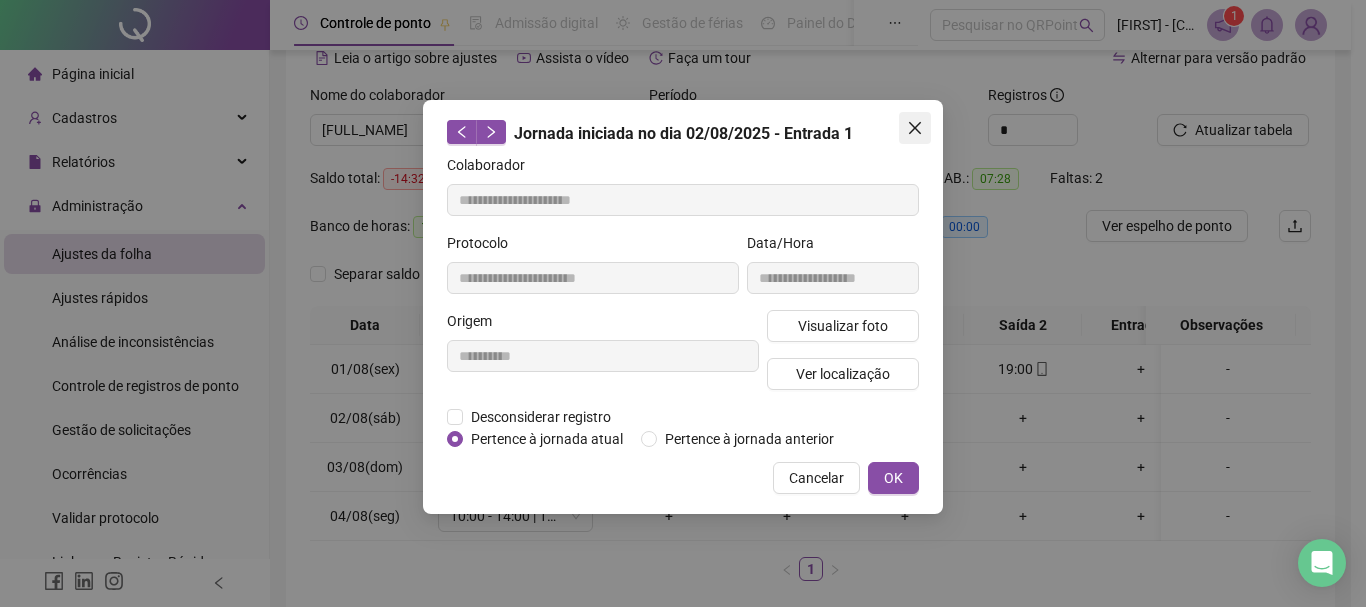 click at bounding box center [915, 128] 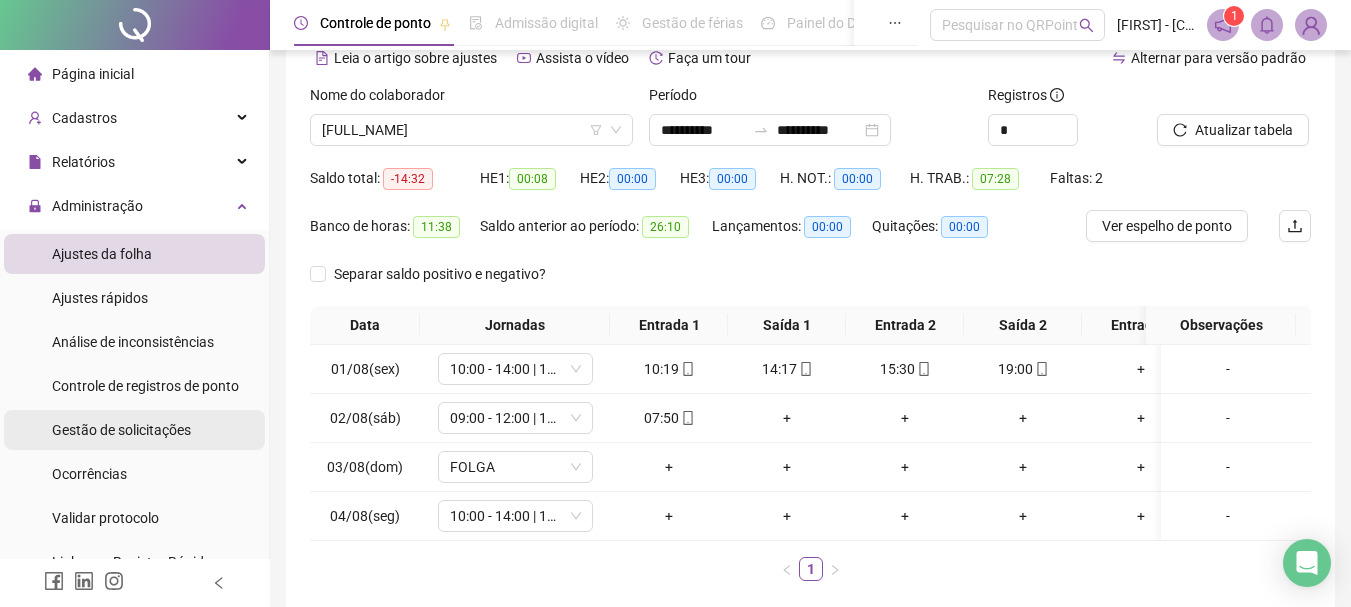 click on "Gestão de solicitações" at bounding box center [121, 430] 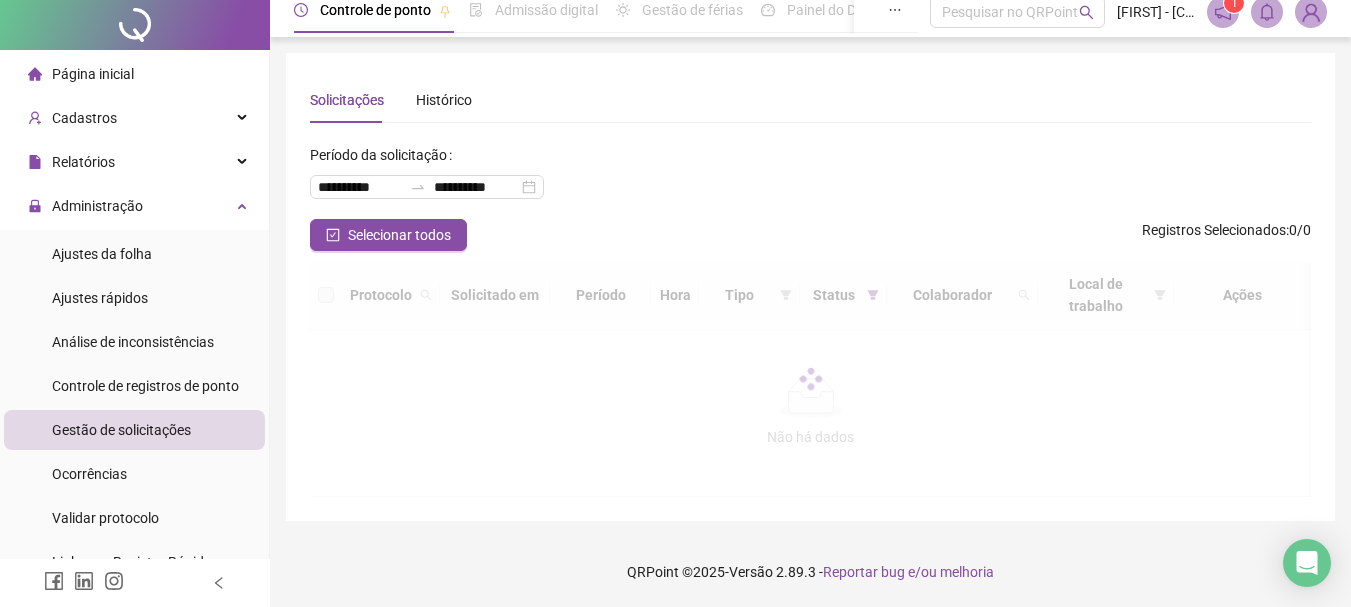 scroll, scrollTop: 0, scrollLeft: 0, axis: both 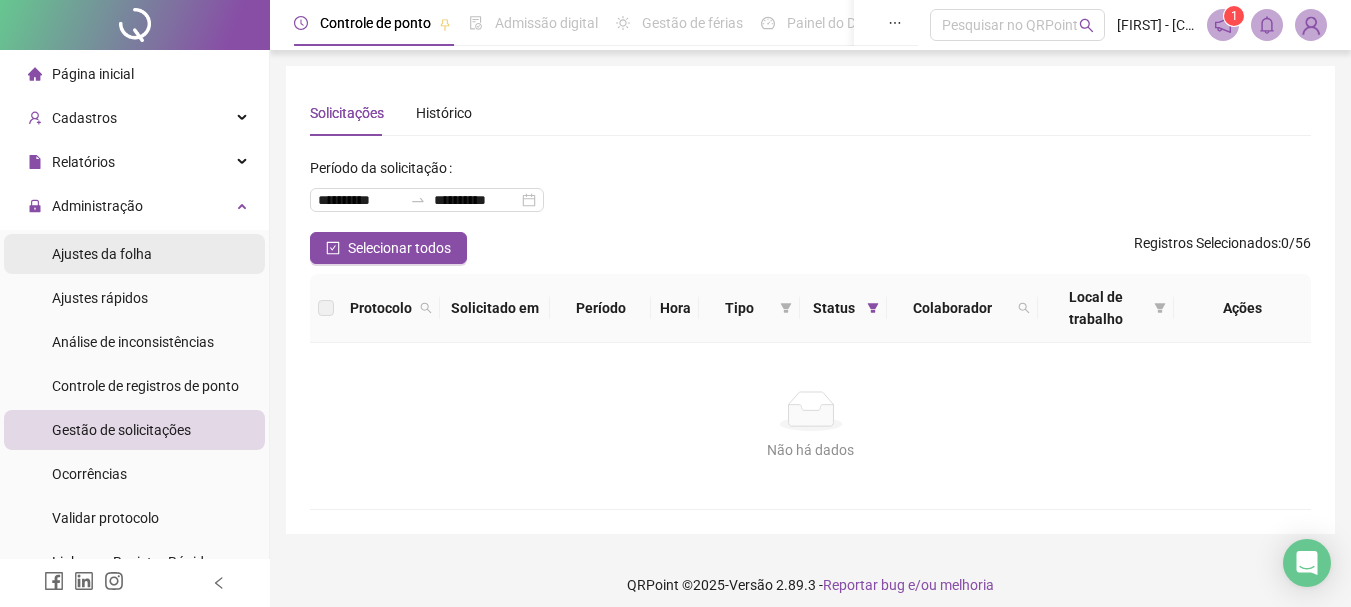 click on "Ajustes da folha" at bounding box center [102, 254] 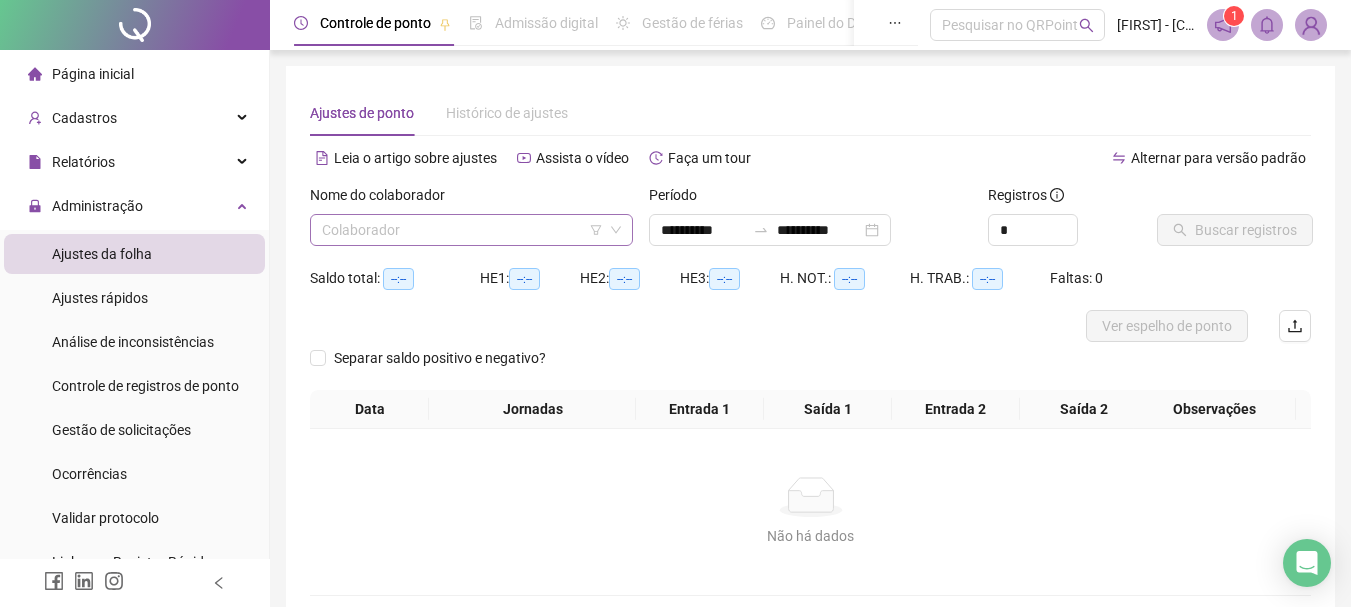 click at bounding box center [462, 230] 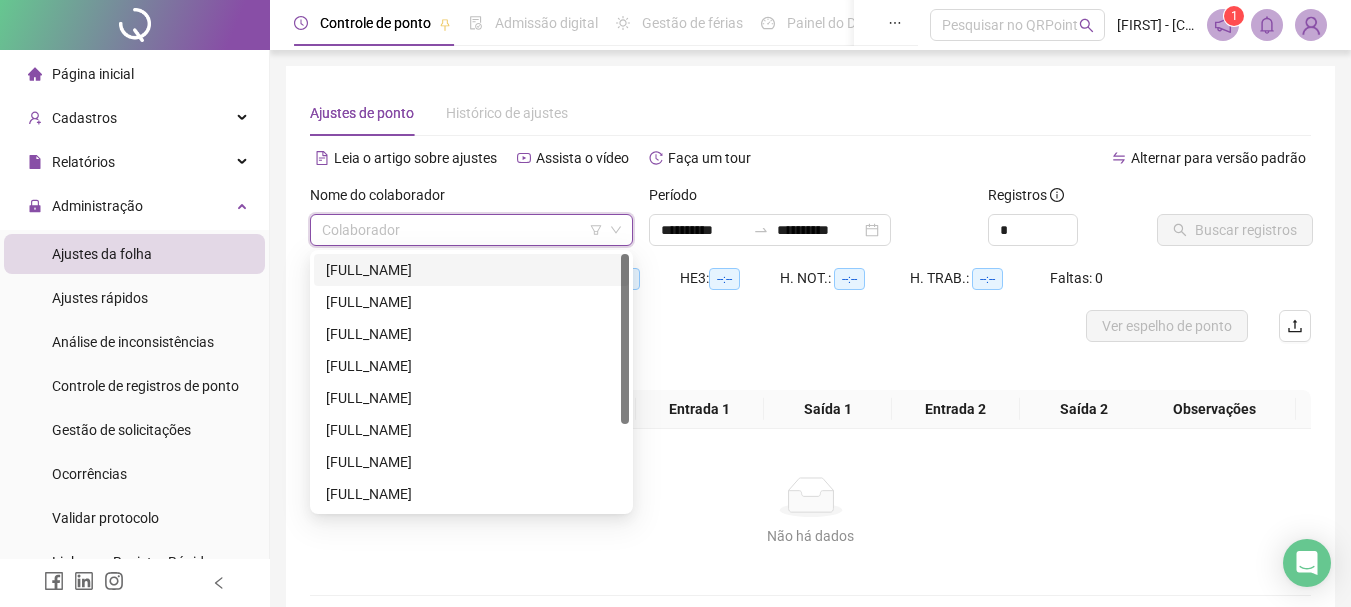 click on "[FIRST] [LAST] [LAST]" at bounding box center (471, 270) 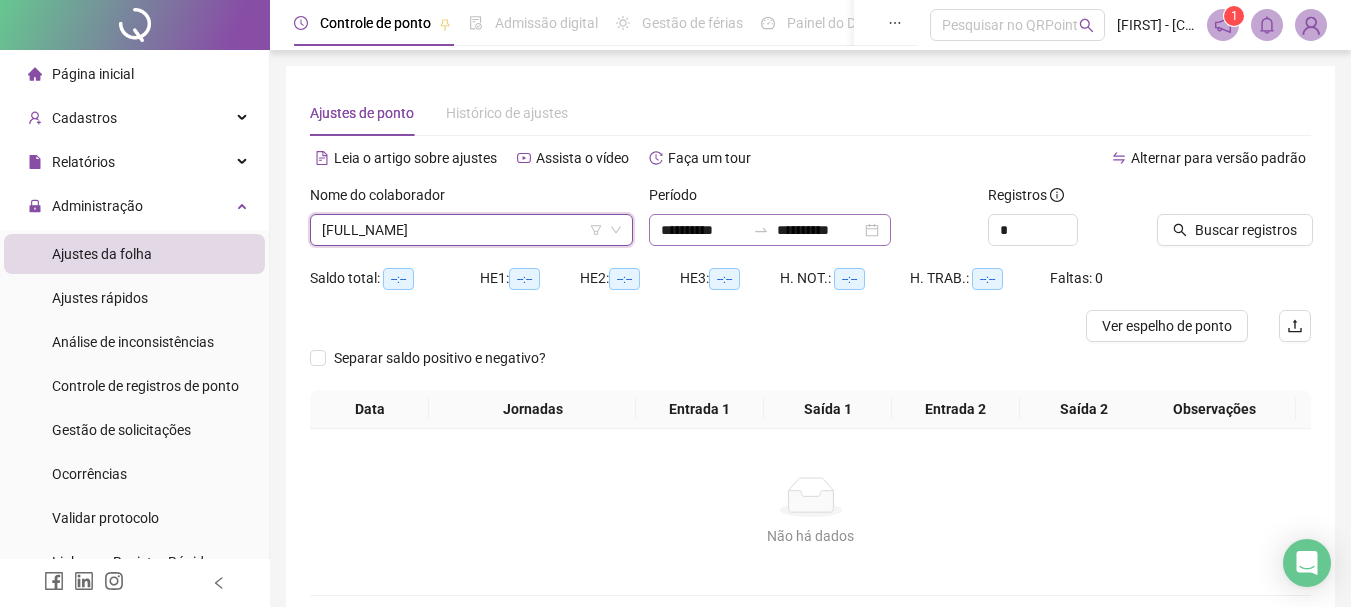 click on "**********" at bounding box center (770, 230) 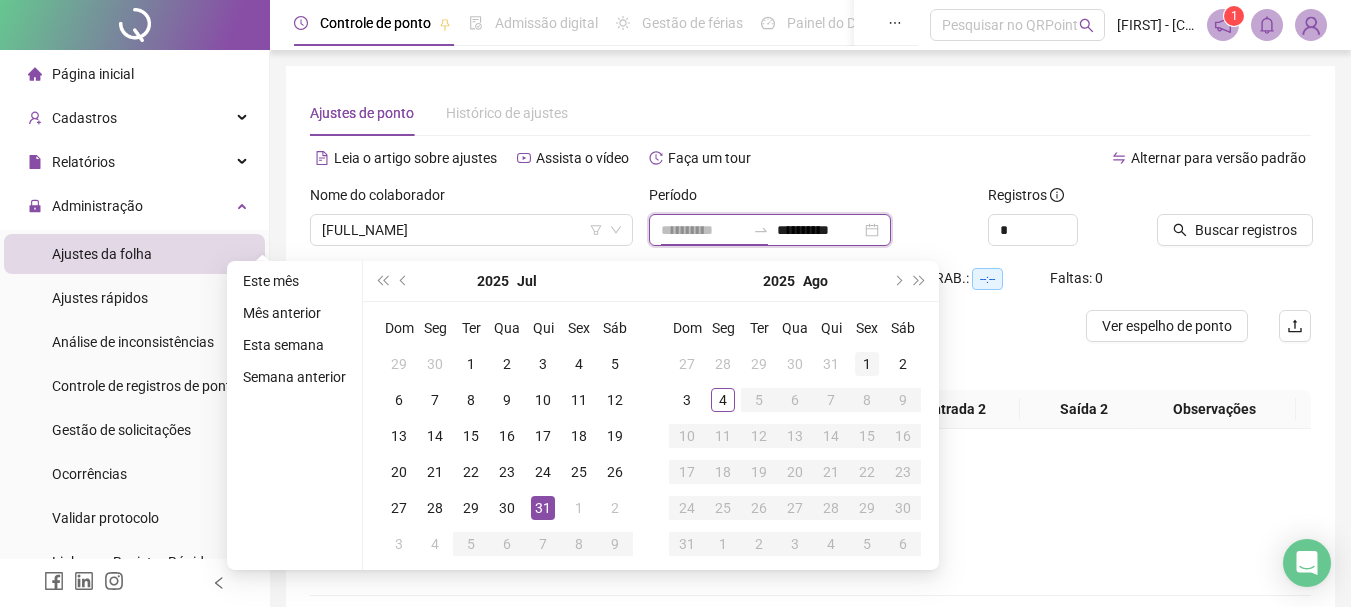 type on "**********" 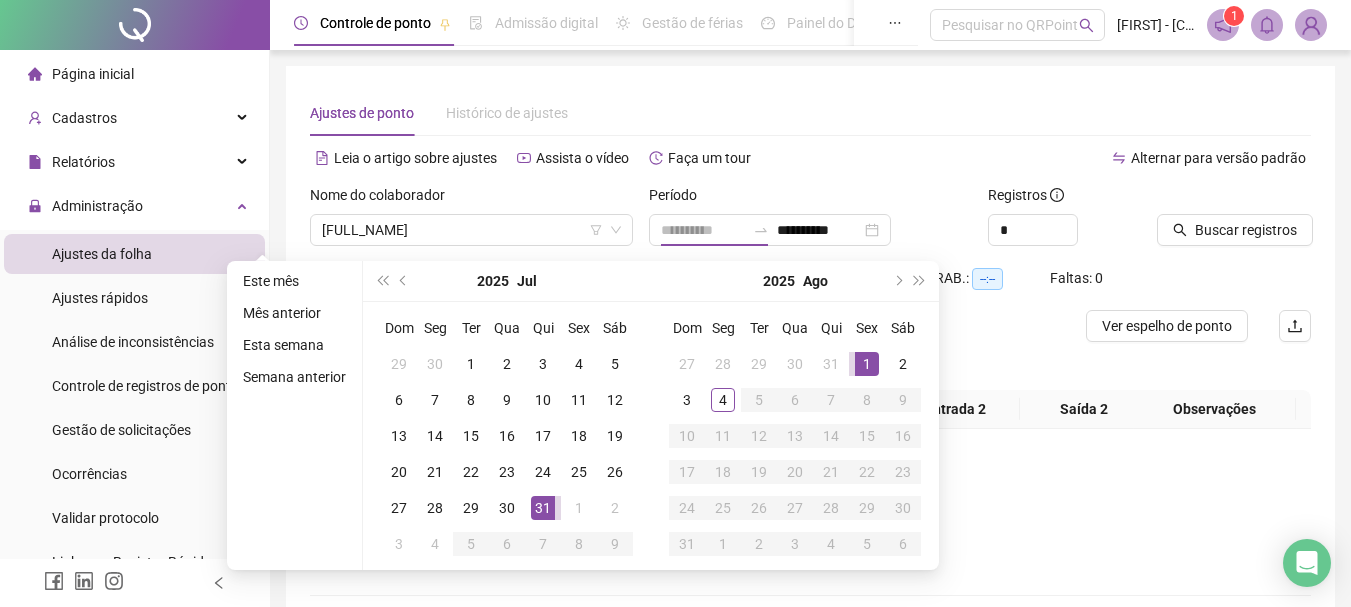 click on "1" at bounding box center (867, 364) 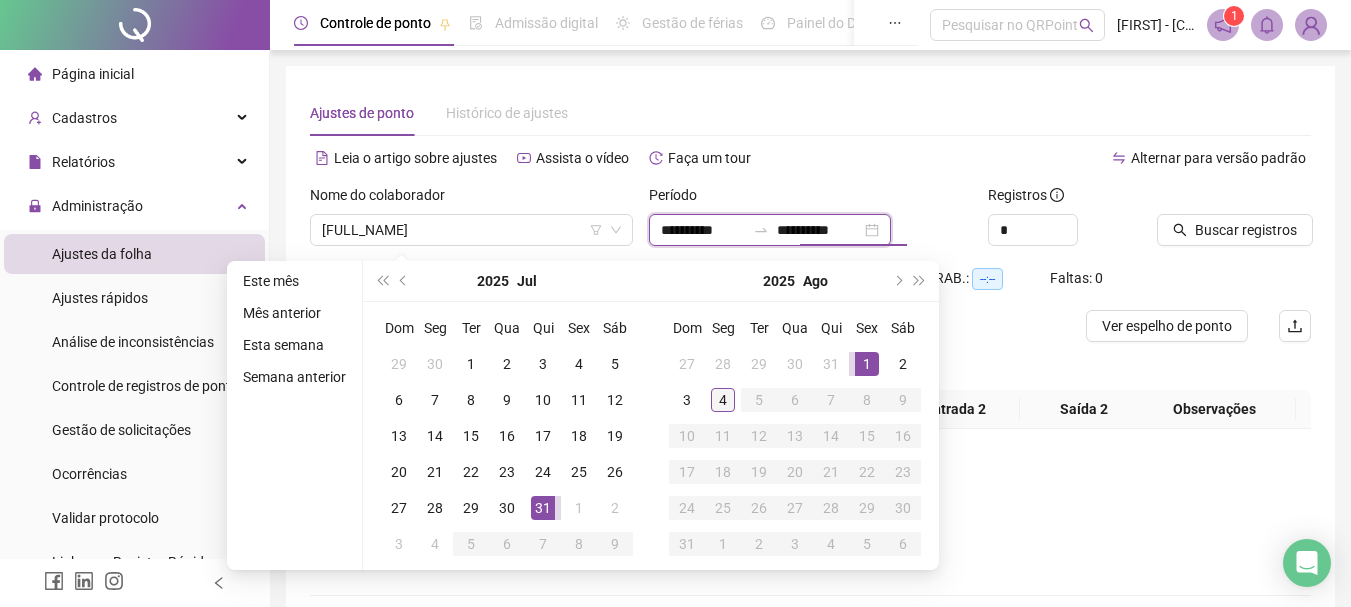 type on "**********" 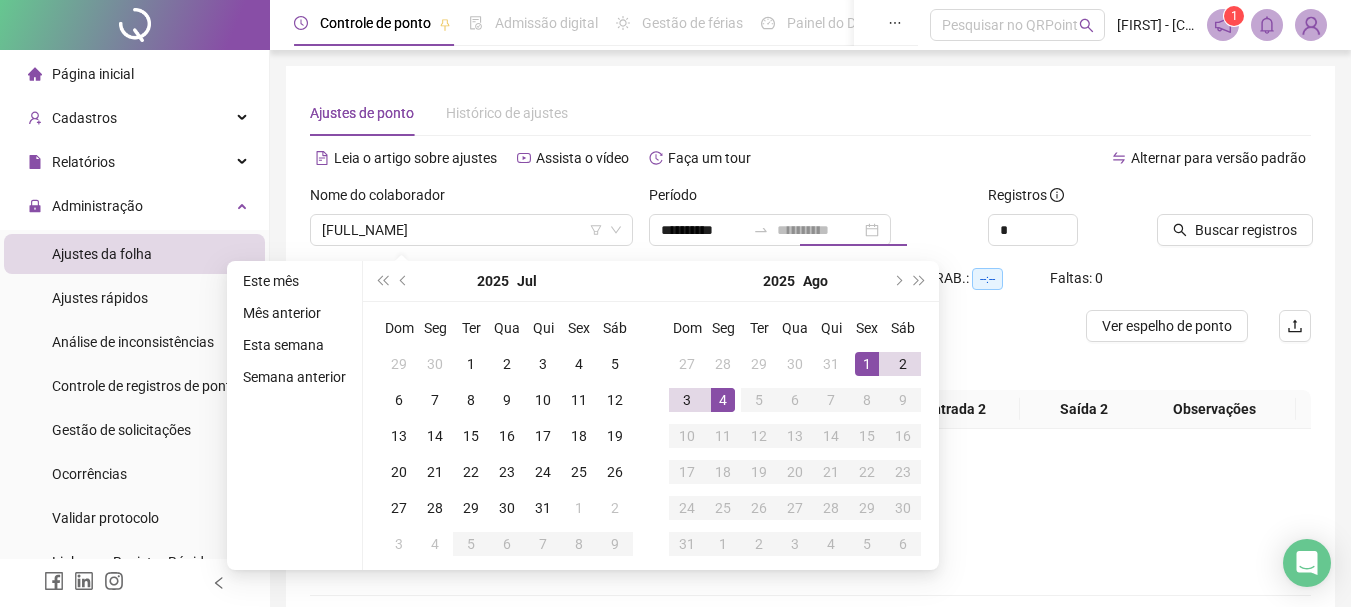click on "4" at bounding box center [723, 400] 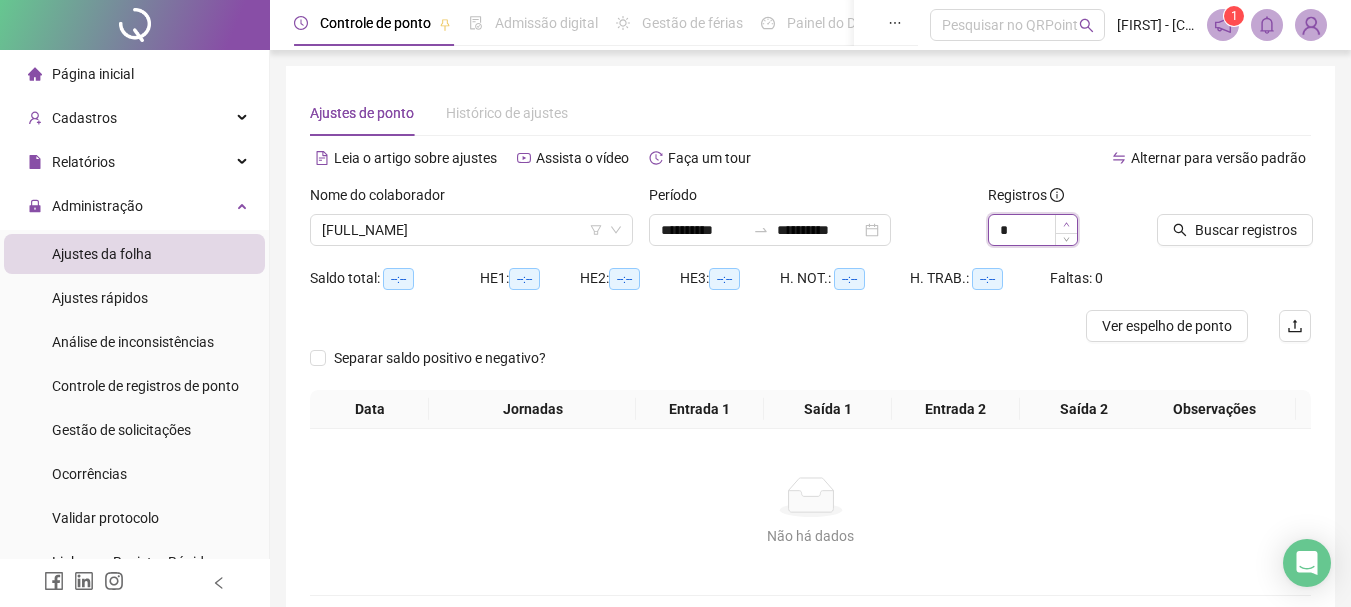 type on "*" 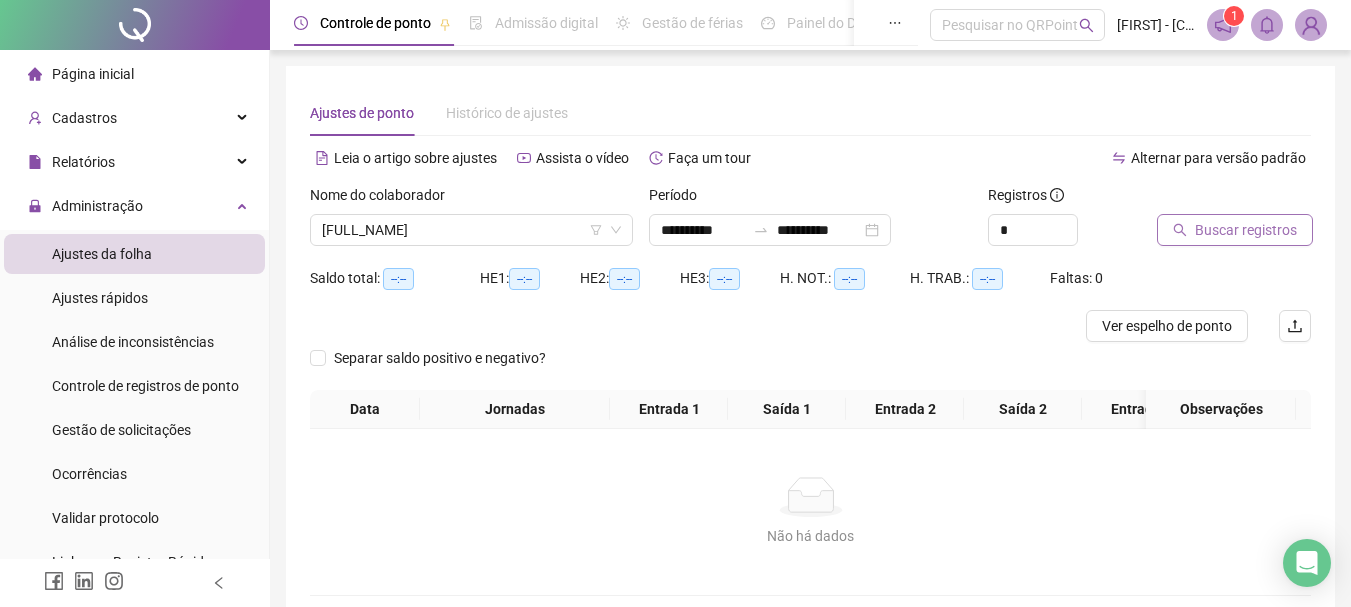 click on "Buscar registros" at bounding box center (1235, 230) 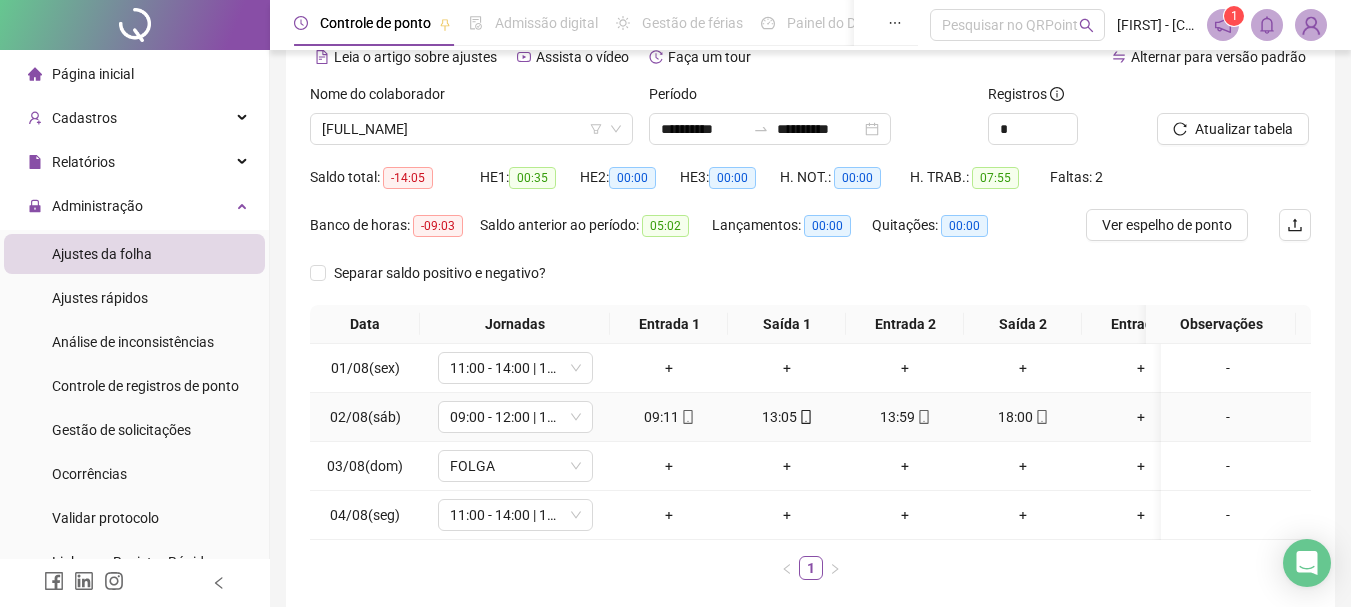 scroll, scrollTop: 100, scrollLeft: 0, axis: vertical 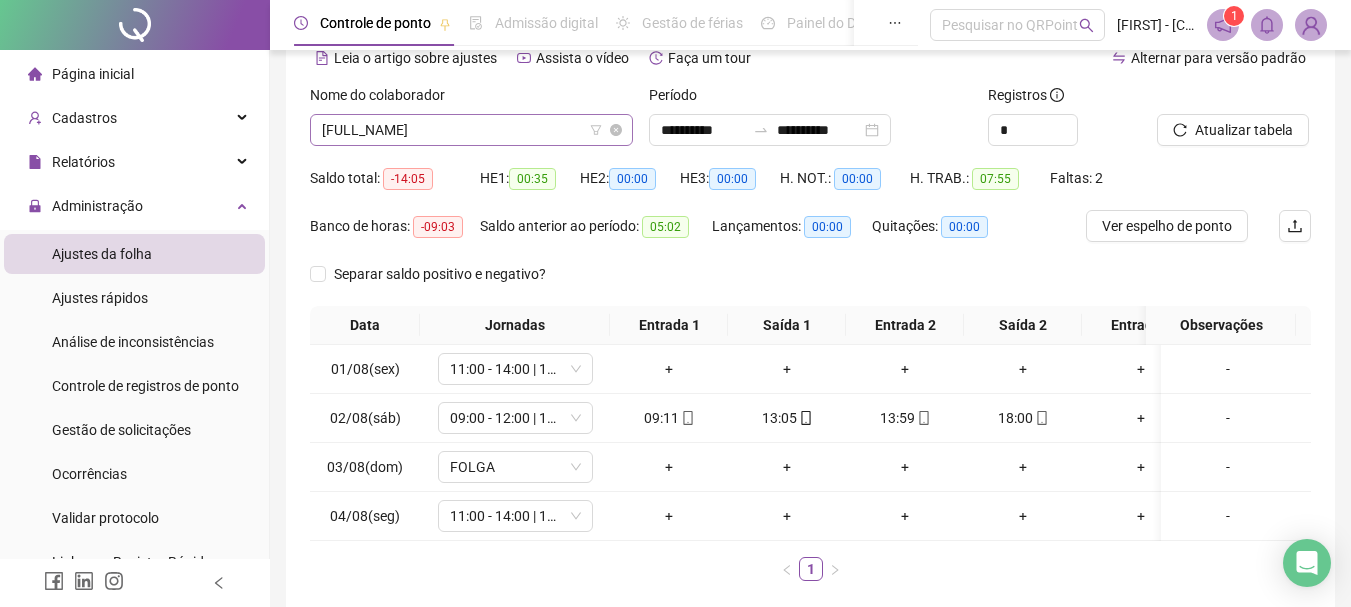 click on "[FIRST] [LAST] [LAST]" at bounding box center (471, 130) 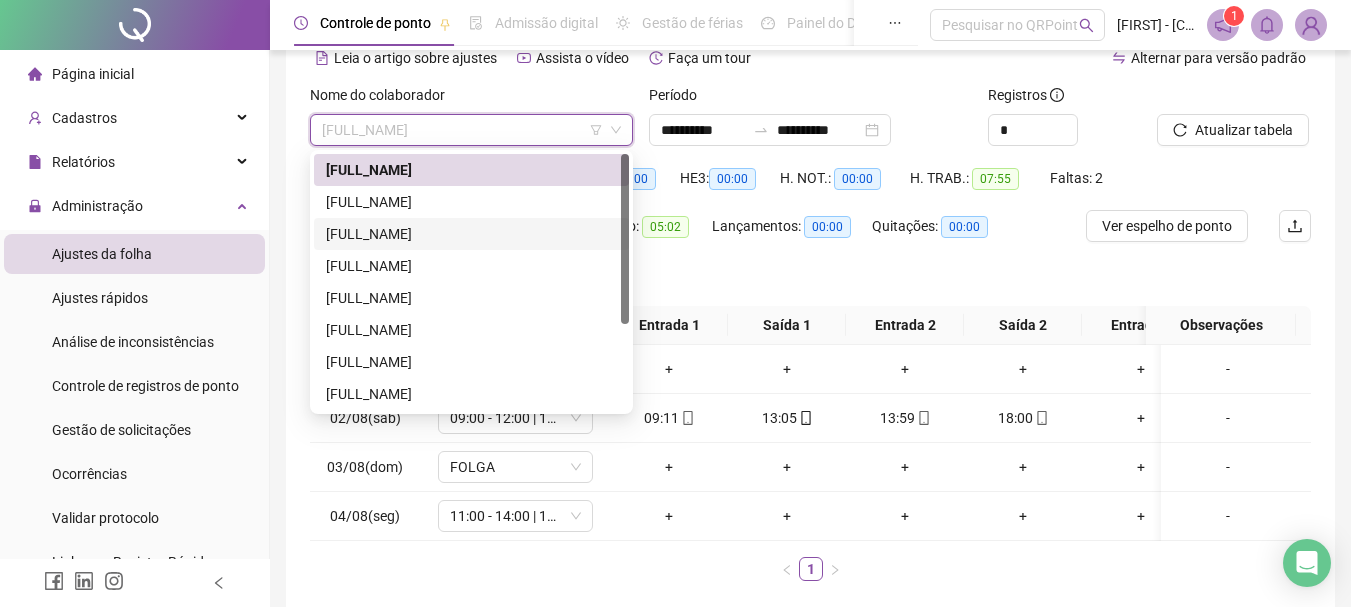 click on "[FIRST] [LAST] [LAST]" at bounding box center (471, 234) 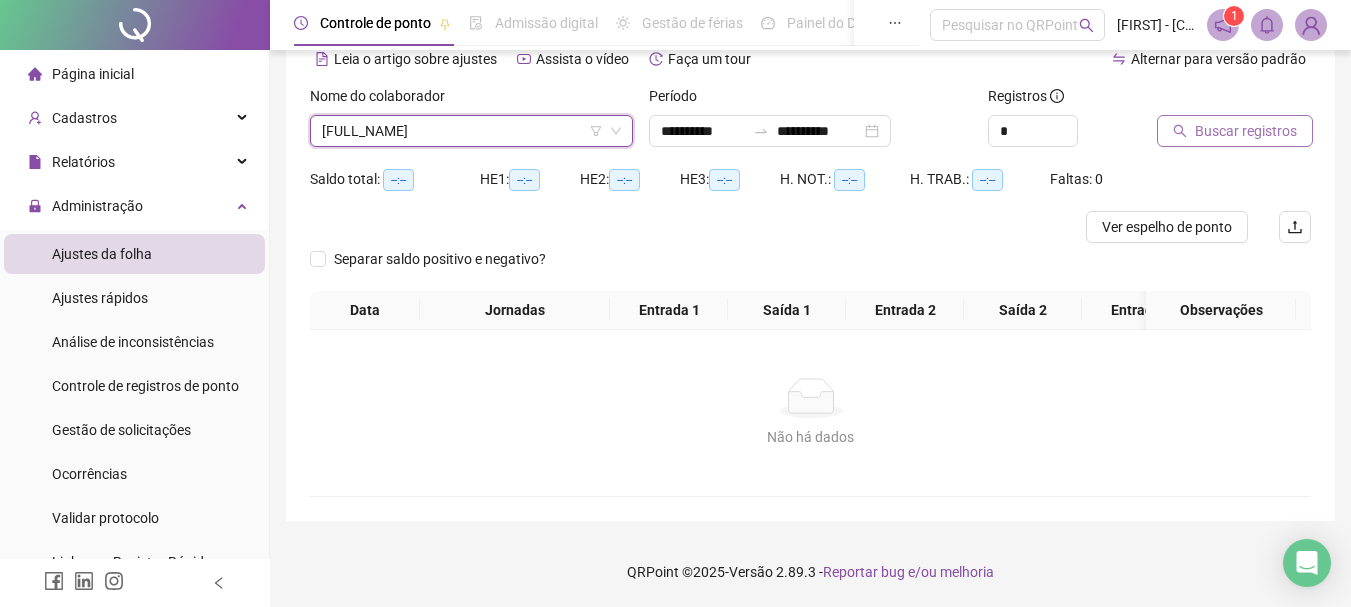 click on "Buscar registros" at bounding box center [1235, 131] 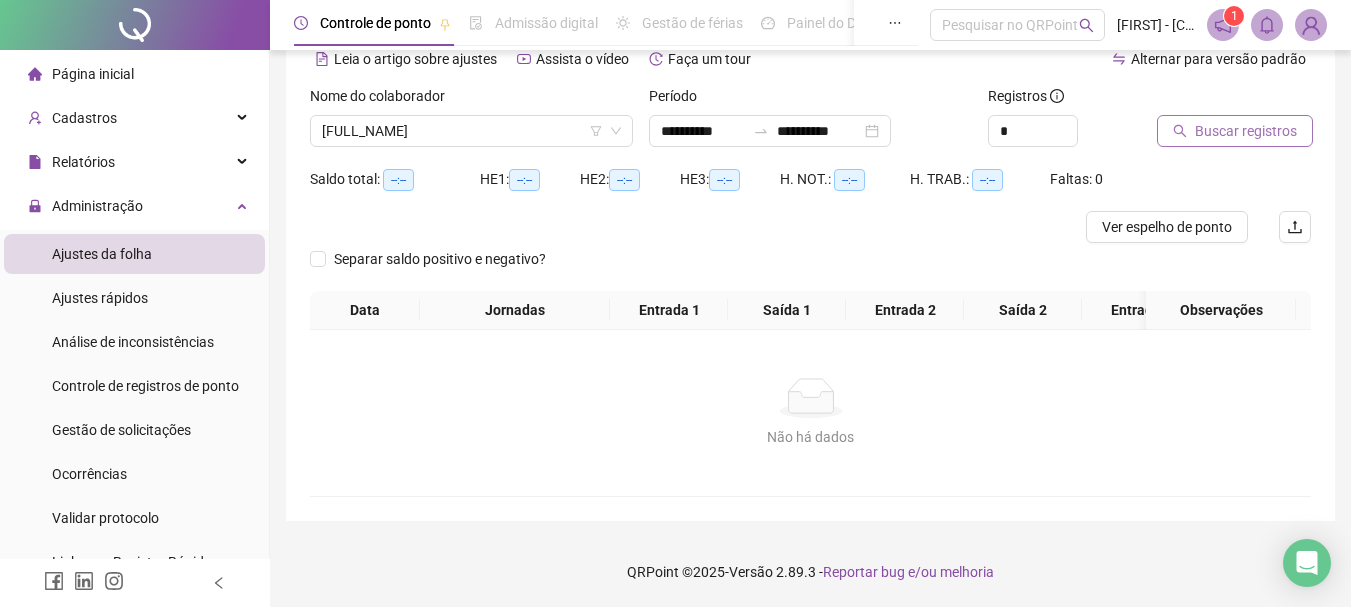 click on "Buscar registros" at bounding box center [1246, 131] 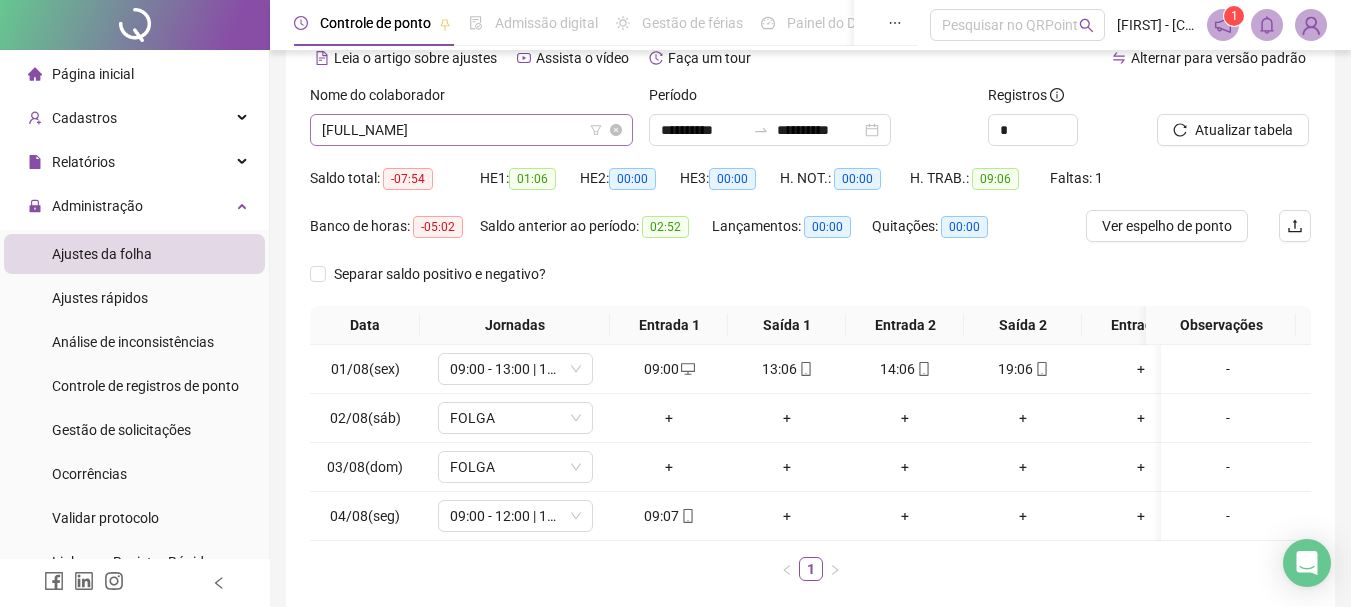click on "[FIRST] [LAST] [LAST]" at bounding box center (471, 130) 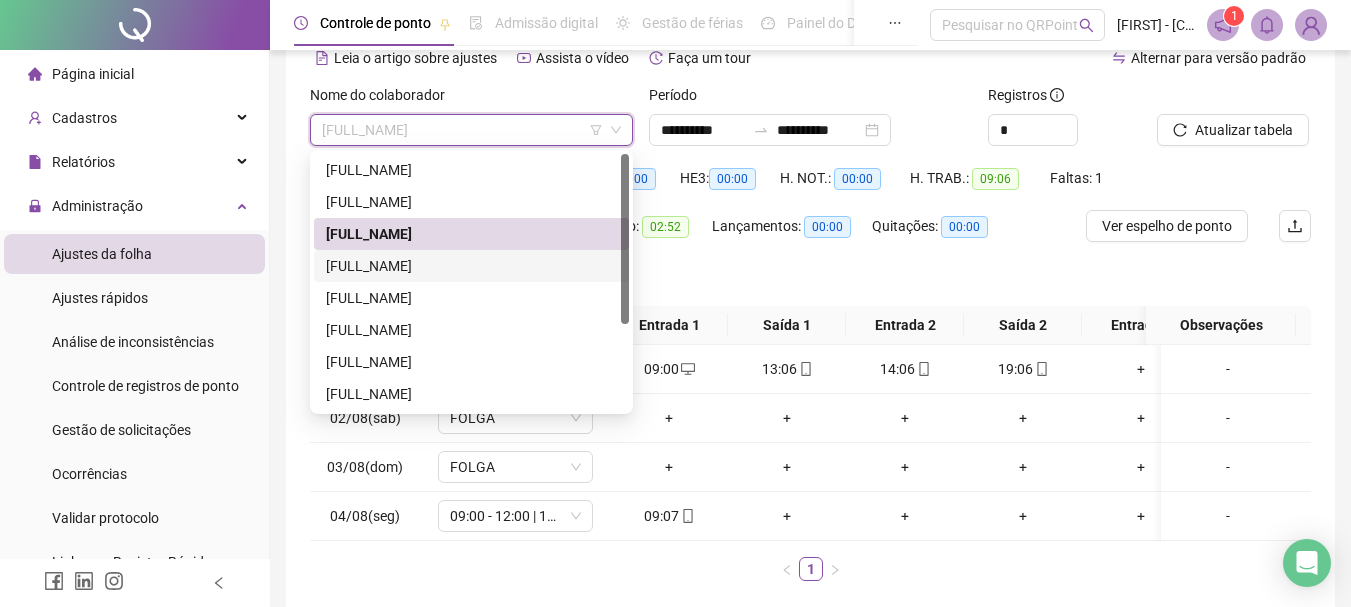 click on "[FIRST] [LAST] [LAST]" at bounding box center (471, 266) 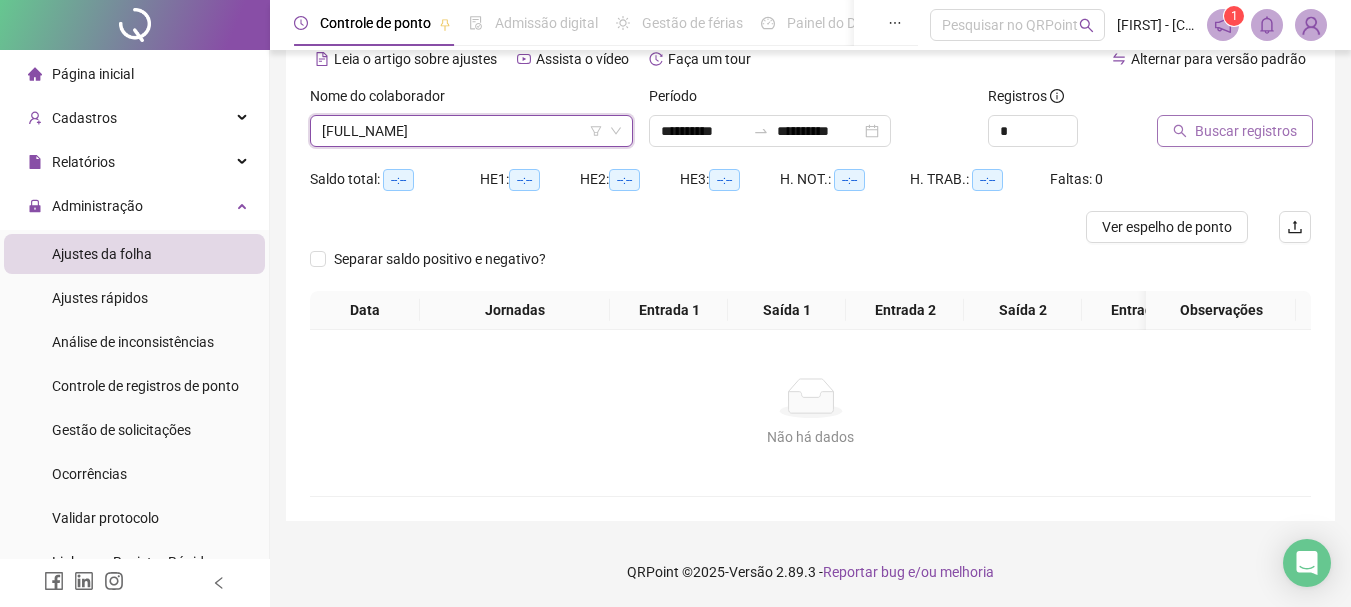 click on "Buscar registros" at bounding box center (1246, 131) 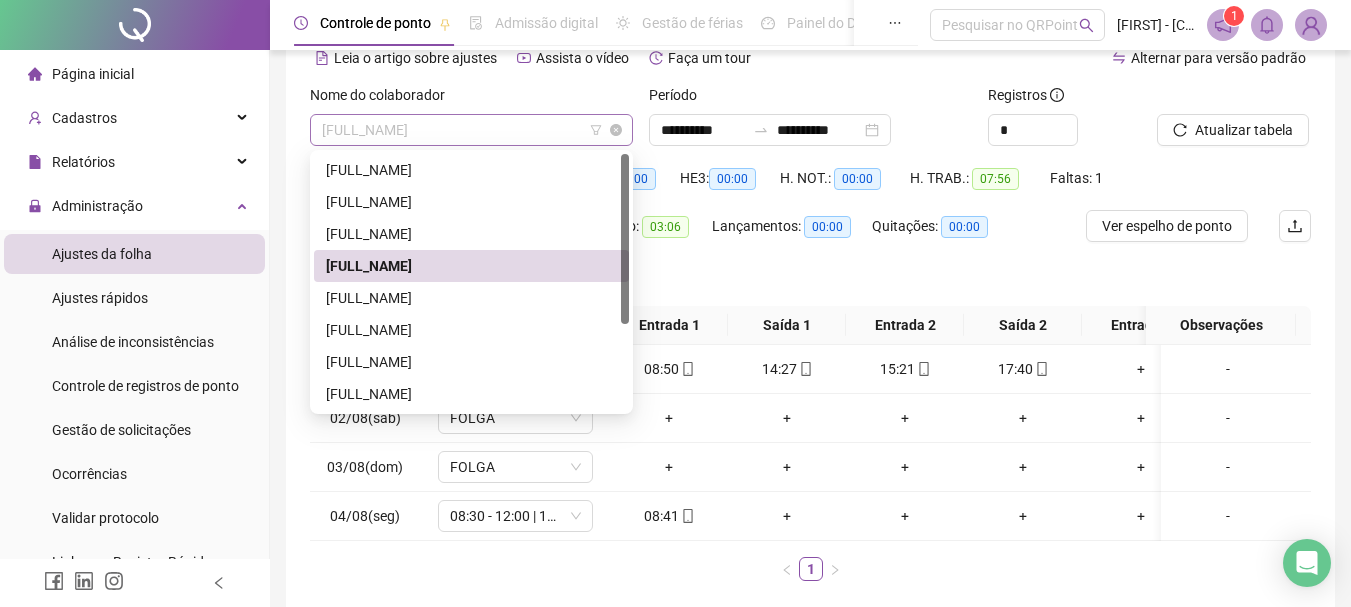 click on "[FIRST] [LAST] [LAST]" at bounding box center (471, 130) 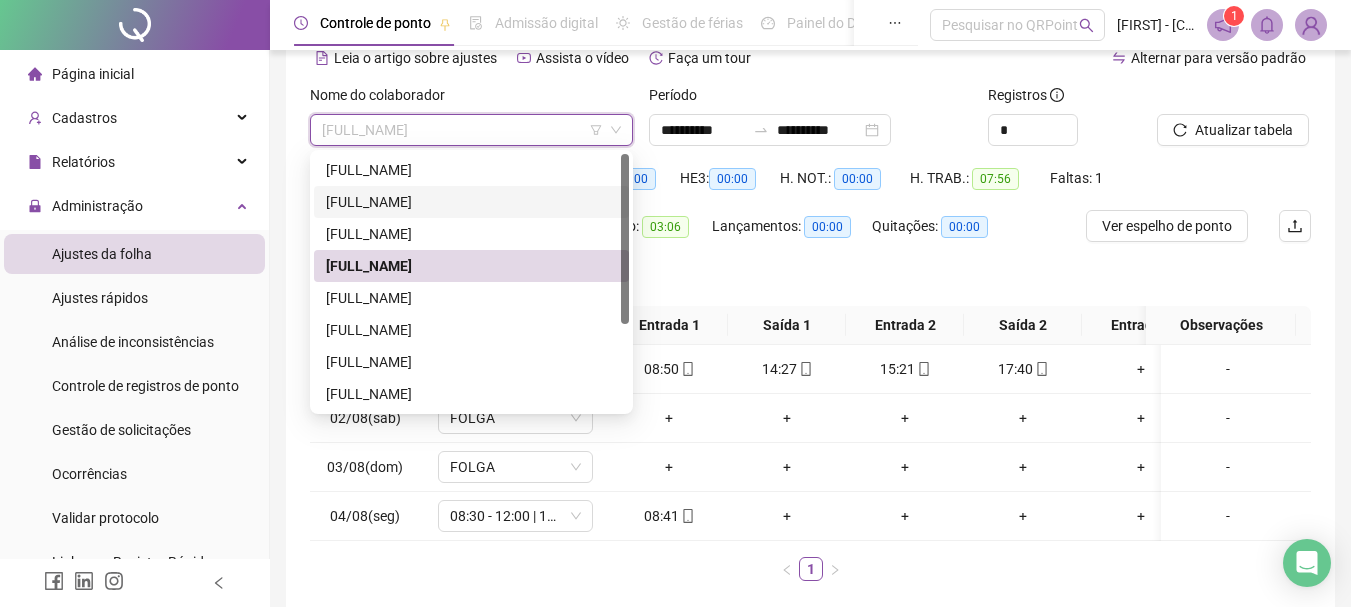 click on "[FIRST] [LAST] [LAST]" at bounding box center [471, 202] 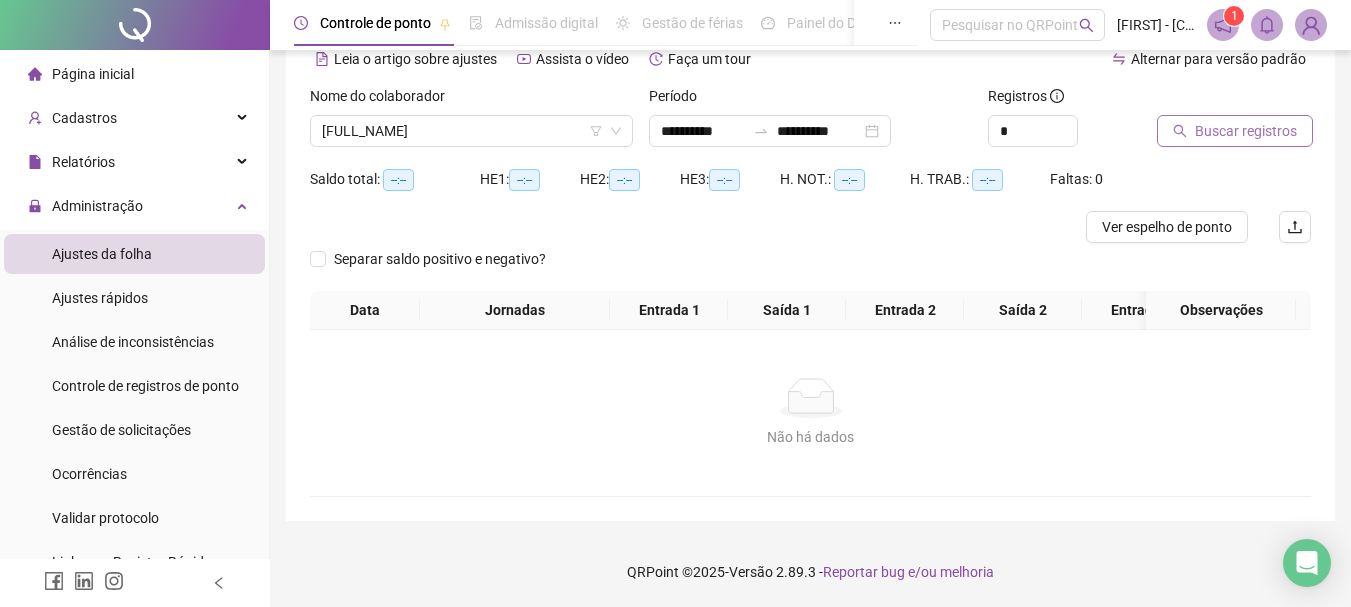 click on "Buscar registros" at bounding box center [1246, 131] 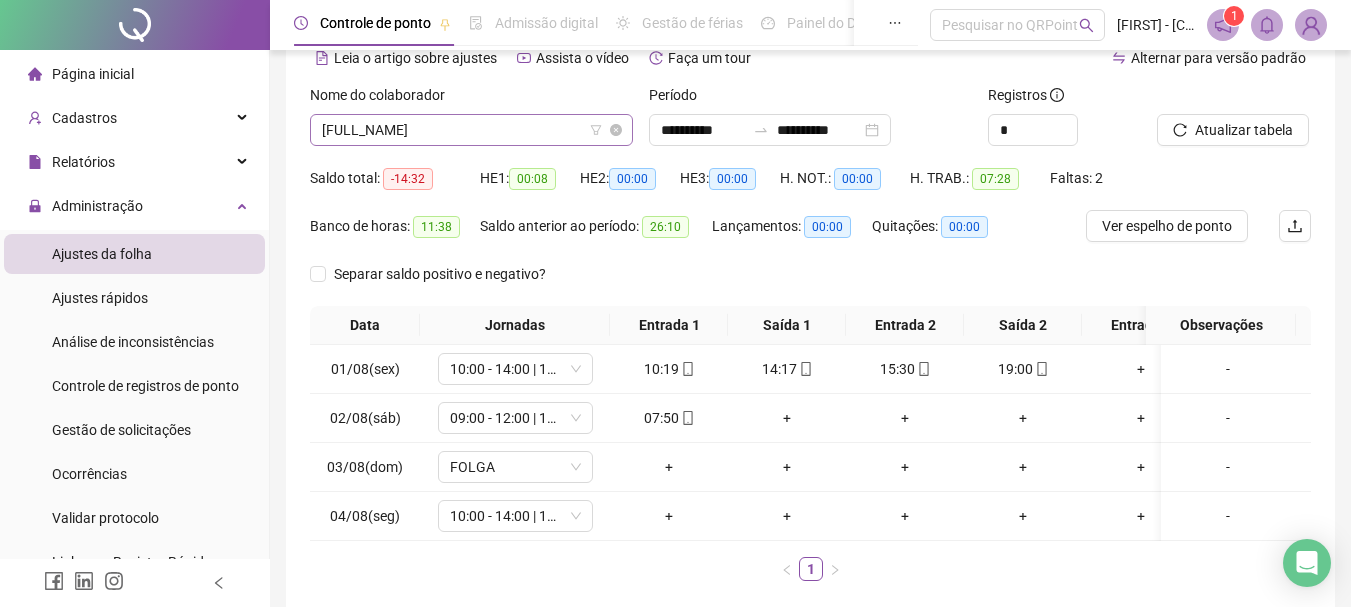 click on "[FIRST] [LAST] [LAST]" at bounding box center (471, 130) 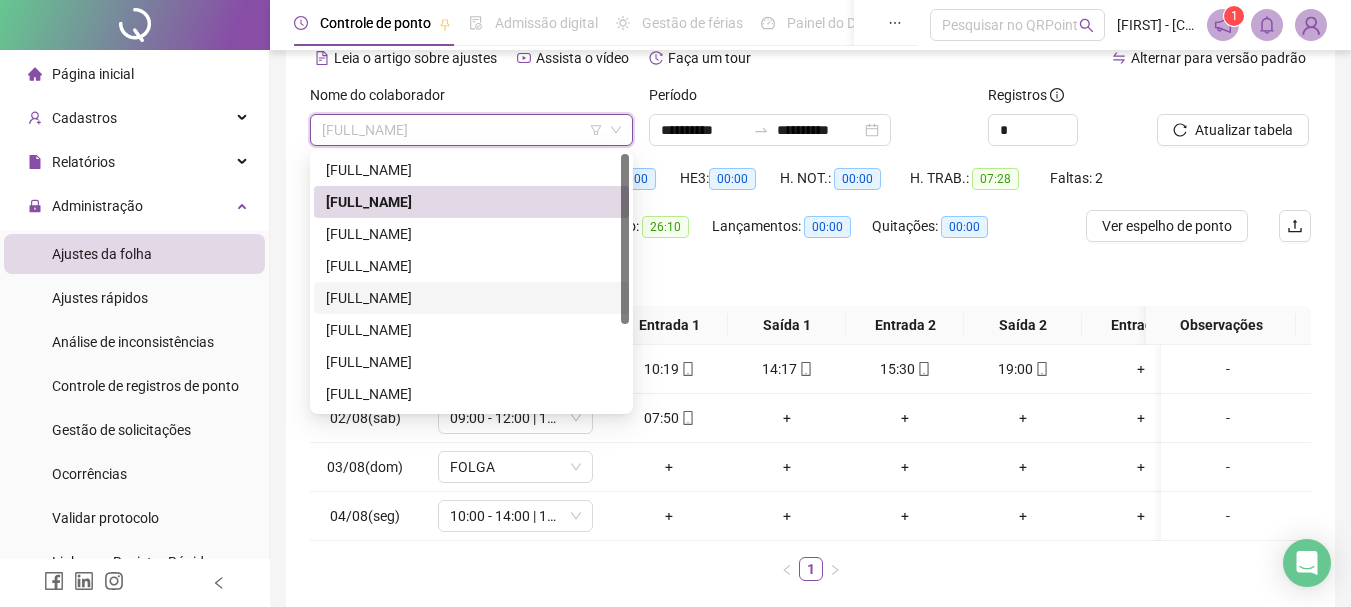 click on "[FIRST] [LAST] [LAST]" at bounding box center [471, 298] 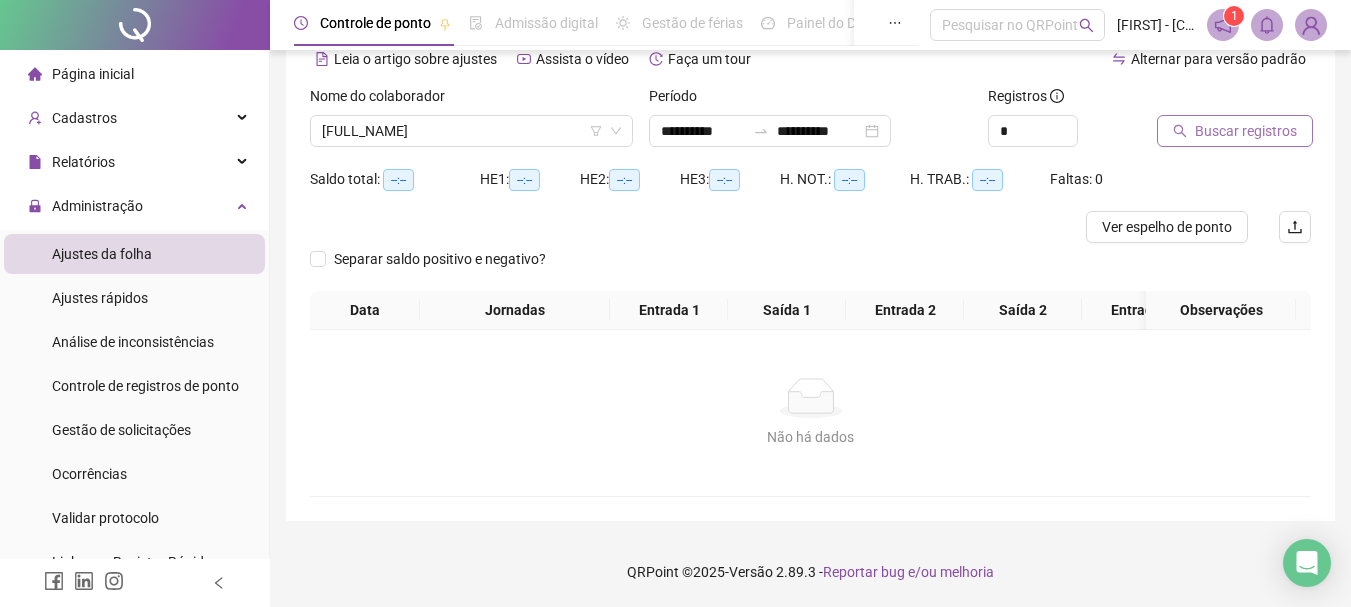 click on "Buscar registros" at bounding box center (1246, 131) 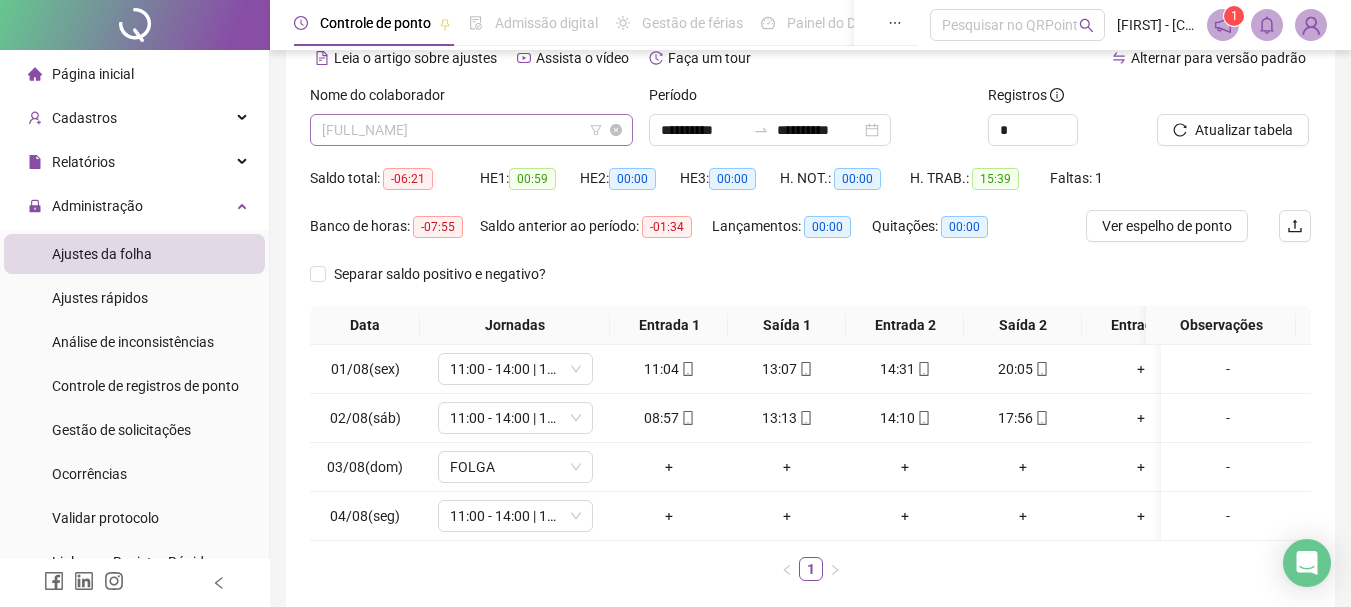 click on "[FIRST] [LAST] [LAST]" at bounding box center (471, 130) 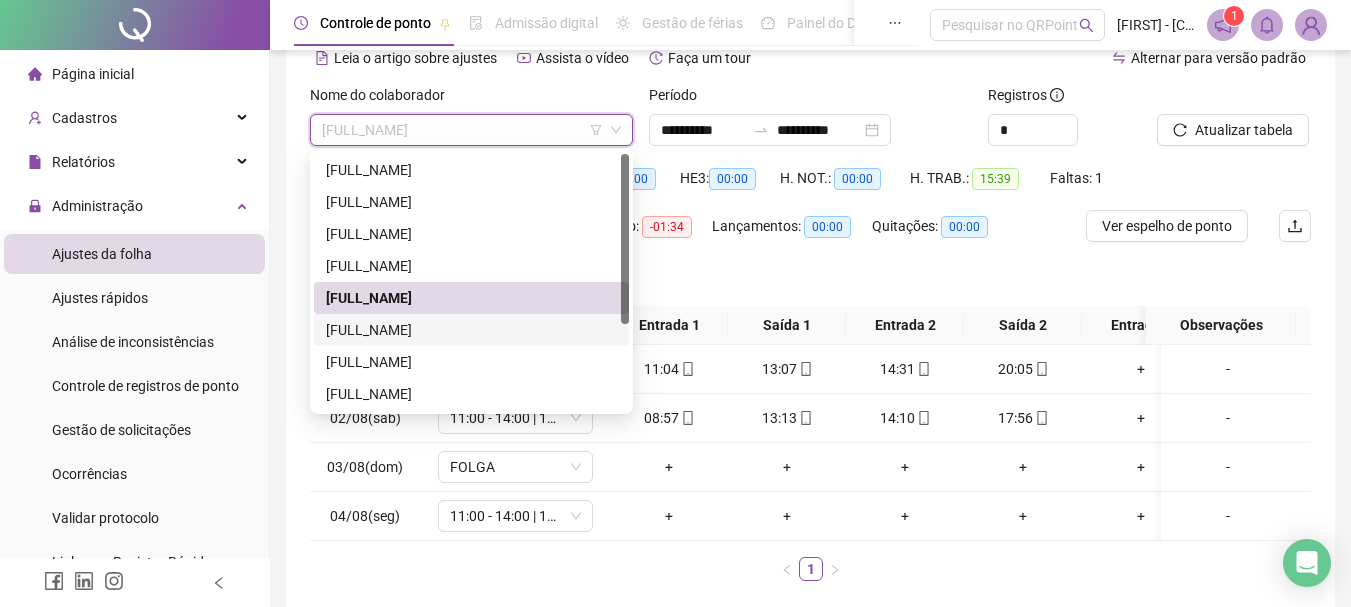 click on "[FIRST] [LAST] [LAST]" at bounding box center [471, 330] 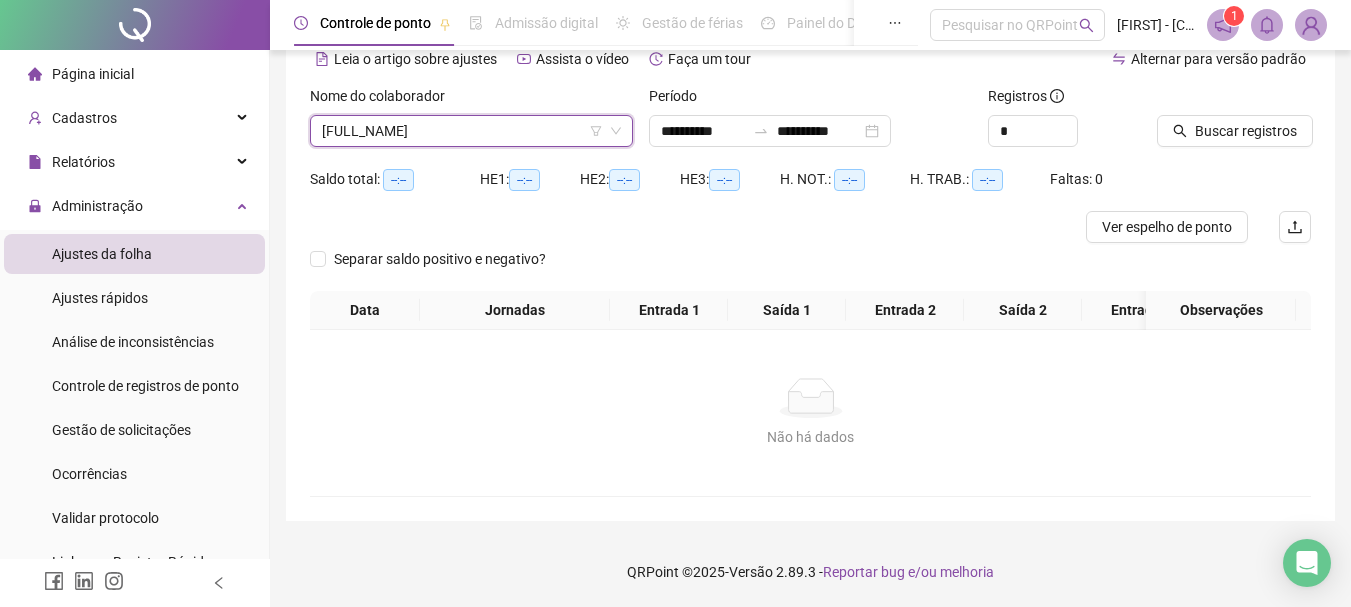 click on "Registros   *" at bounding box center [1065, 124] 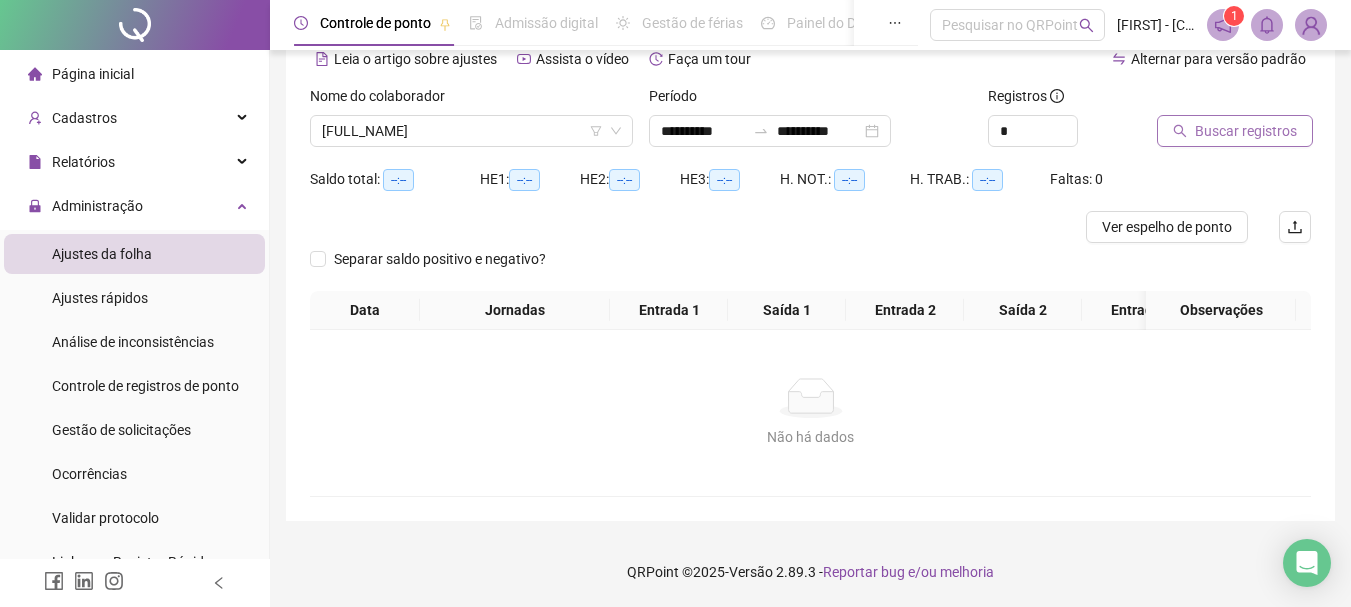 click 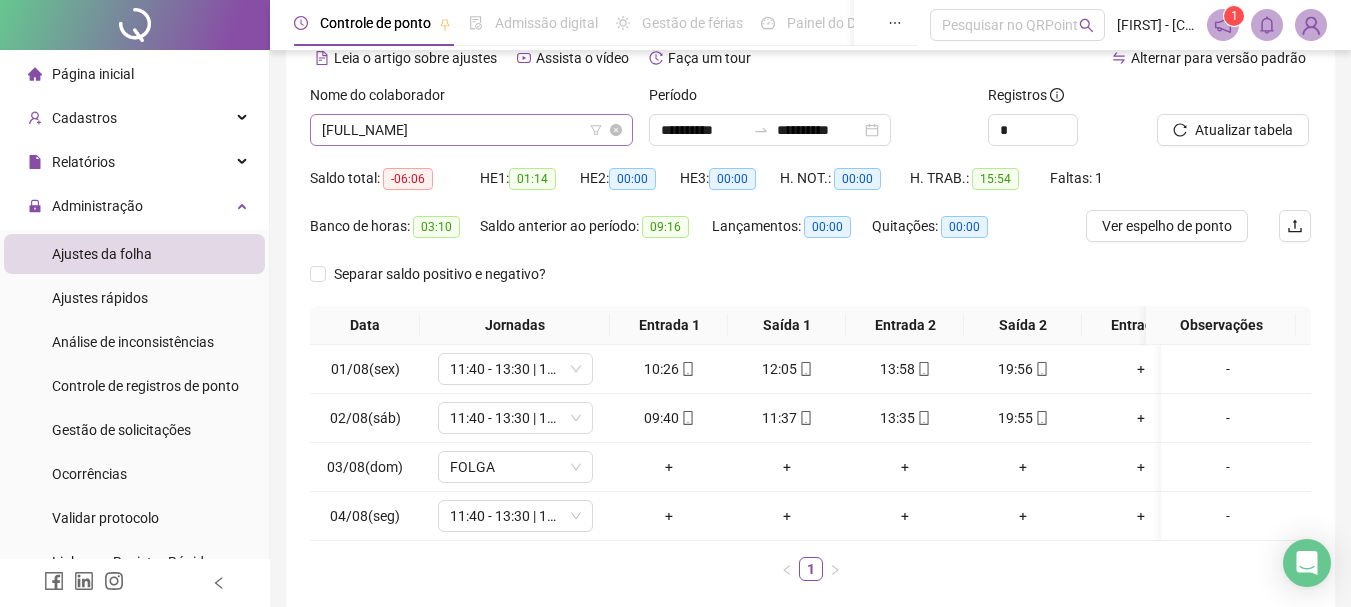 click on "[FIRST] [LAST] [LAST]" at bounding box center [471, 130] 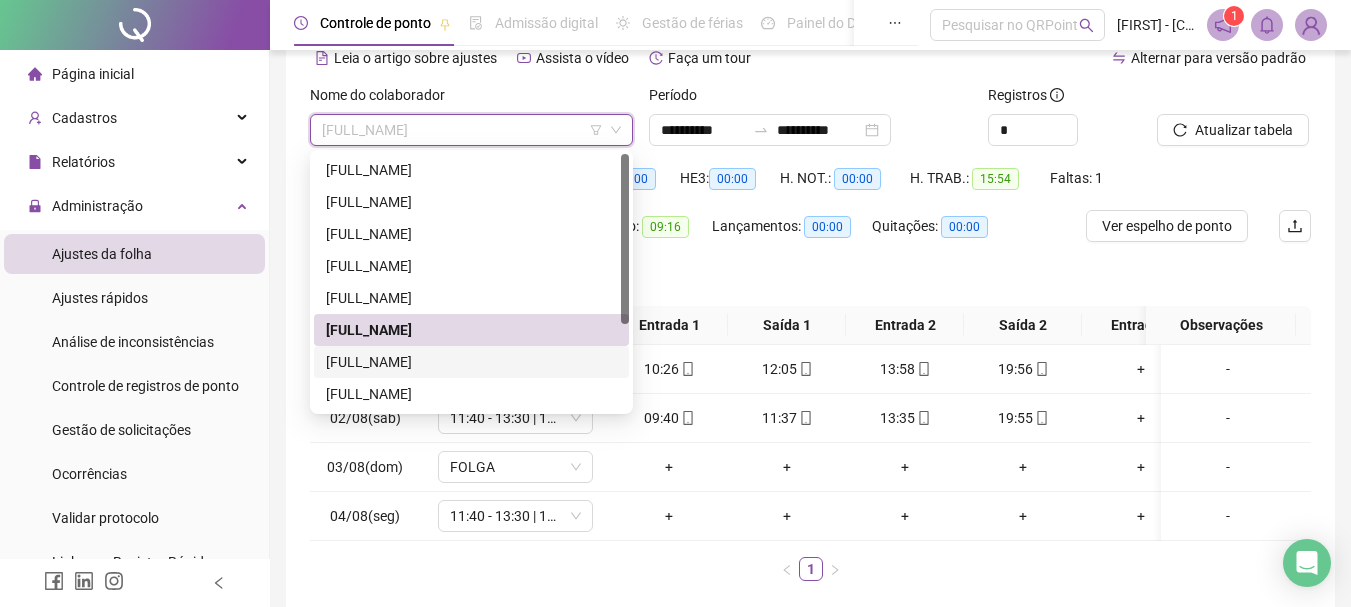 click on "[FIRST] [LAST] [LAST]" at bounding box center [471, 362] 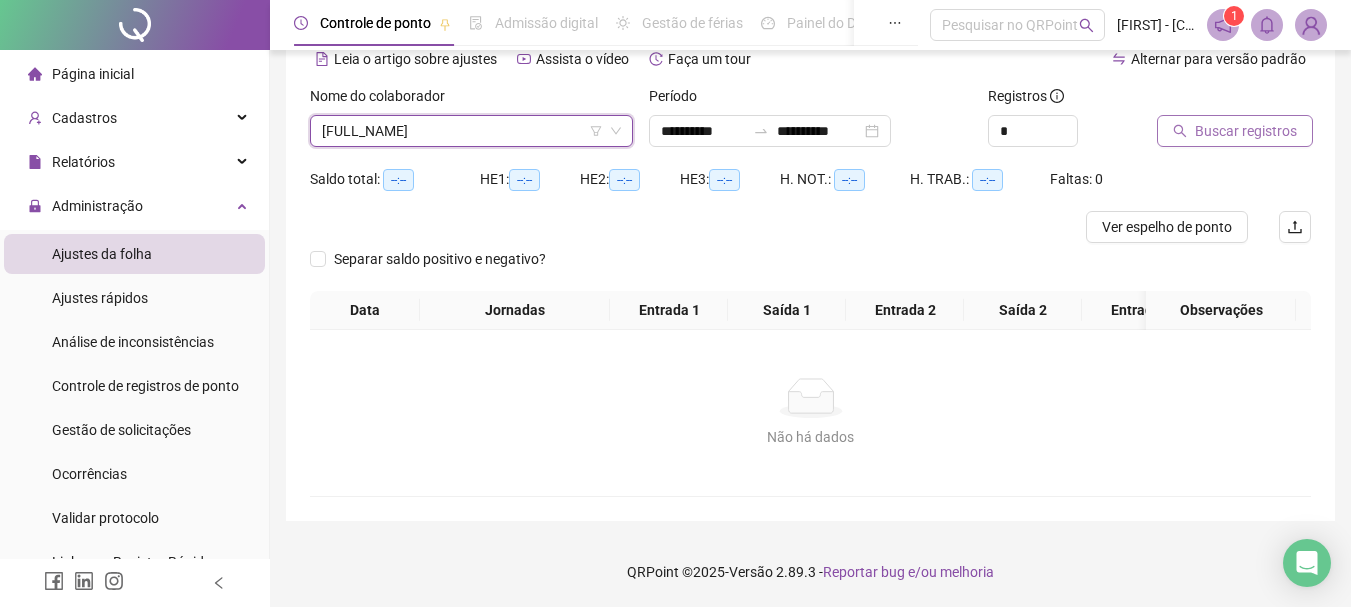 click on "Buscar registros" at bounding box center [1246, 131] 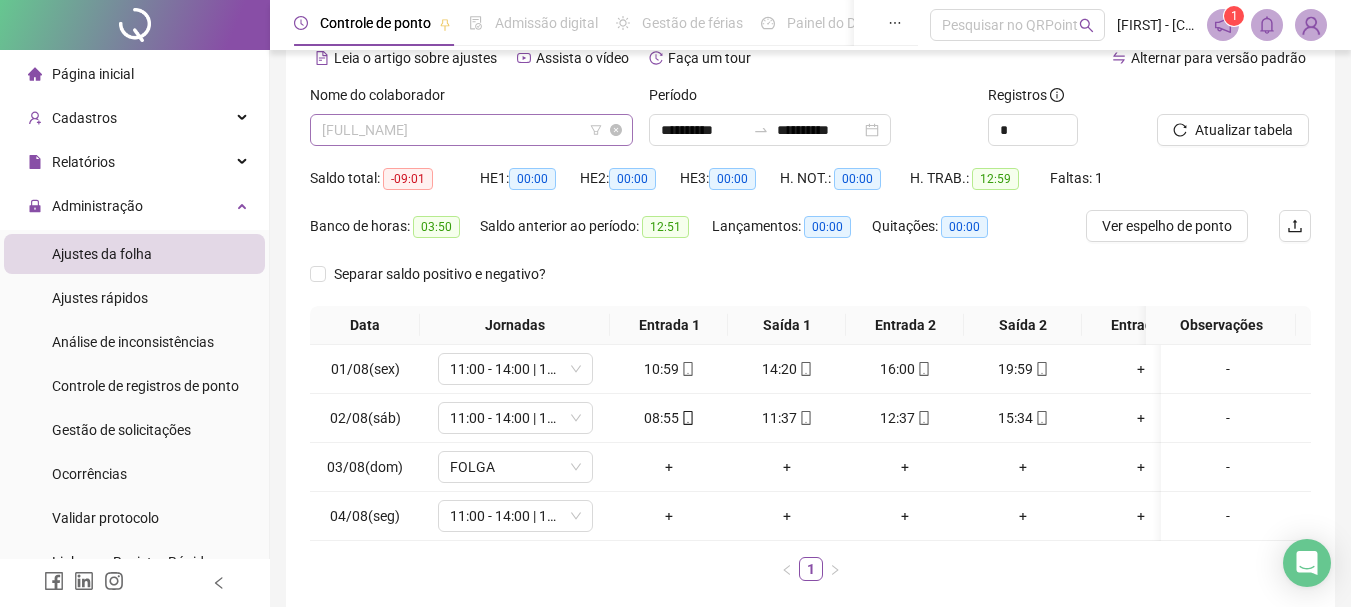 click on "[FIRST] [LAST] [LAST]" at bounding box center [471, 130] 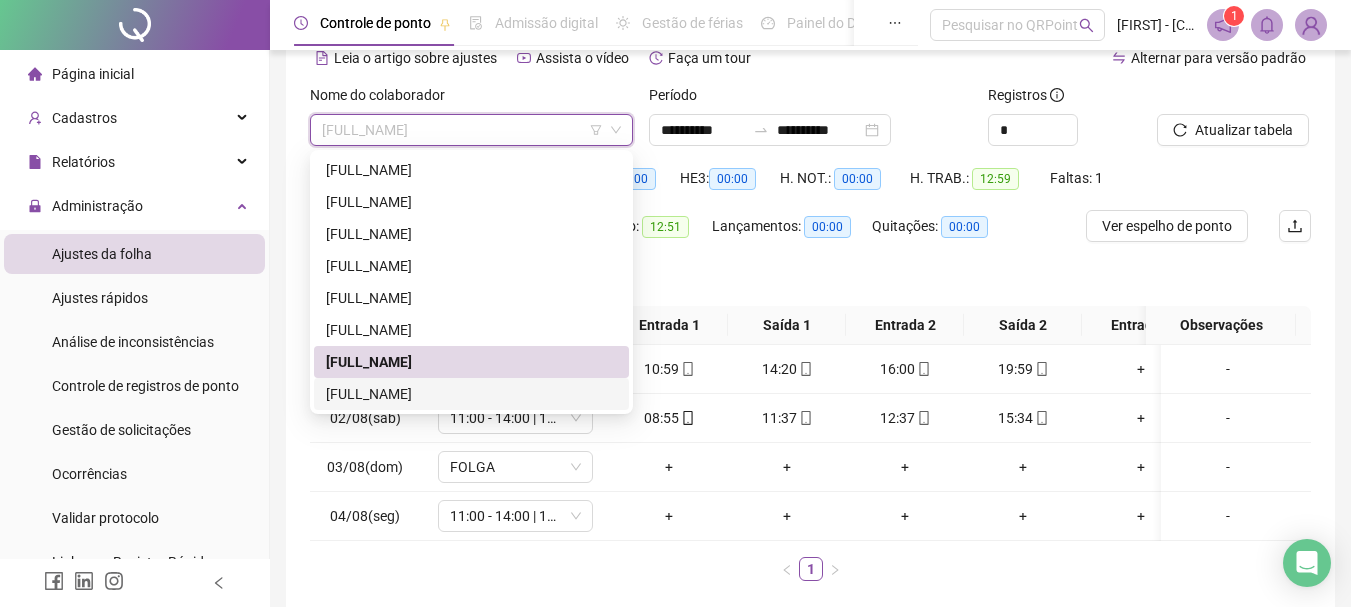 click on "[FIRST] [LAST] [LAST]" at bounding box center (471, 394) 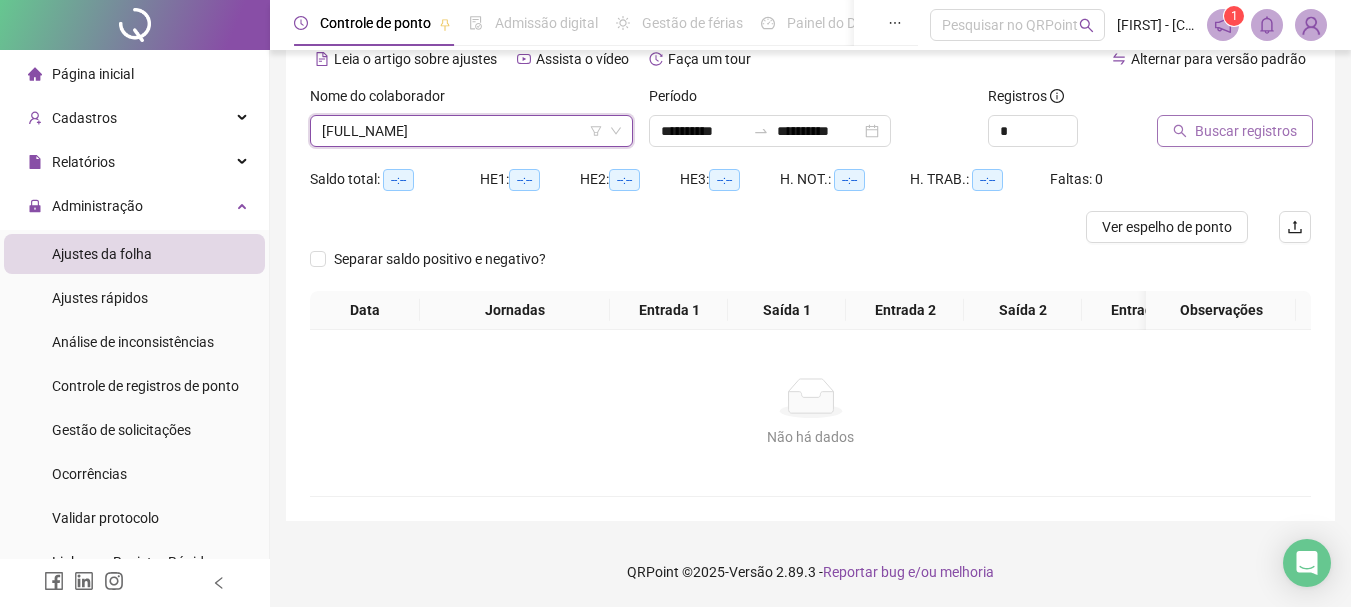 click on "Buscar registros" at bounding box center [1246, 131] 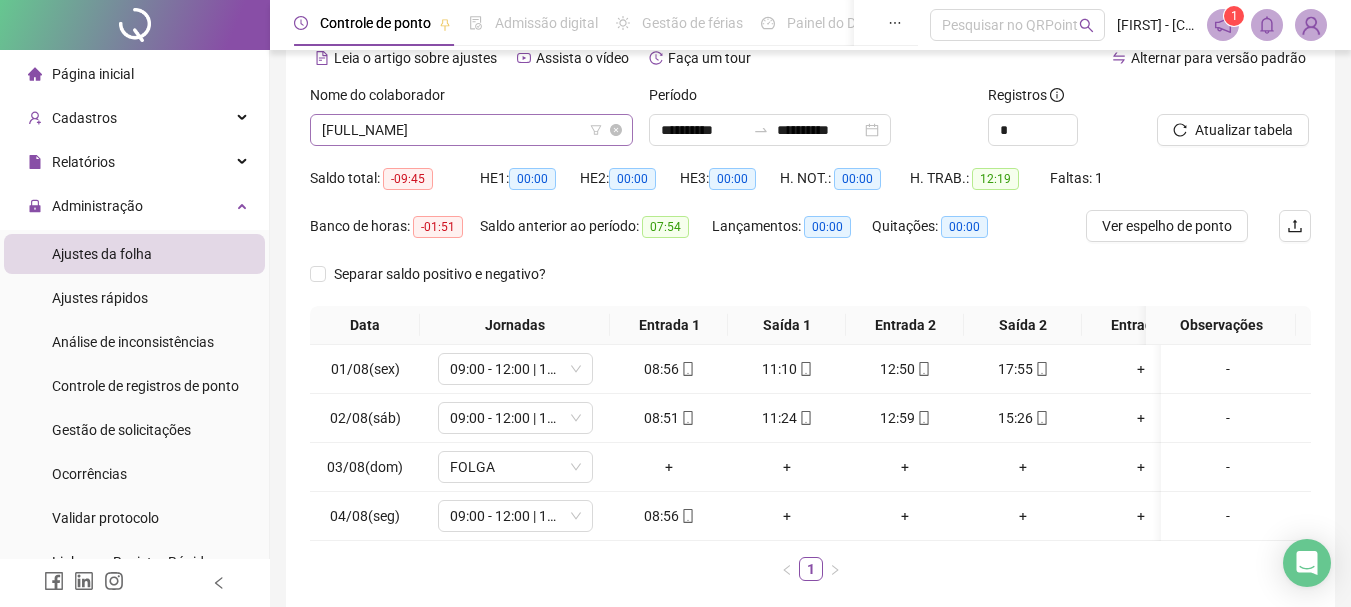 click on "[FIRST] [LAST] [LAST]" at bounding box center (471, 130) 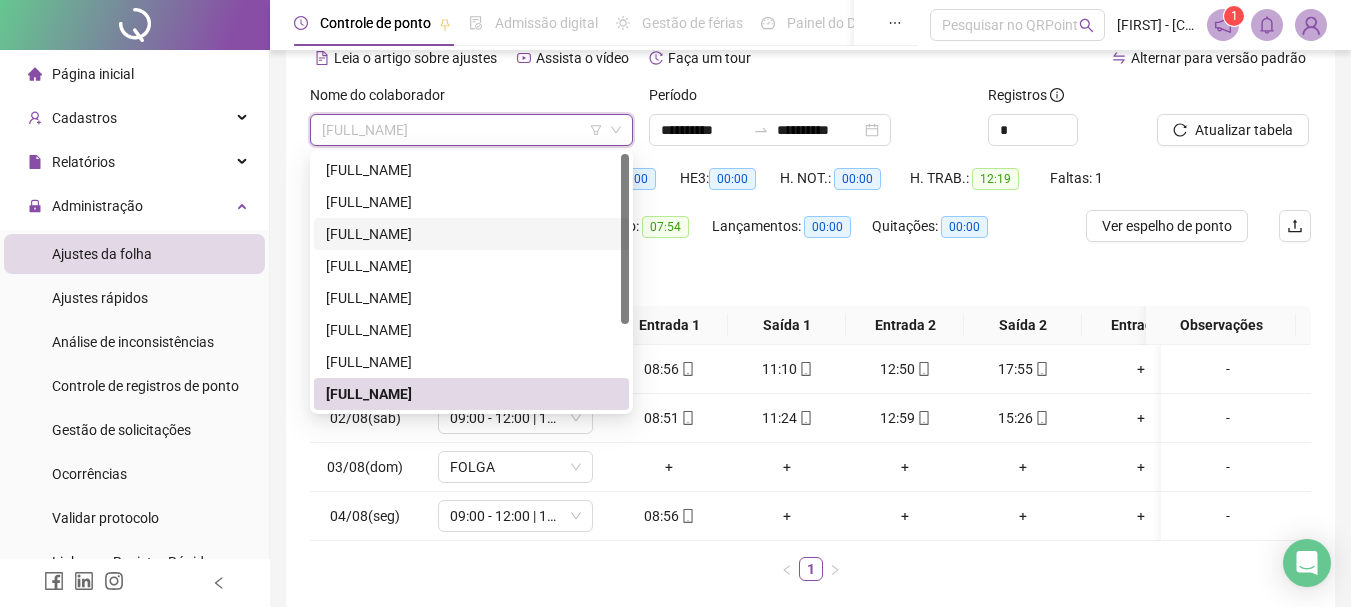 scroll, scrollTop: 100, scrollLeft: 0, axis: vertical 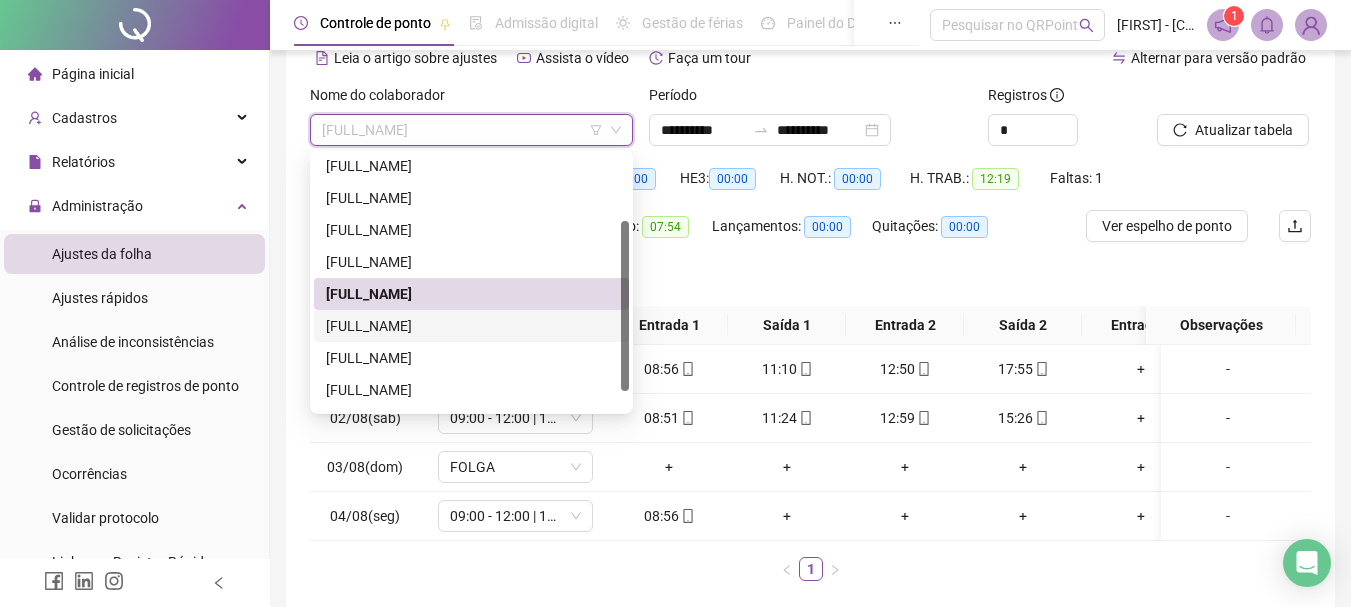 click on "[FIRST] [LAST] [LAST]" at bounding box center [471, 326] 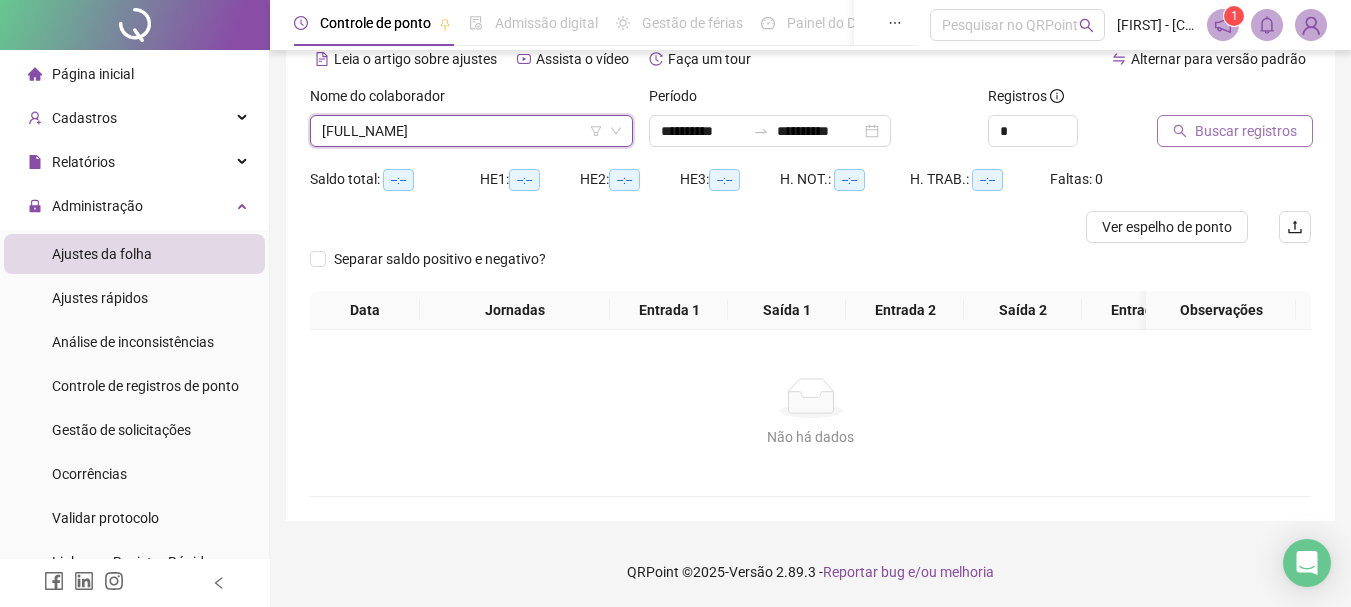 click on "Buscar registros" at bounding box center (1246, 131) 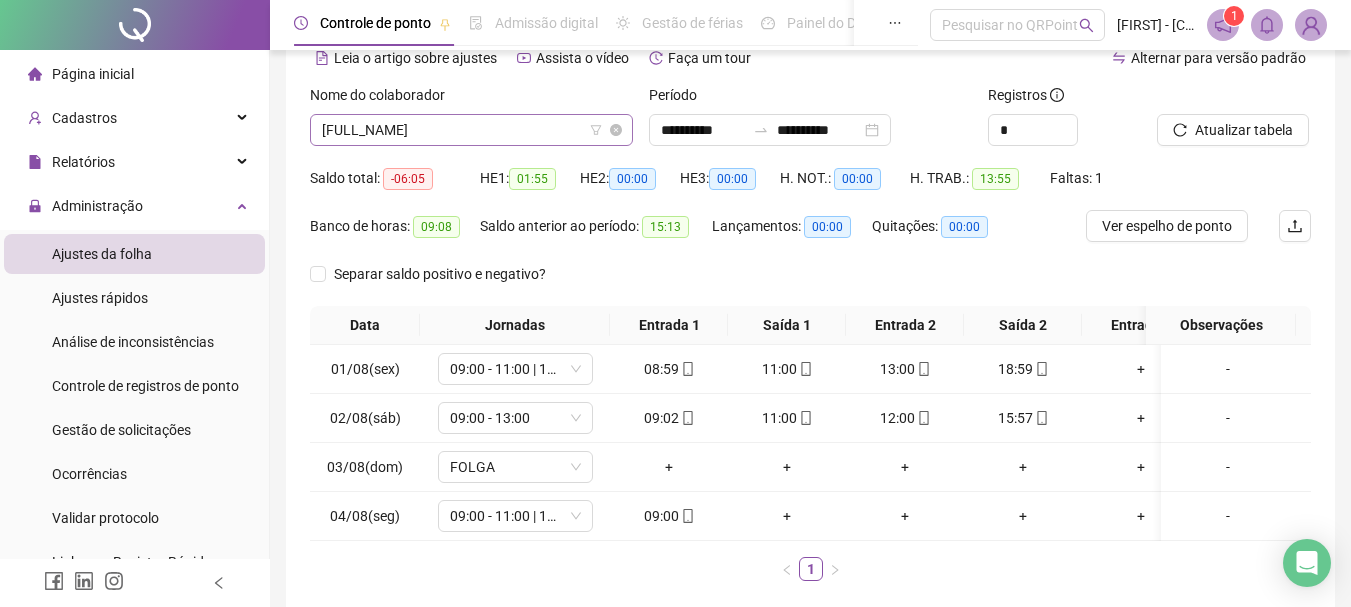 click on "[FIRST] [LAST] [LAST]" at bounding box center [471, 130] 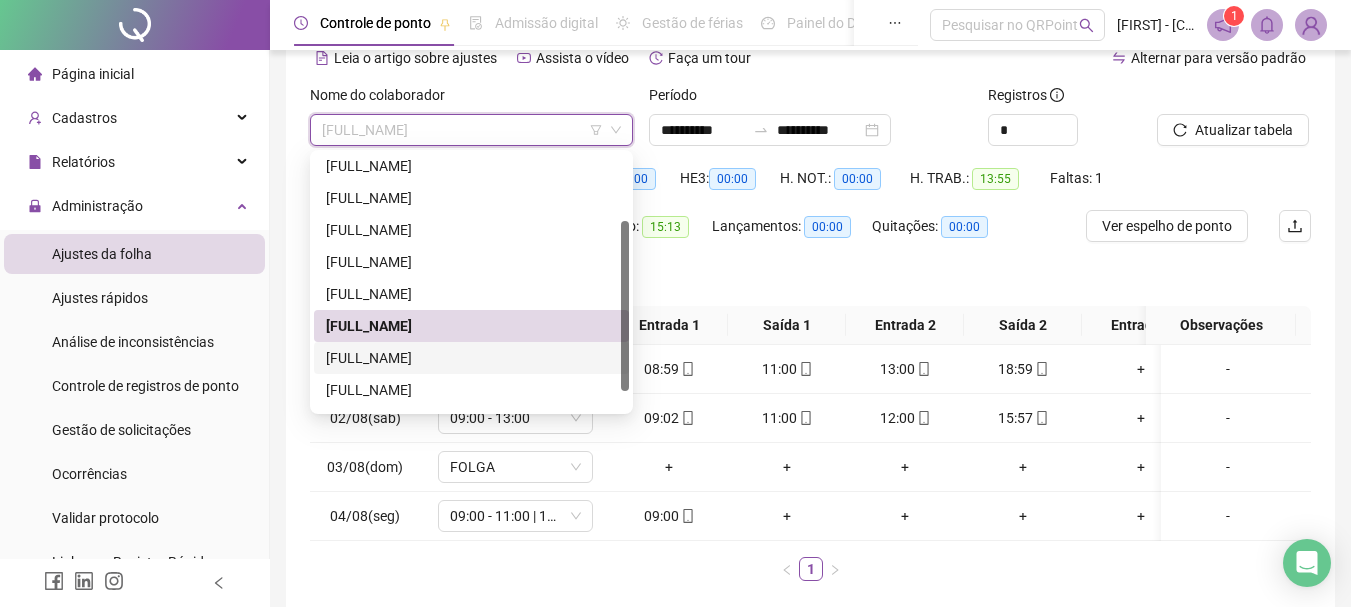 click on "[FIRST] [LAST] [LAST]" at bounding box center [471, 358] 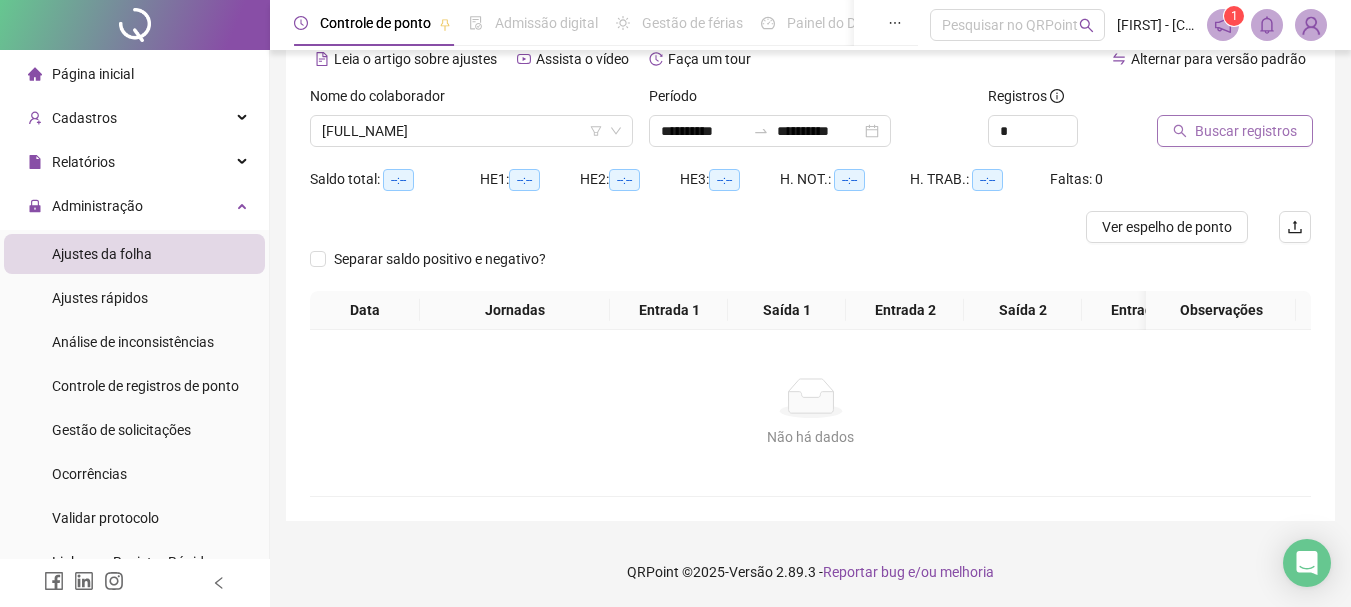 click on "Buscar registros" at bounding box center (1235, 131) 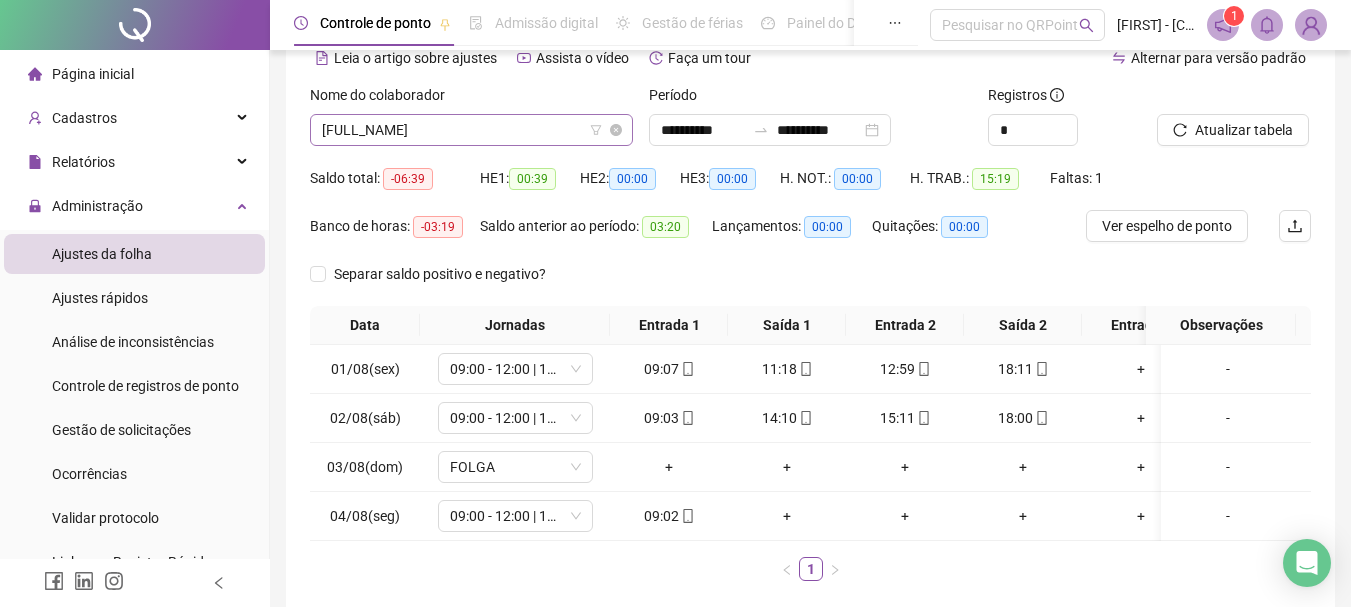 click on "[FIRST] [LAST] [LAST]" at bounding box center (471, 130) 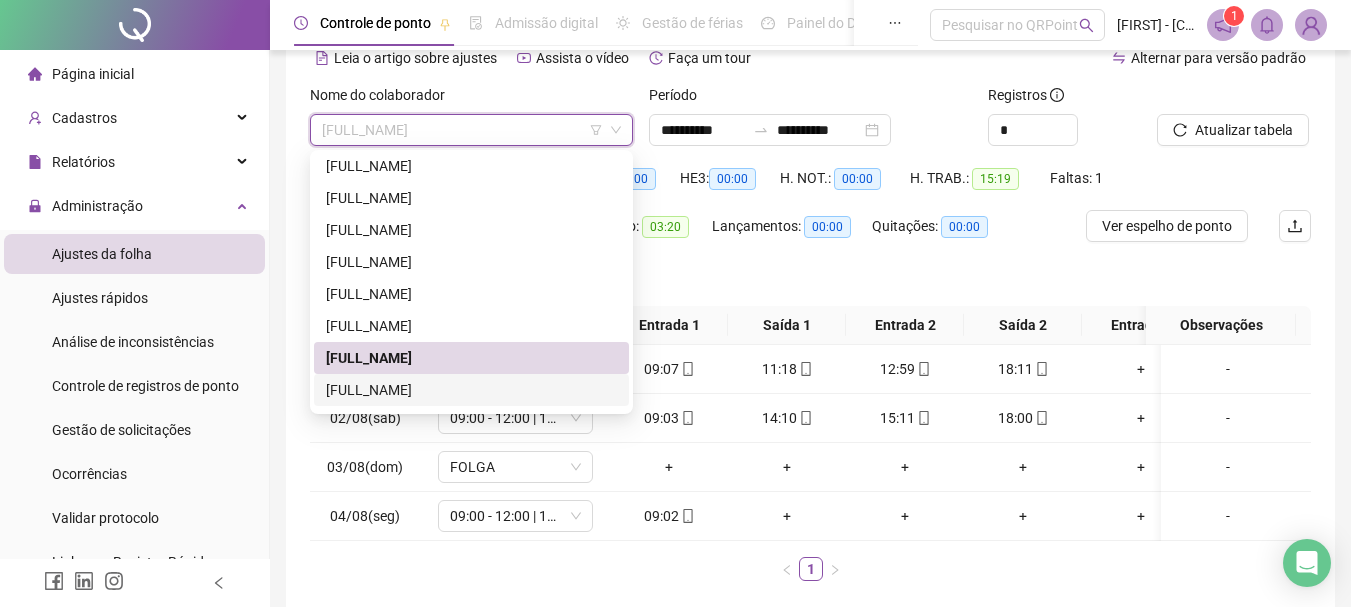 click on "[FIRST] [LAST] [LAST]" at bounding box center [471, 390] 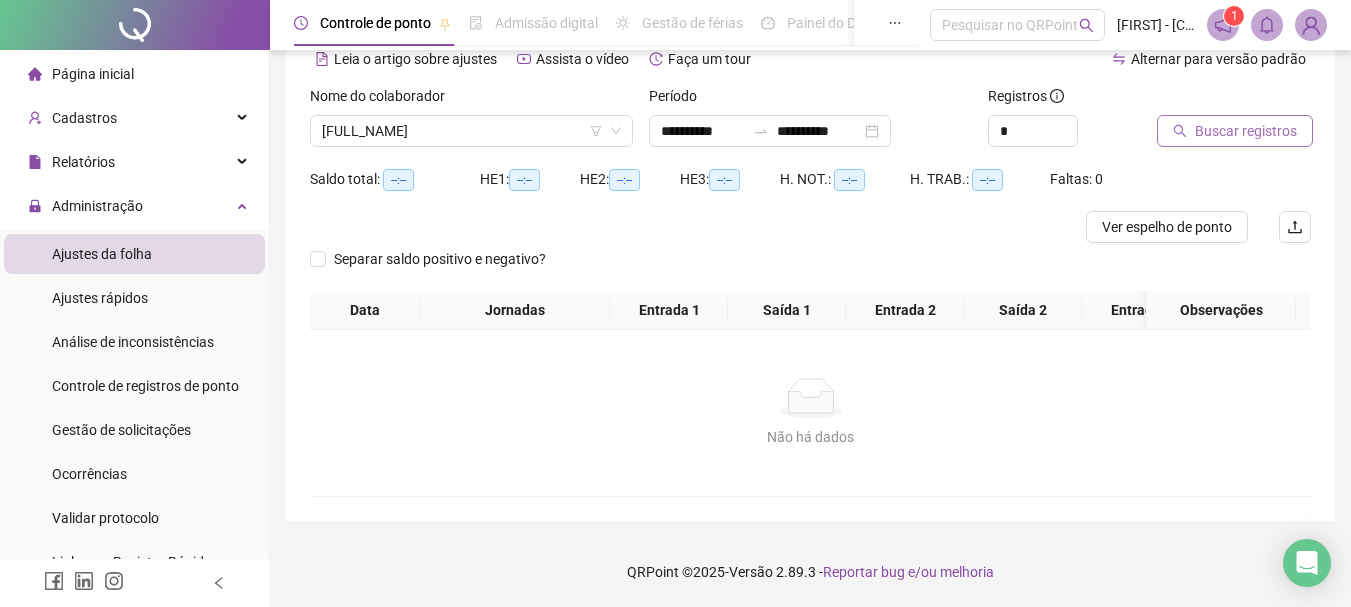 click on "Buscar registros" at bounding box center [1246, 131] 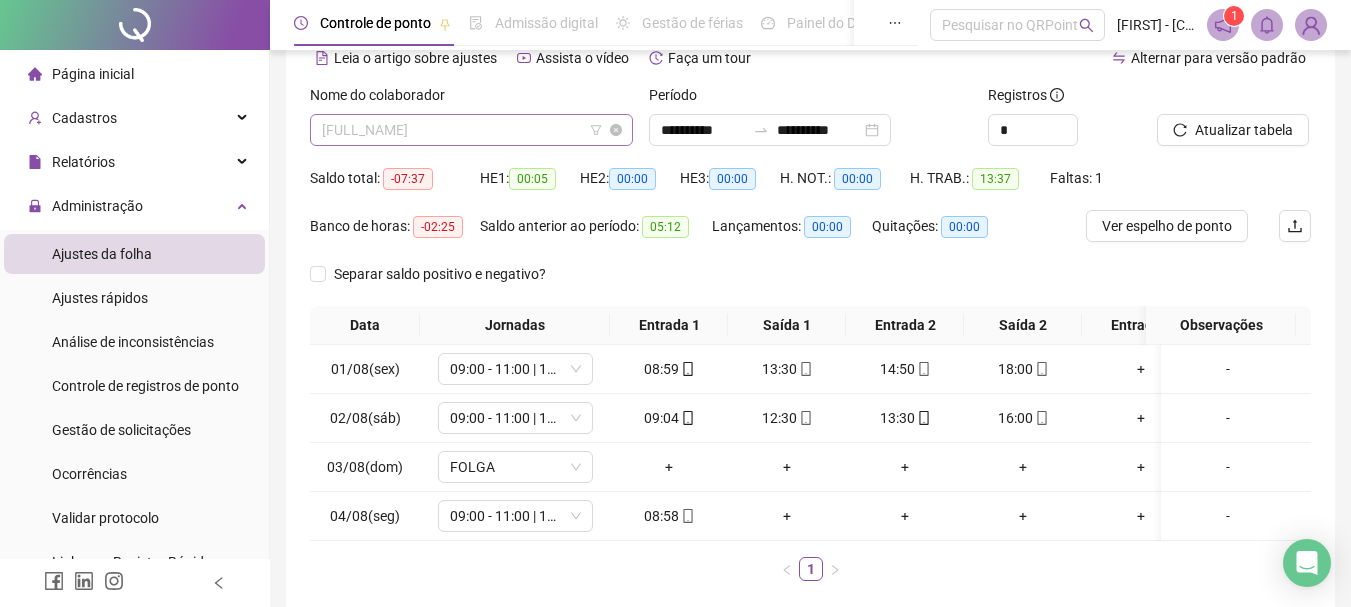 click on "[FIRST] [LAST] [LAST]" at bounding box center [471, 130] 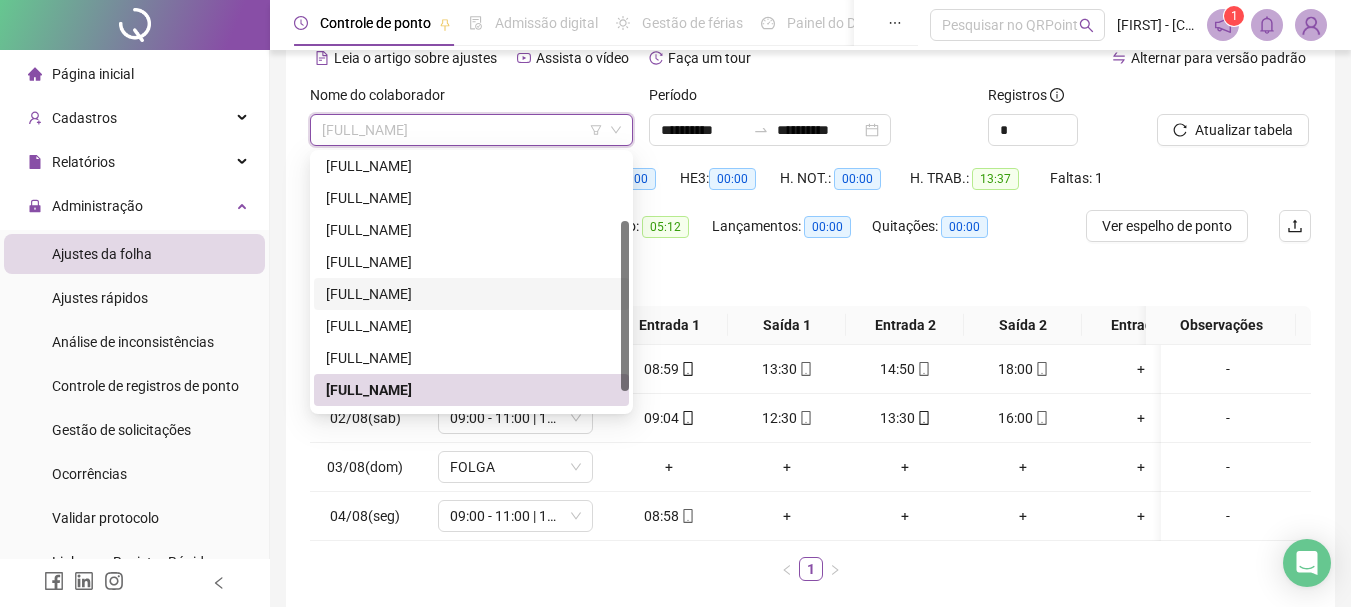 scroll, scrollTop: 128, scrollLeft: 0, axis: vertical 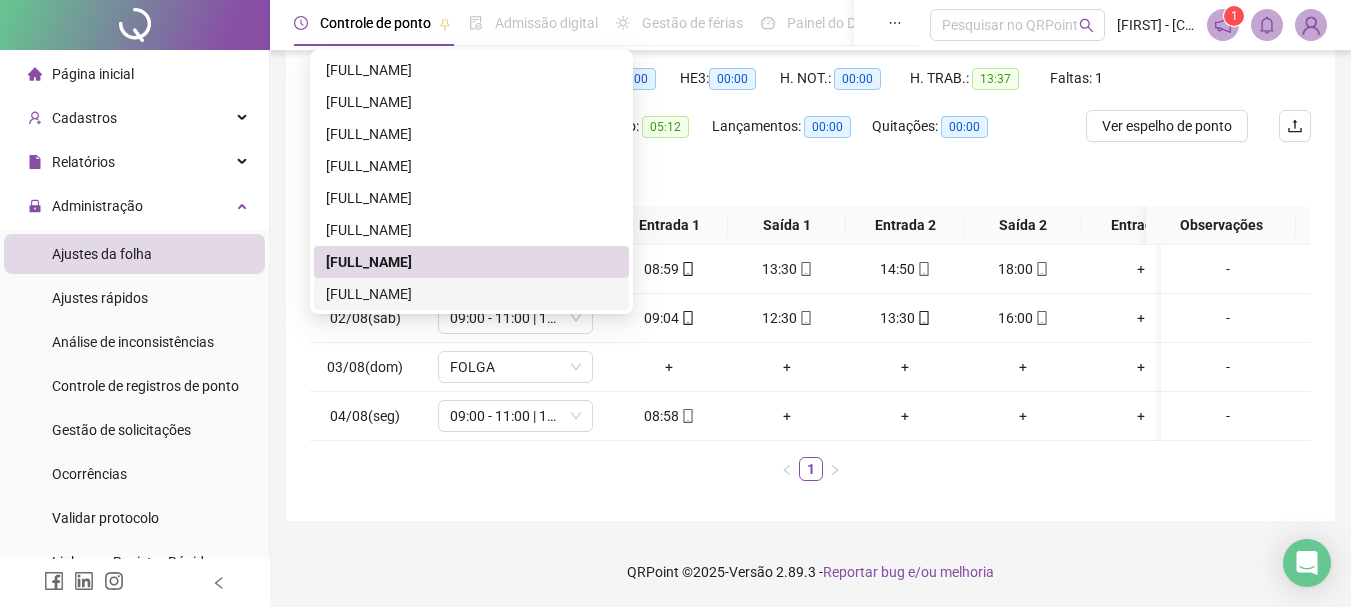 click on "[FIRST] [LAST] [LAST]" at bounding box center (471, 294) 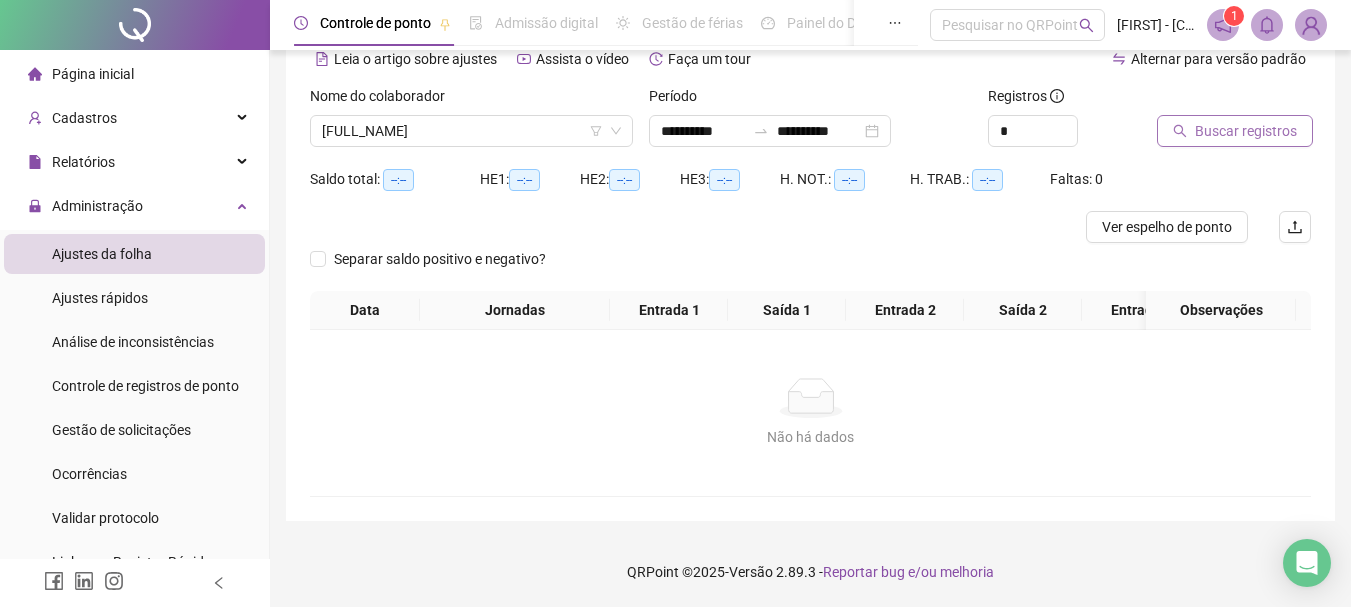 click on "Buscar registros" at bounding box center [1246, 131] 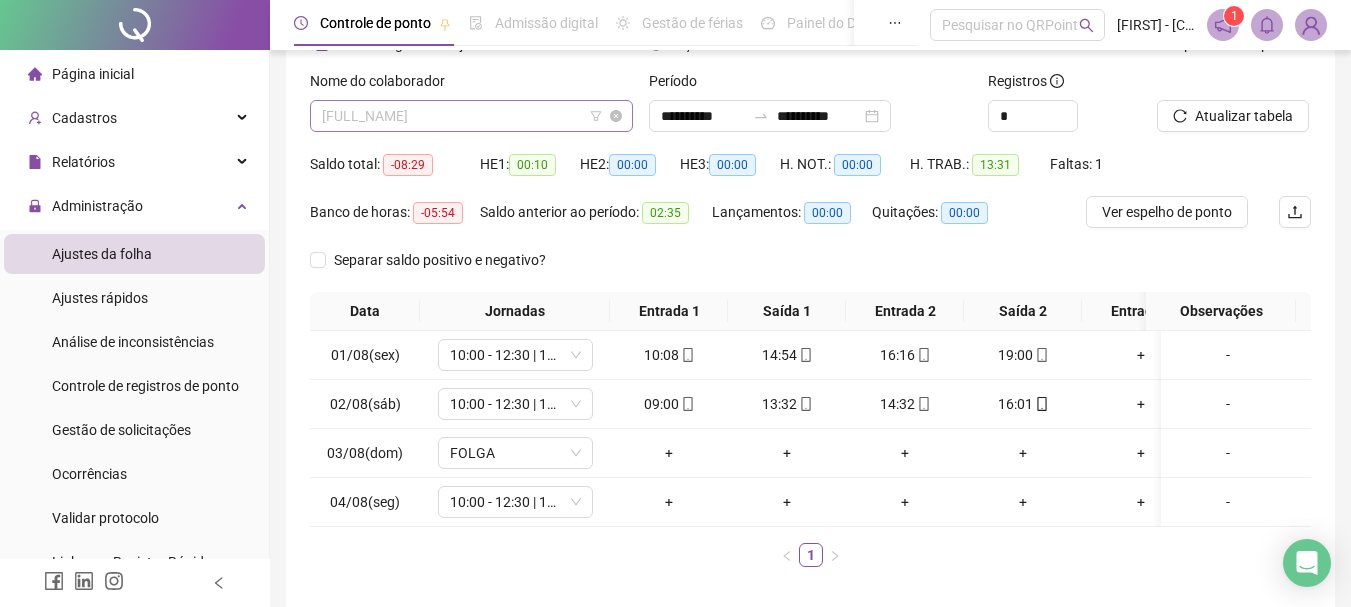 click on "[FIRST] [LAST] [LAST]" at bounding box center (471, 116) 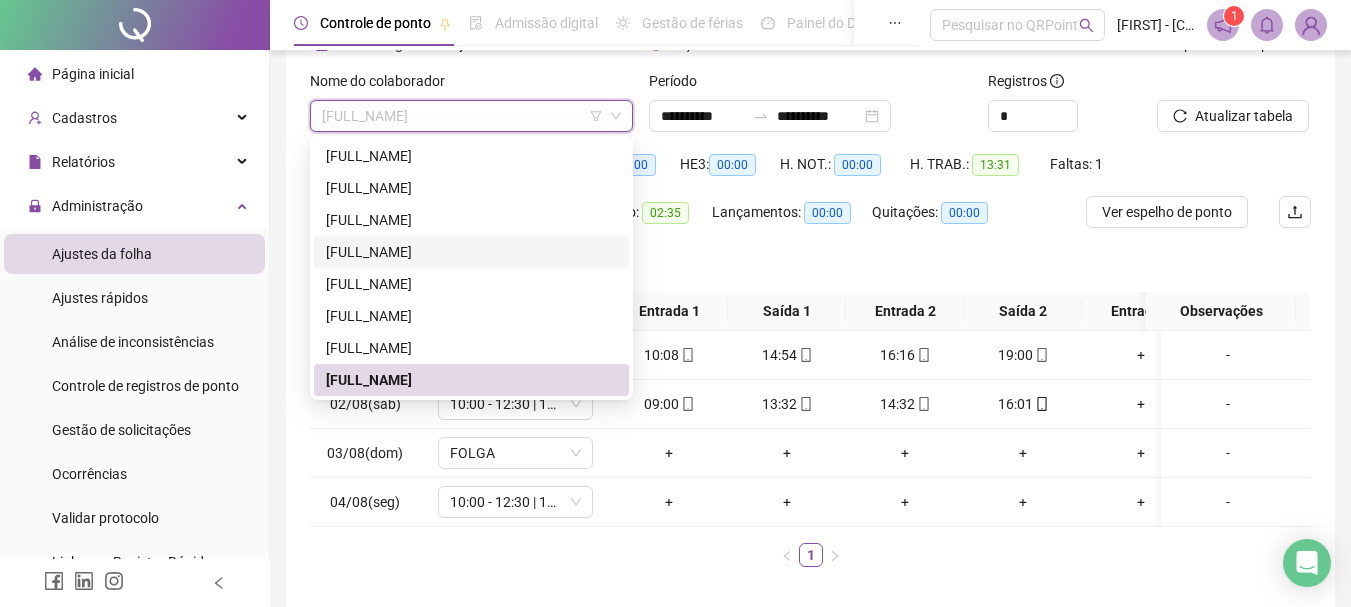 click on "Saldo anterior ao período:   02:35" at bounding box center [596, 220] 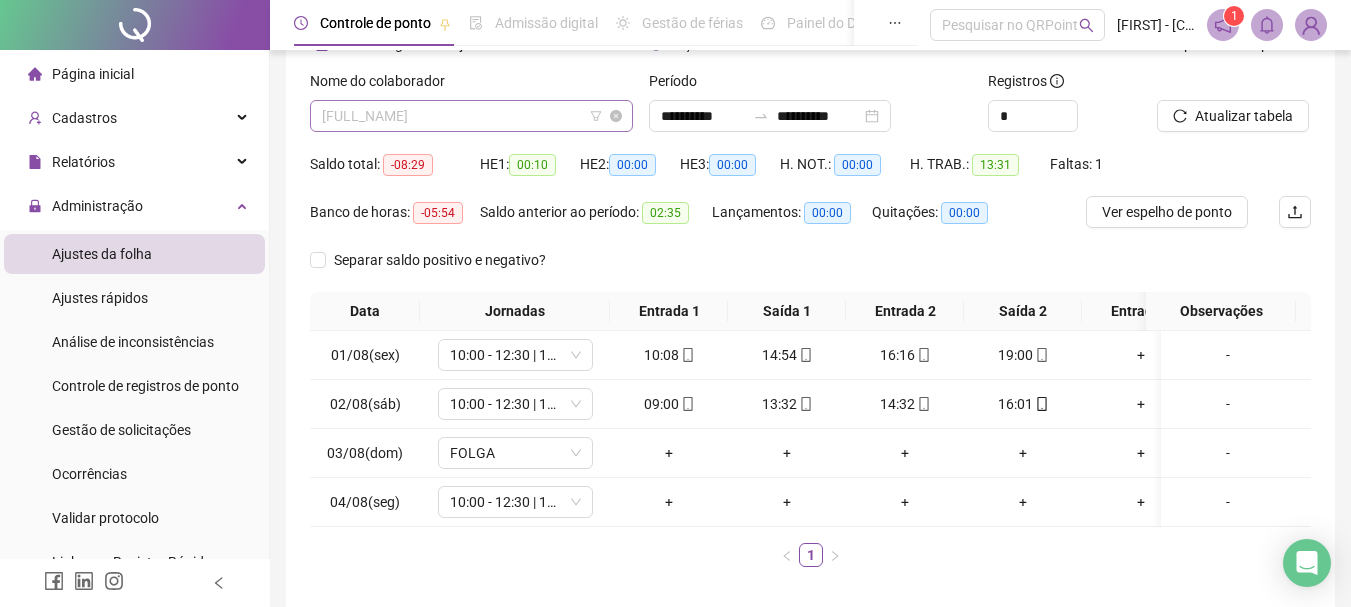 click on "[FIRST] [LAST] [LAST]" at bounding box center [471, 116] 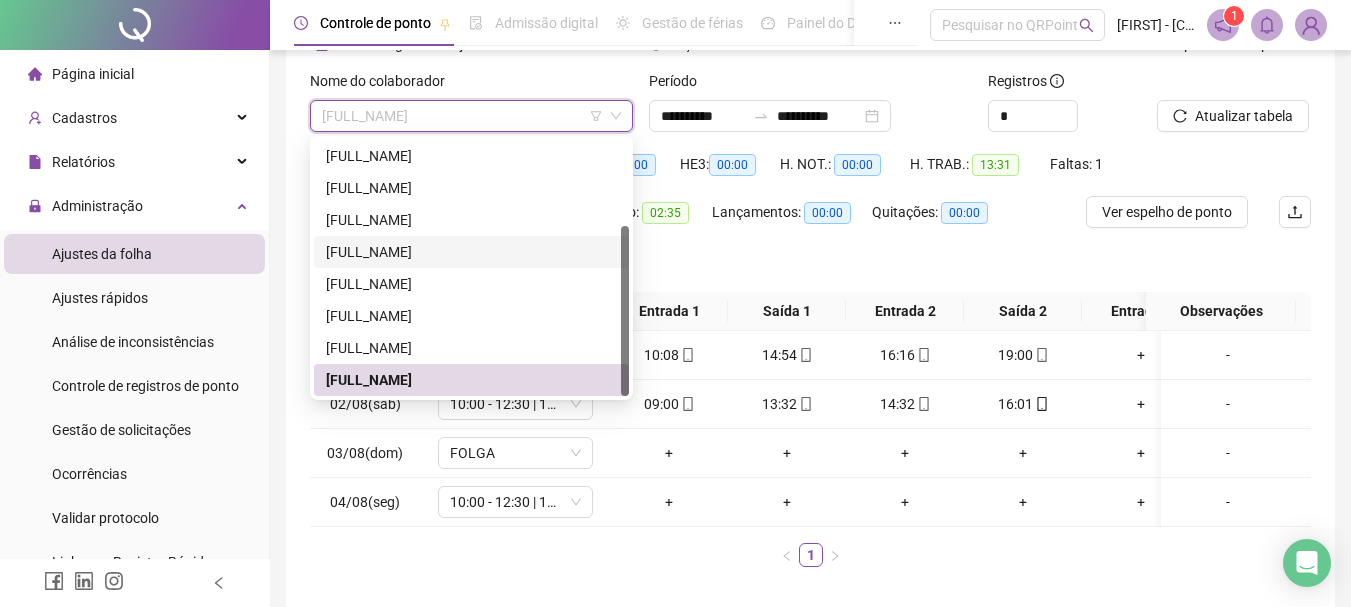 click on "[FIRST] [LAST] [LAST]" at bounding box center [471, 252] 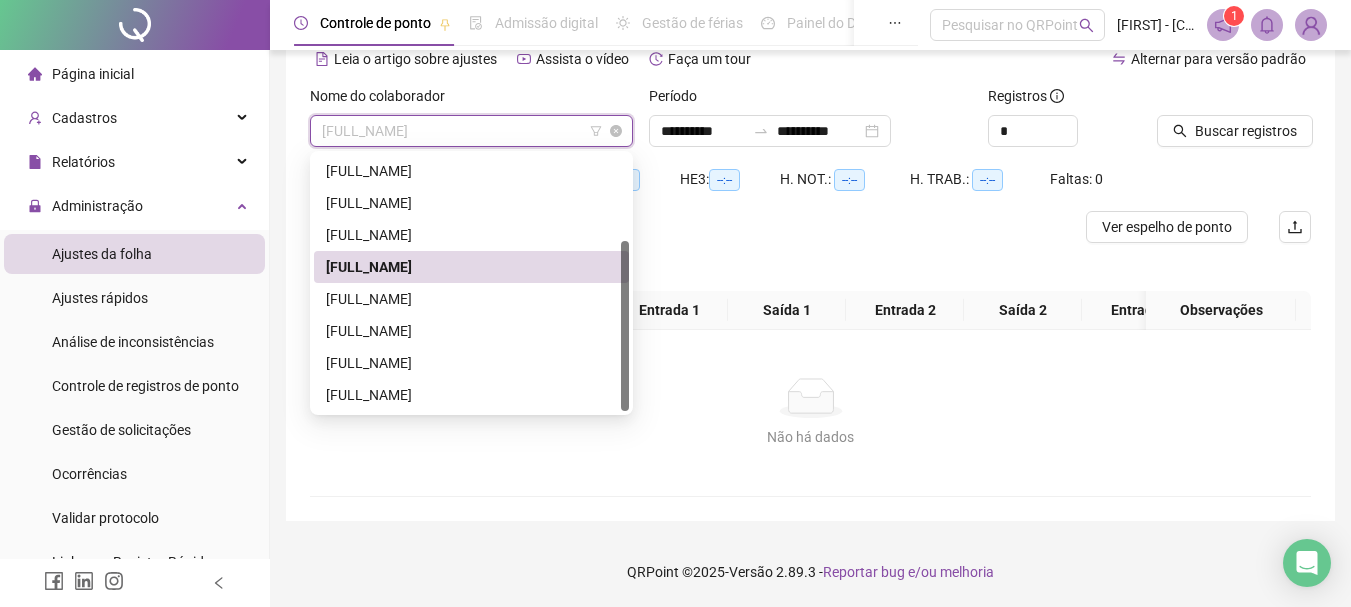 click on "[FIRST] [LAST] [LAST]" at bounding box center [471, 131] 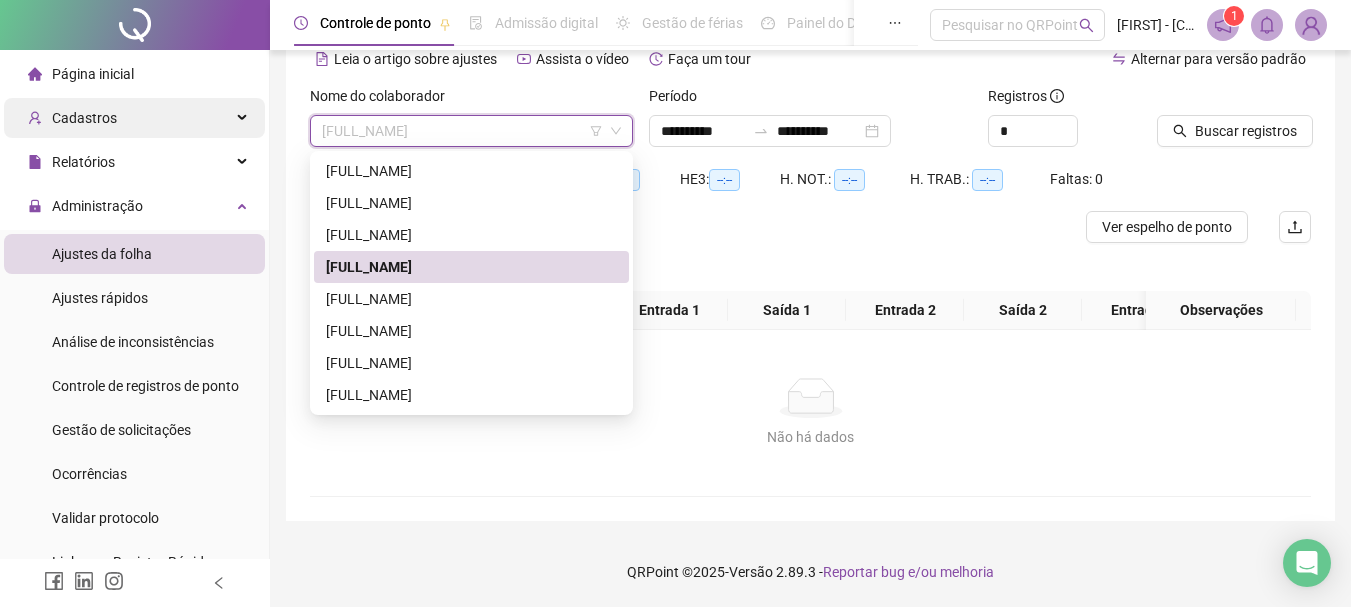 click on "Cadastros" at bounding box center (84, 118) 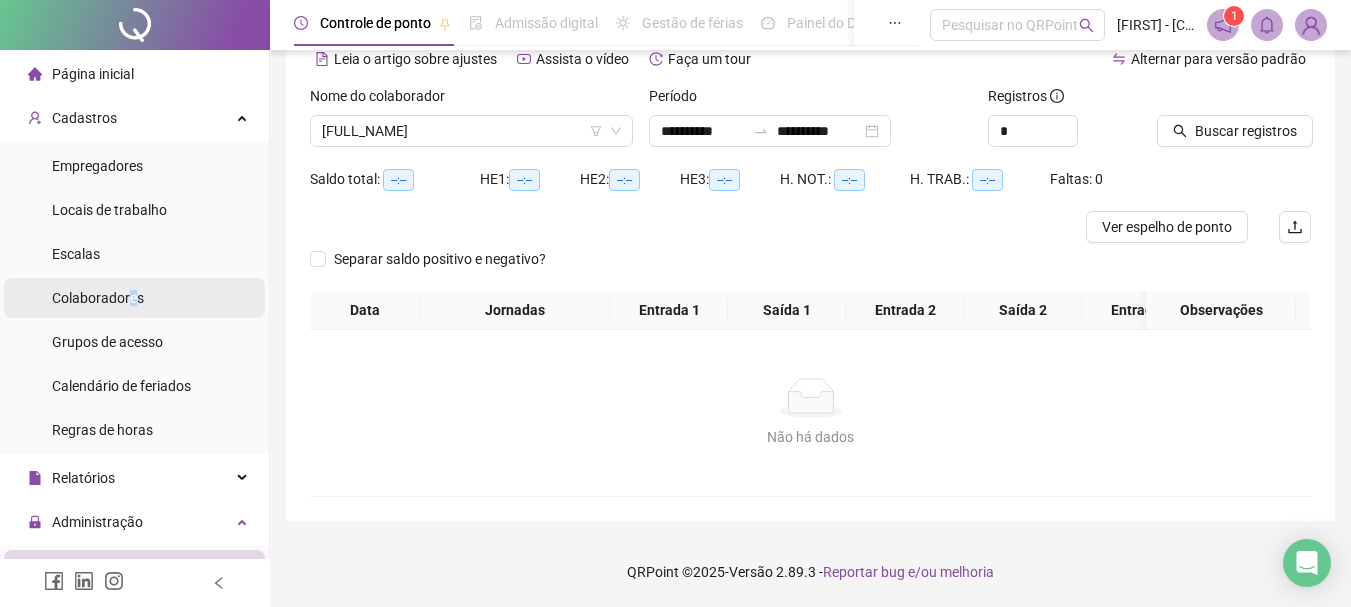 click on "Colaboradores" at bounding box center [98, 298] 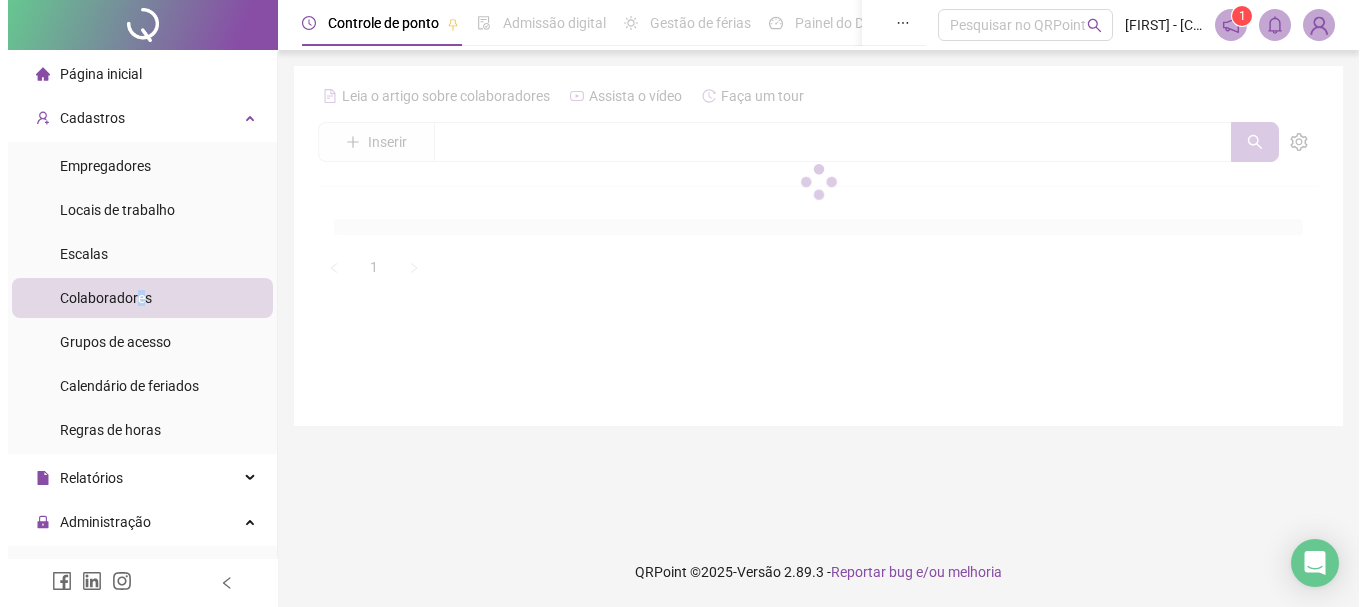 scroll, scrollTop: 0, scrollLeft: 0, axis: both 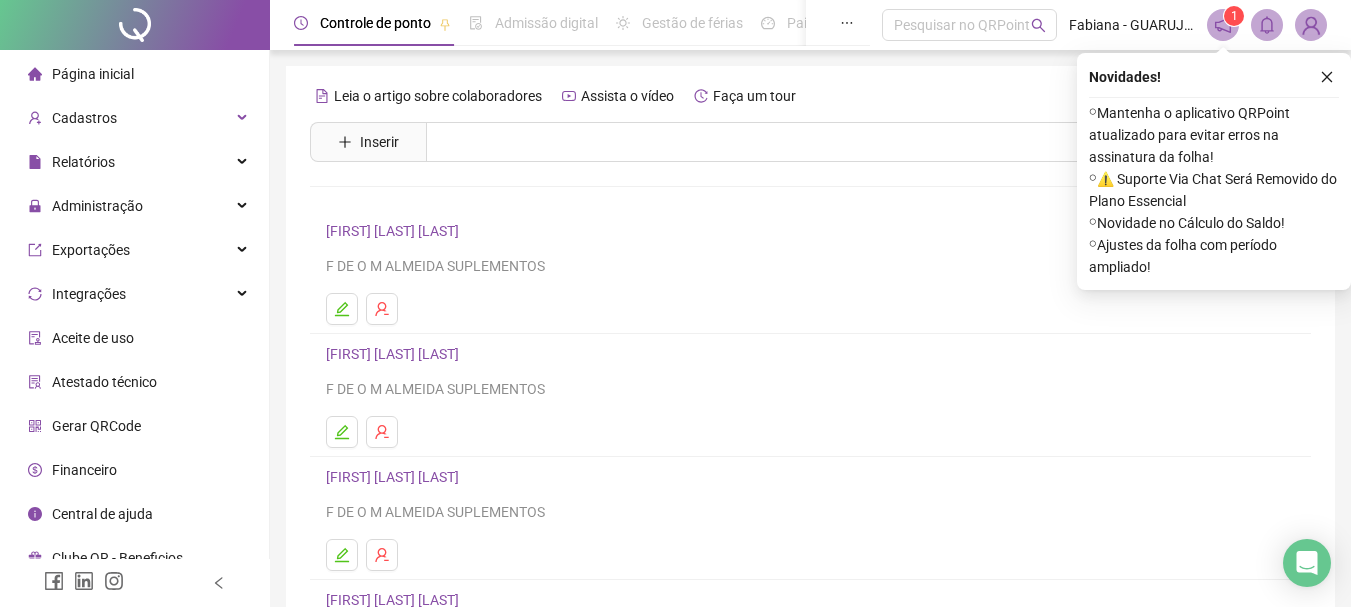 click on "Nome do colaborador [NAME]    F DE O M ALMEIDA SUPLEMENTOS [NAME]    F DE O M ALMEIDA SUPLEMENTOS [NAME]    F DE O M ALMEIDA SUPLEMENTOS [NAME]    F DE O M ALMEIDA SUPLEMENTOS [NAME]    F DE O M ALMEIDA SUPLEMENTOS 1 2 3" at bounding box center [810, 473] 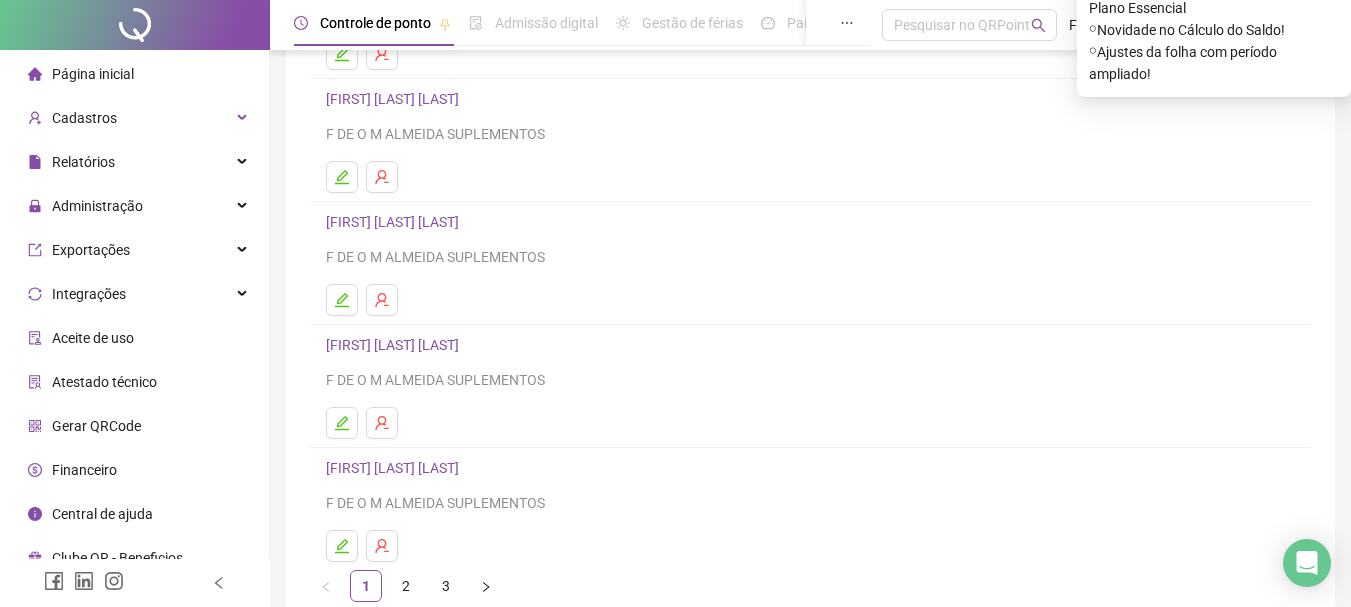 scroll, scrollTop: 300, scrollLeft: 0, axis: vertical 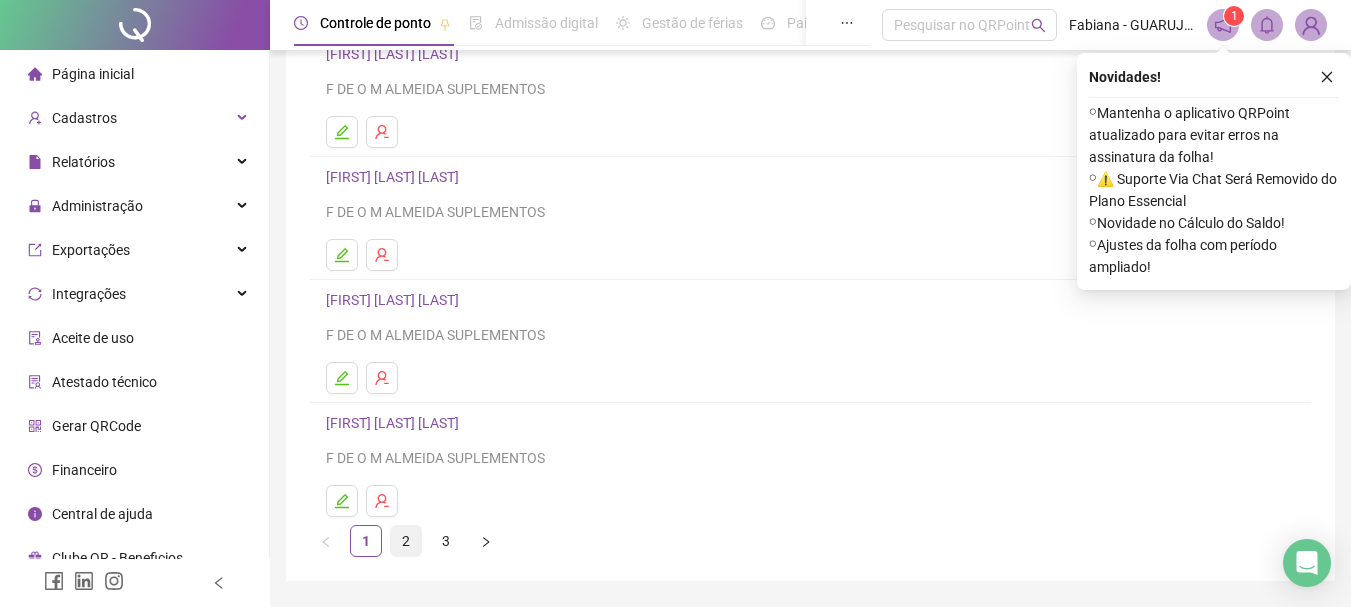 click on "2" at bounding box center (406, 541) 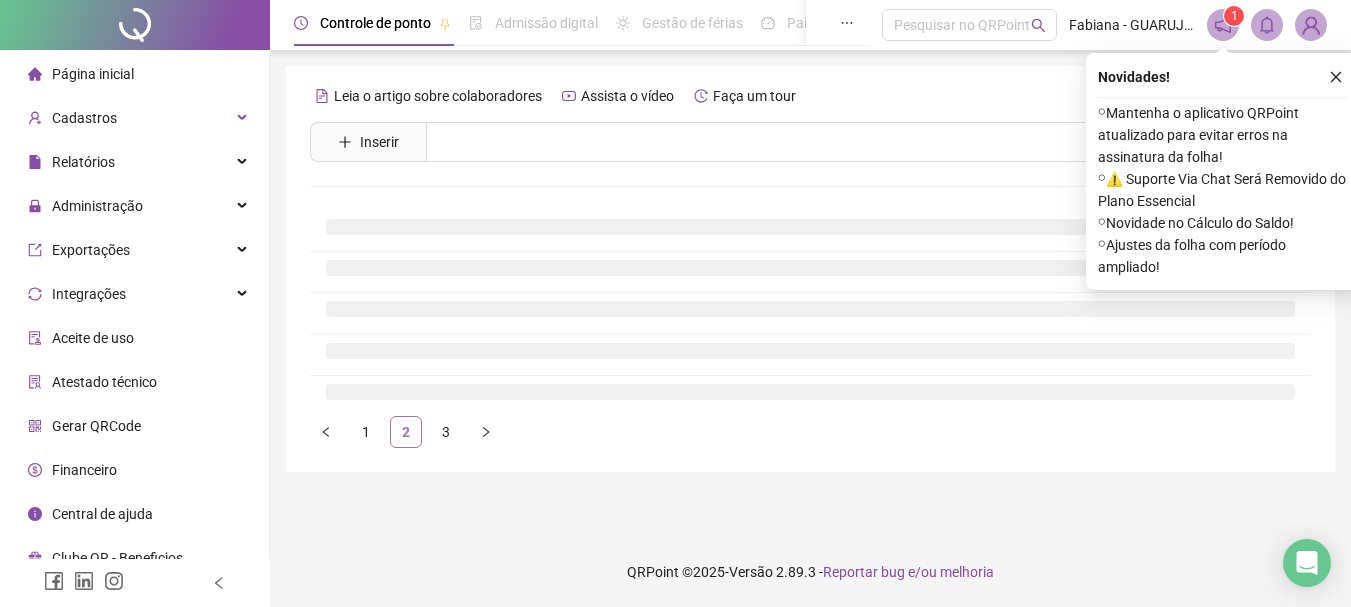 scroll, scrollTop: 0, scrollLeft: 0, axis: both 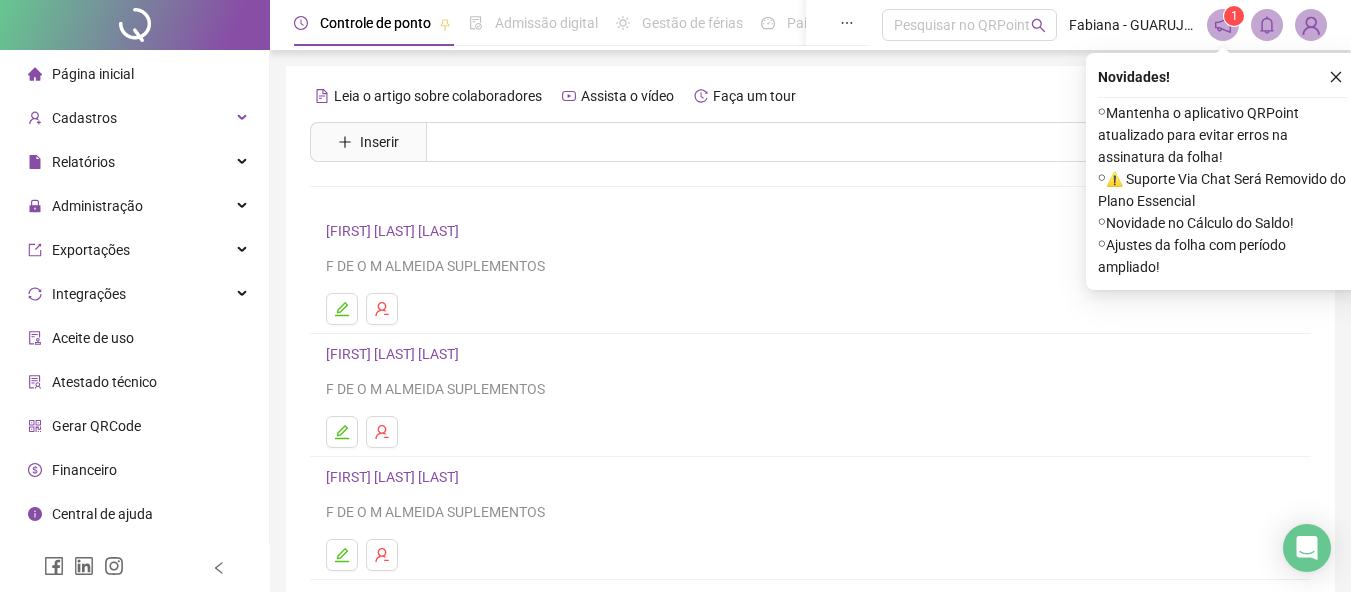 click on "[FIRST] [LAST] [LAST]" at bounding box center [395, 354] 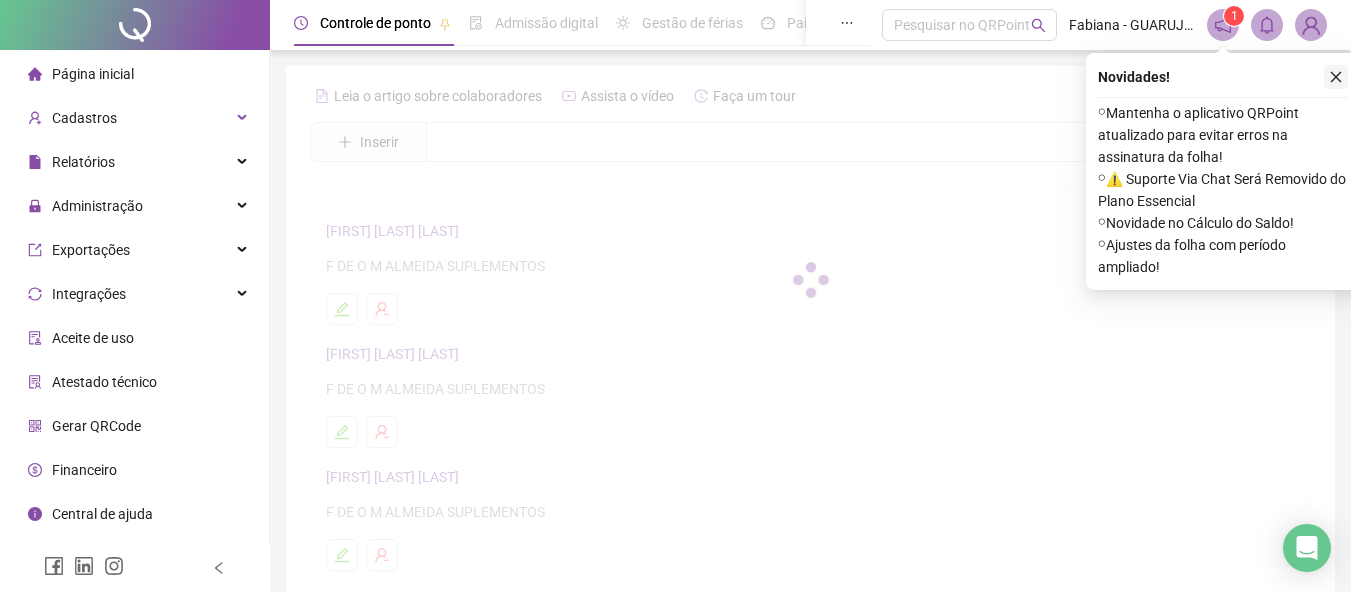 click 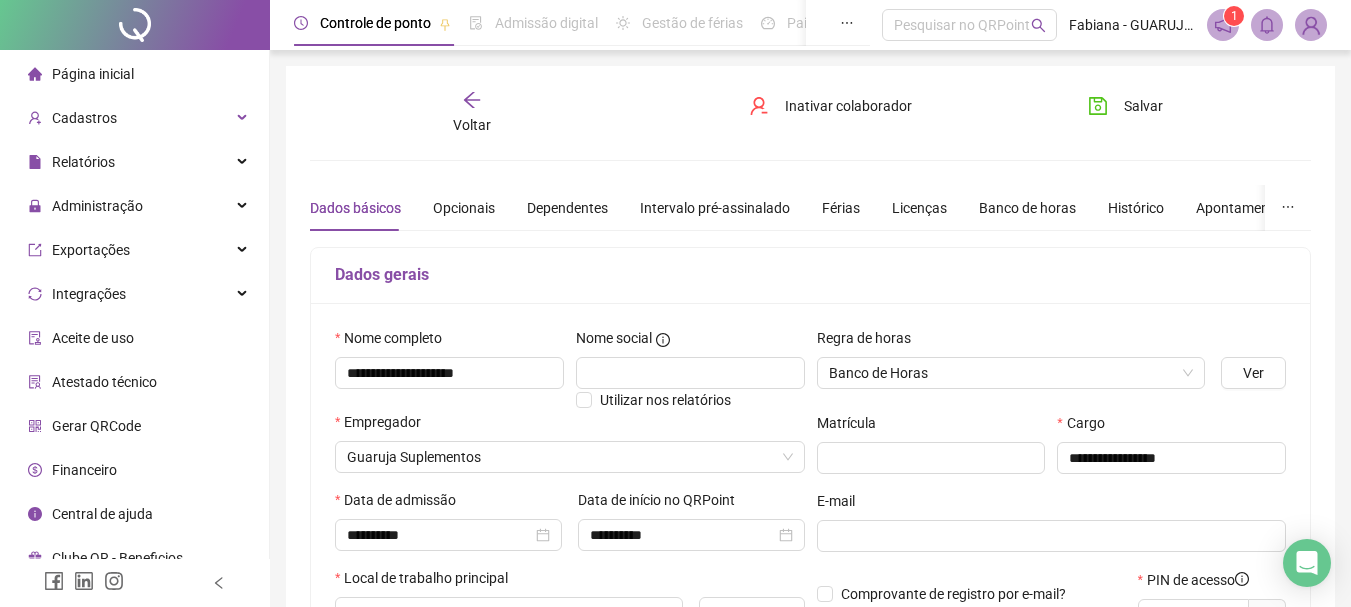 type on "**********" 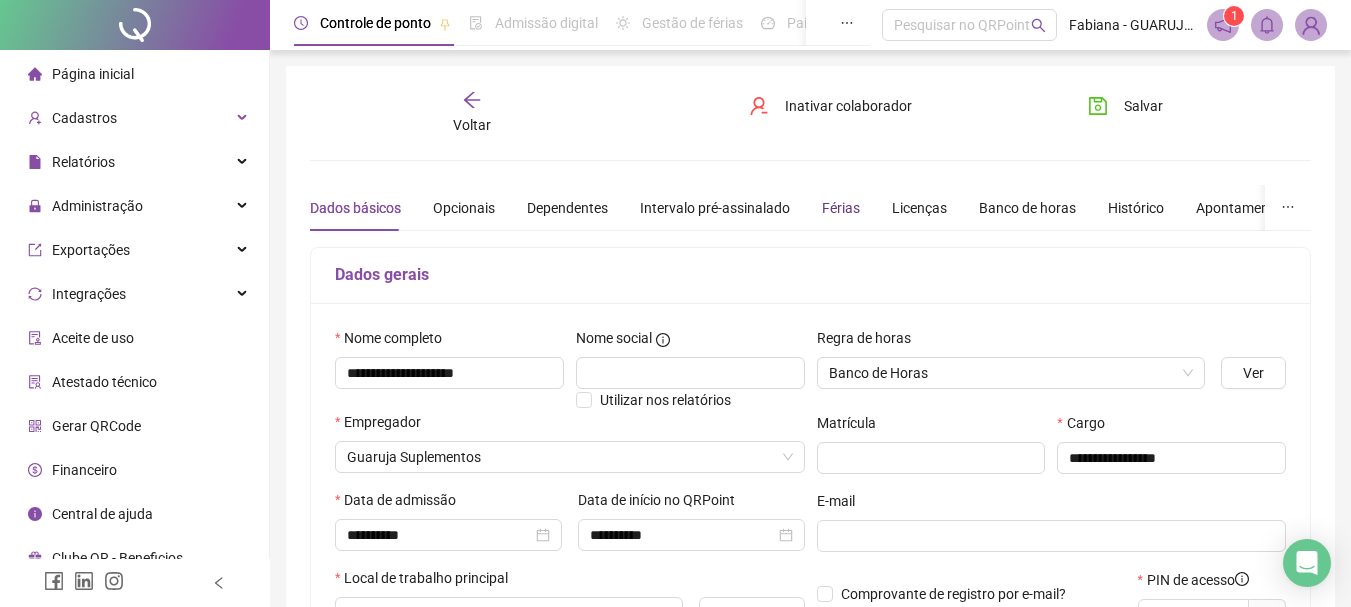 click on "Férias" at bounding box center [841, 208] 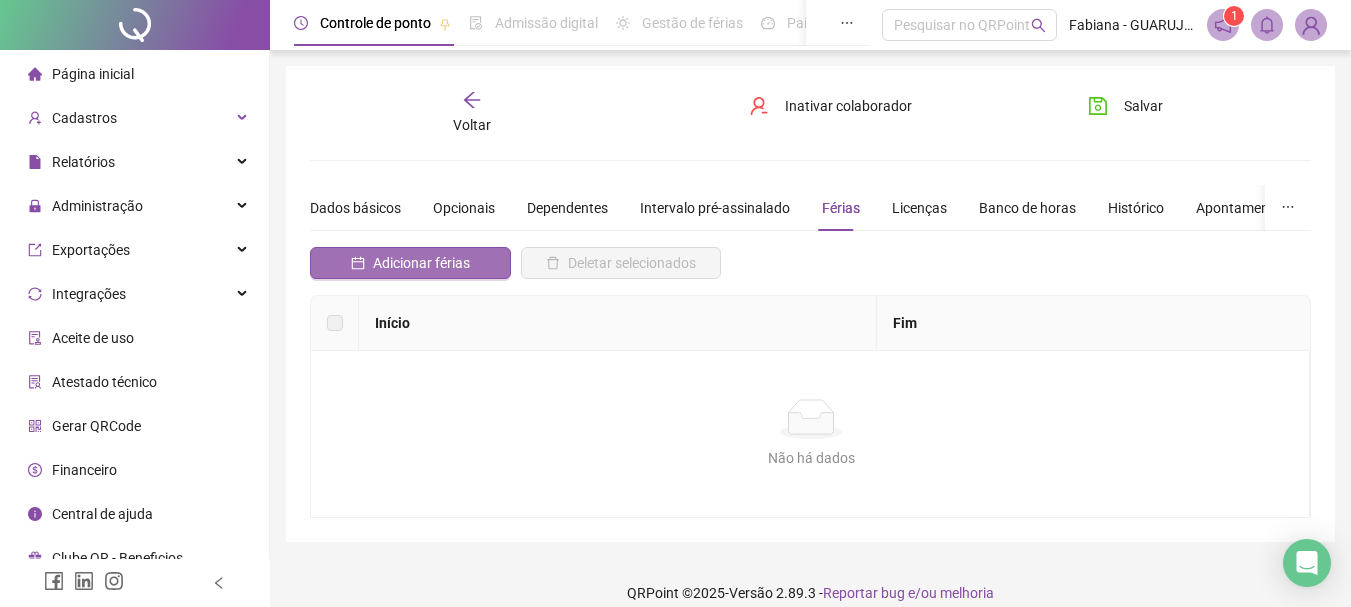 click on "Adicionar férias" at bounding box center (421, 263) 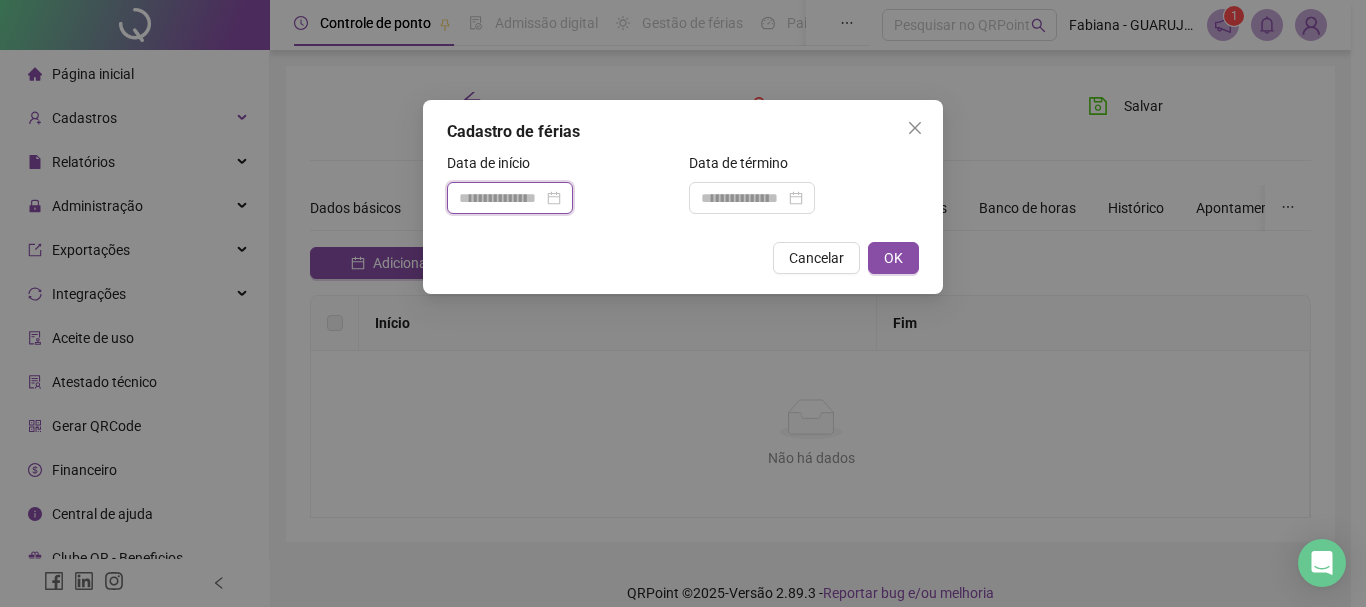 click at bounding box center [501, 198] 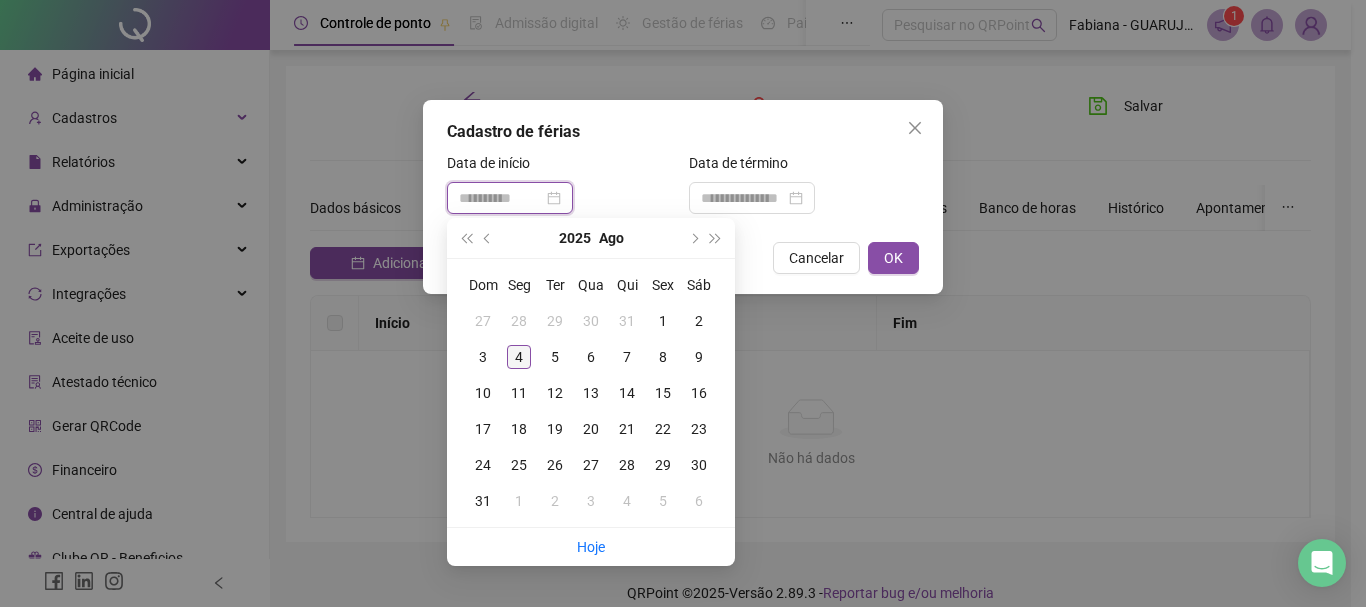 type on "**********" 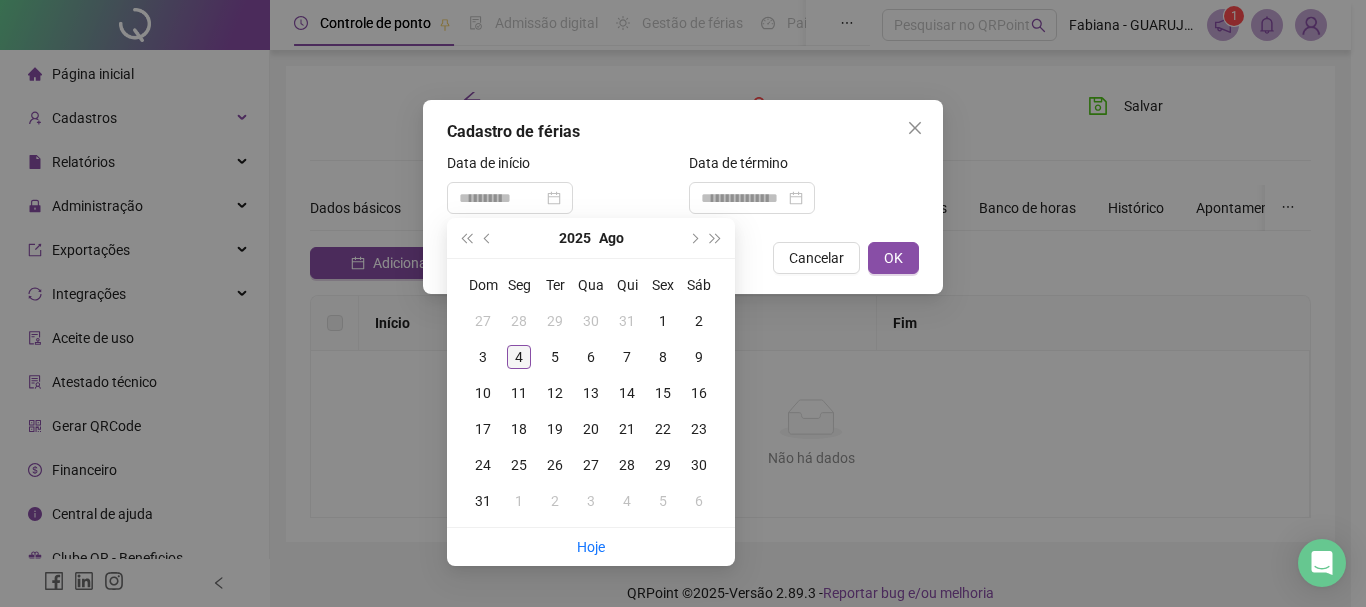 click on "4" at bounding box center (519, 357) 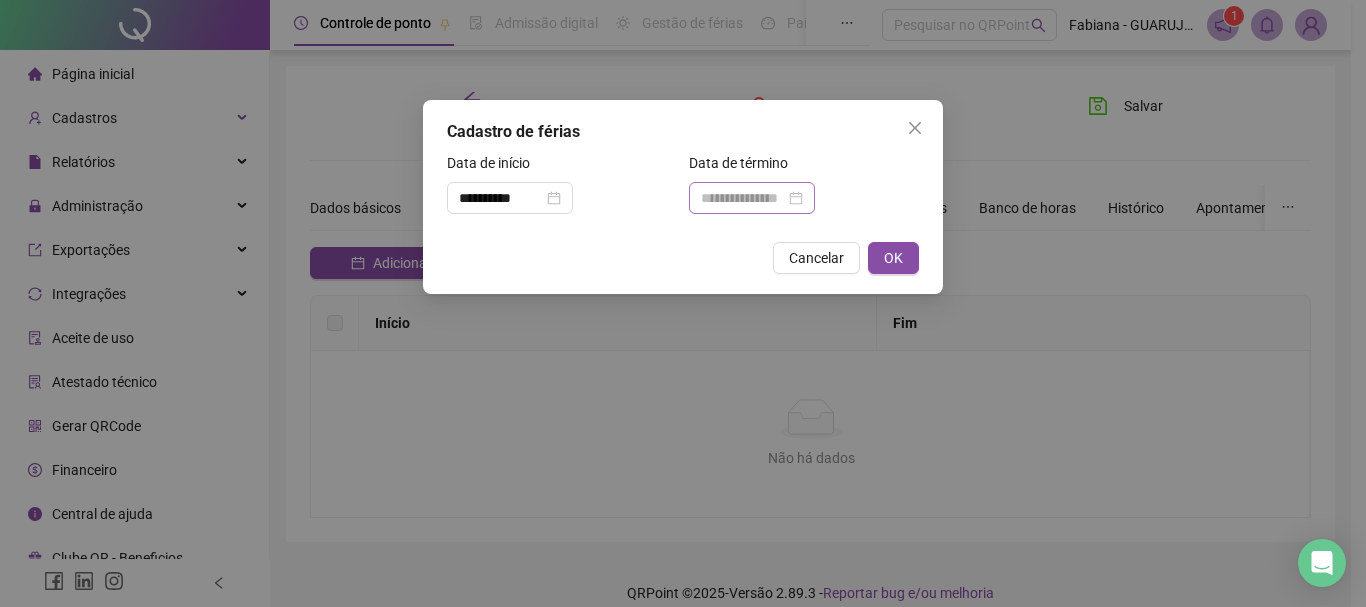 click at bounding box center (752, 198) 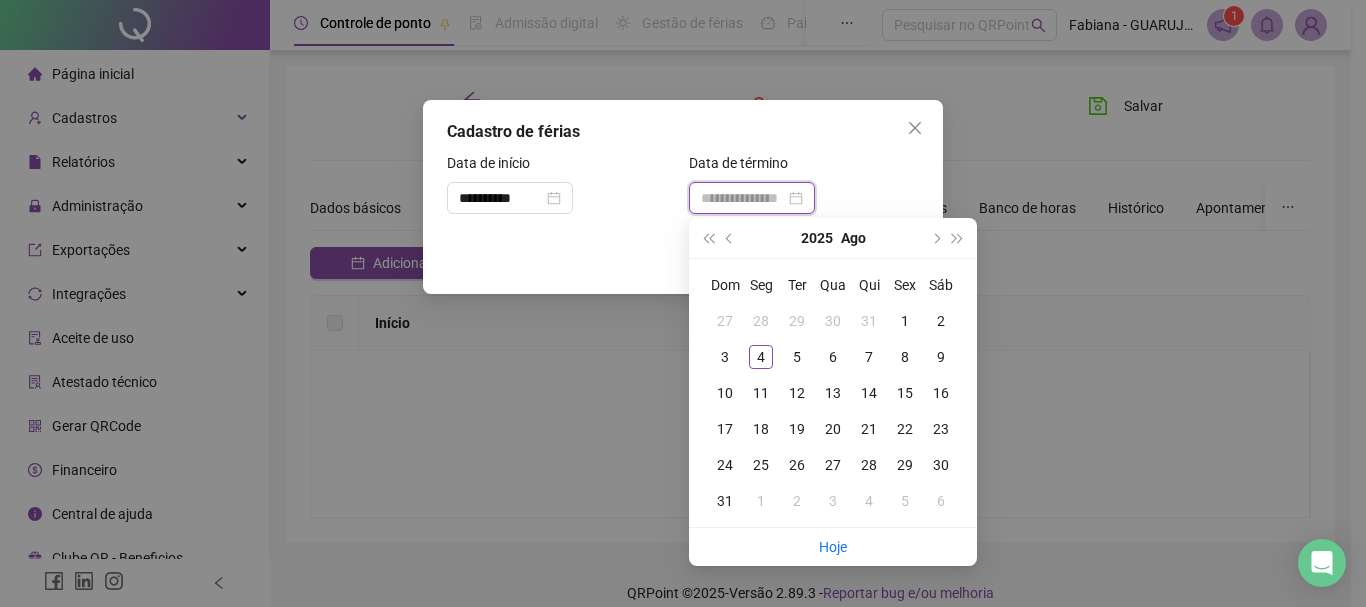 click at bounding box center (743, 198) 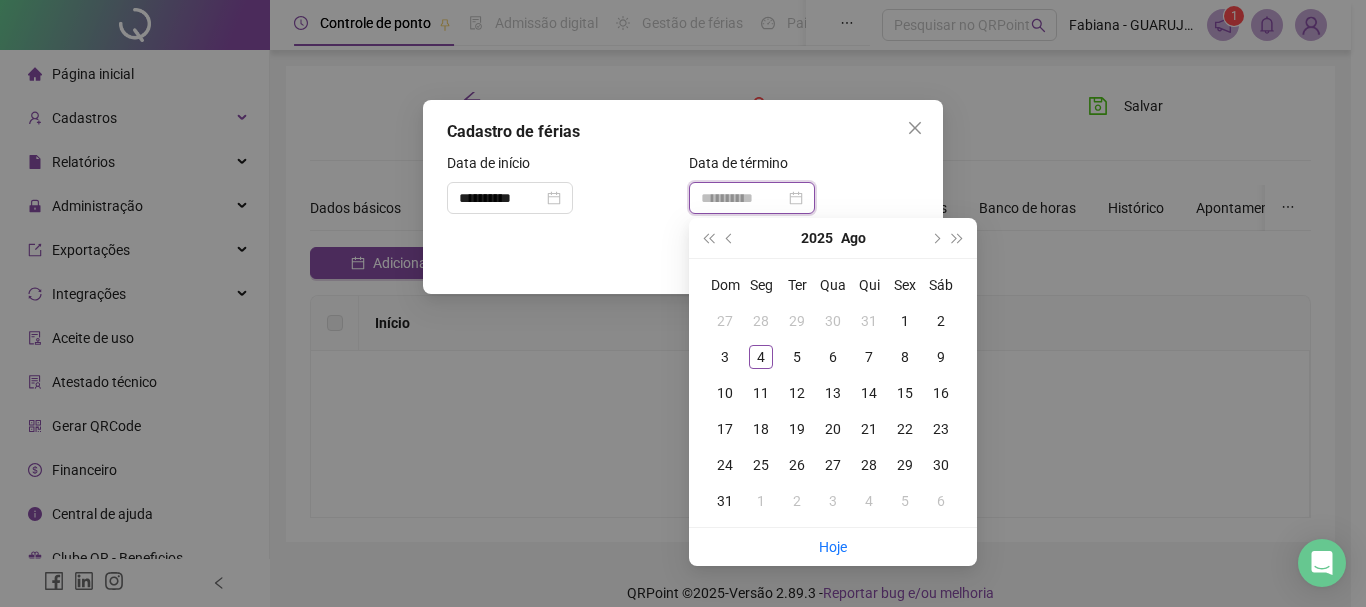 type on "**********" 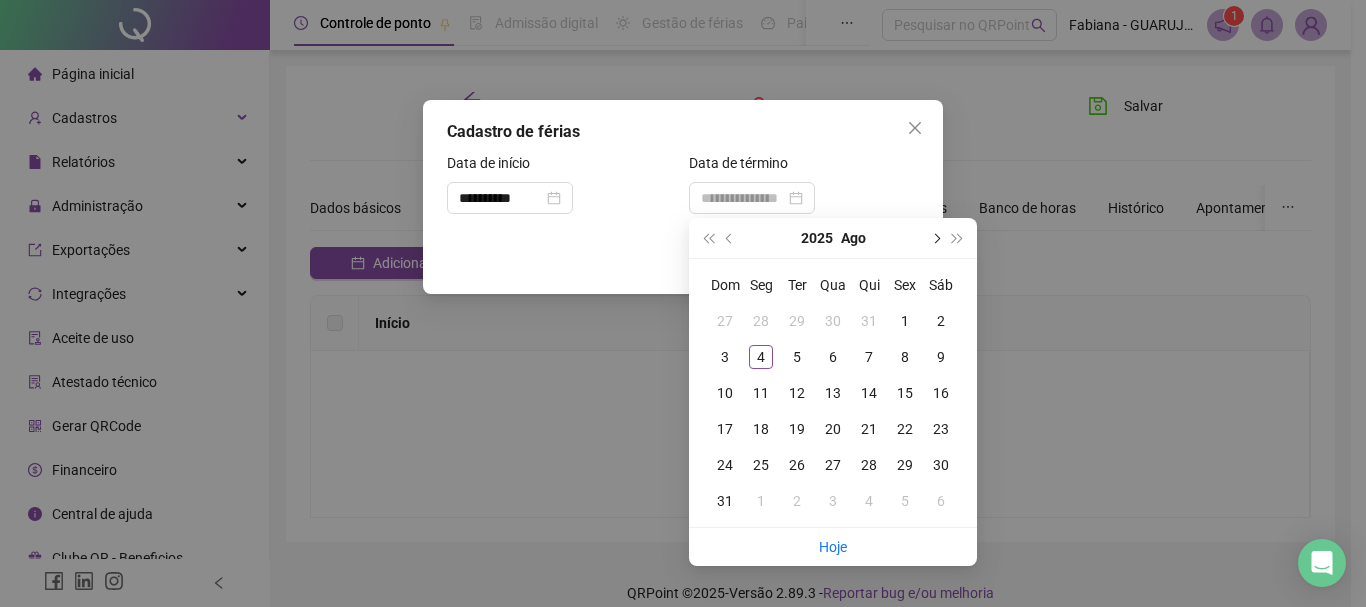 click at bounding box center (935, 238) 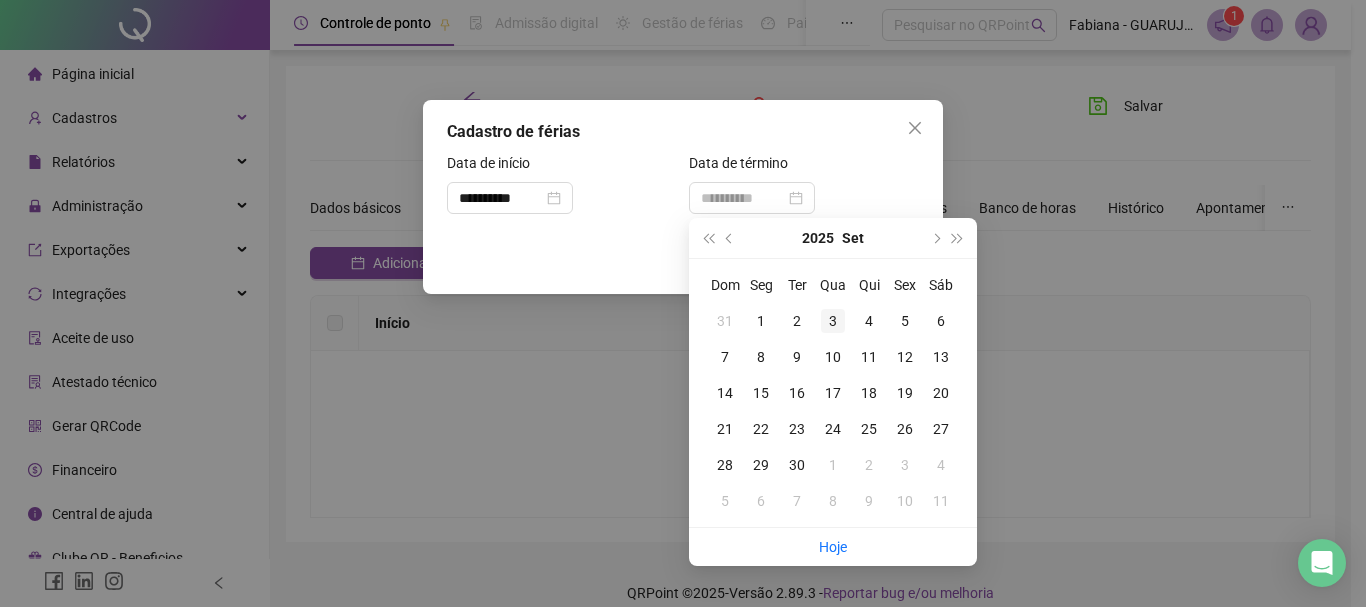 type on "**********" 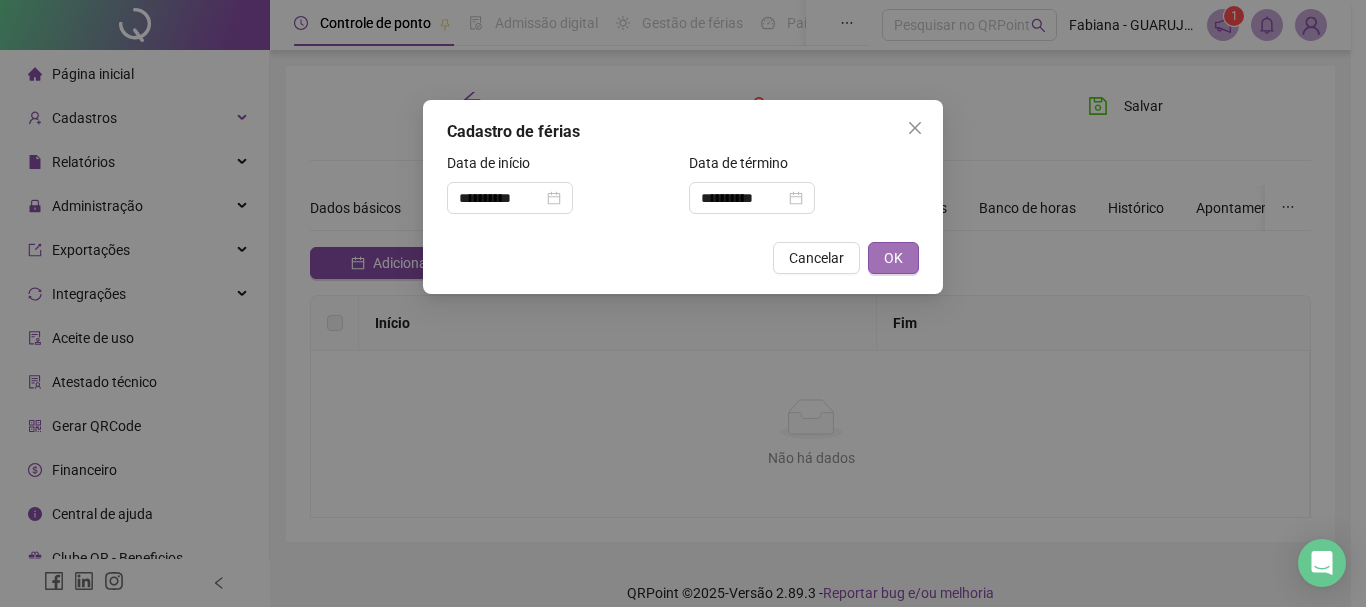 click on "OK" at bounding box center (893, 258) 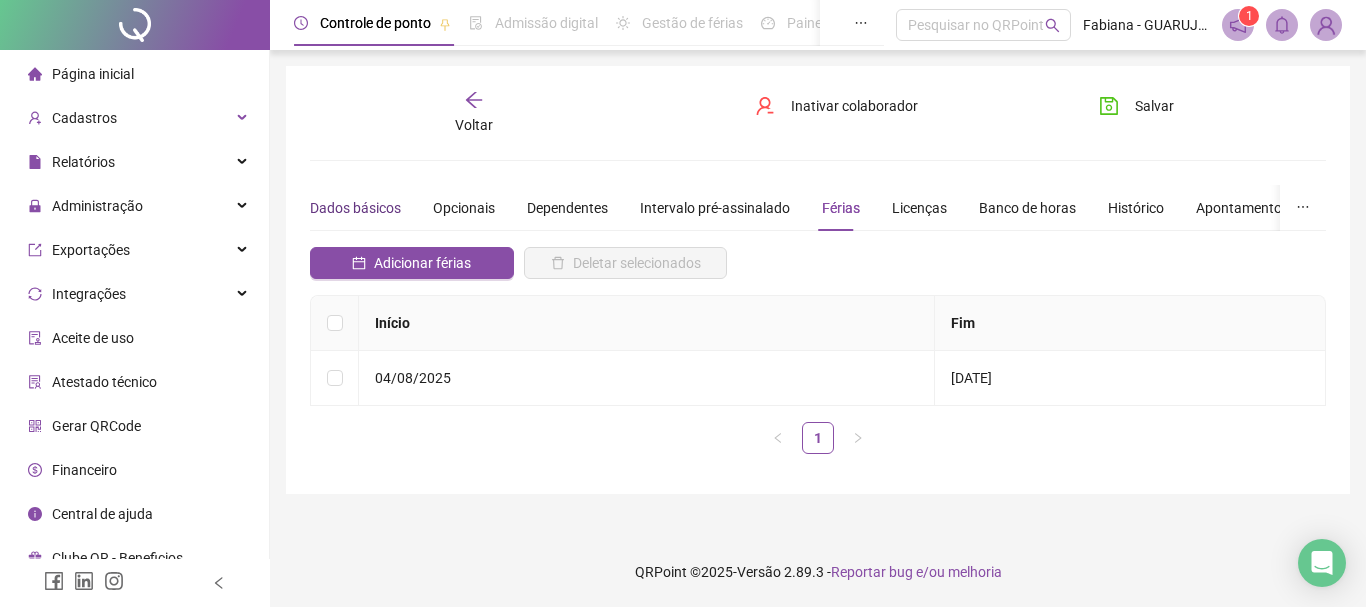 click on "Dados básicos" at bounding box center (355, 208) 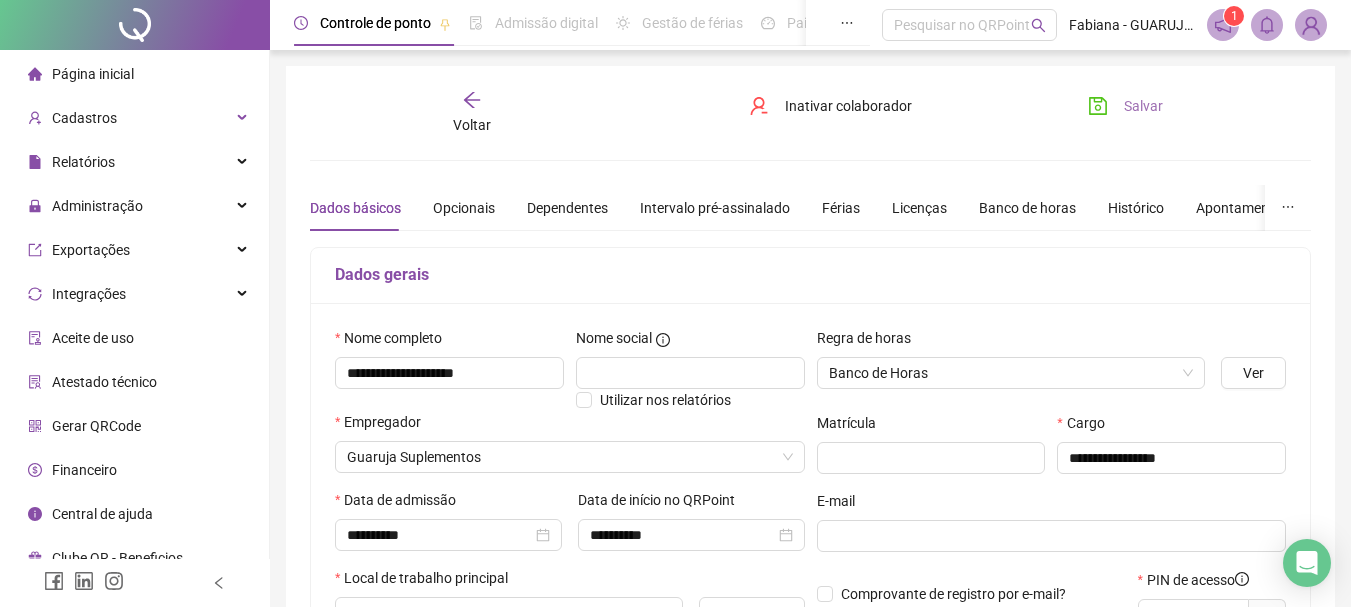 click on "Salvar" at bounding box center [1125, 106] 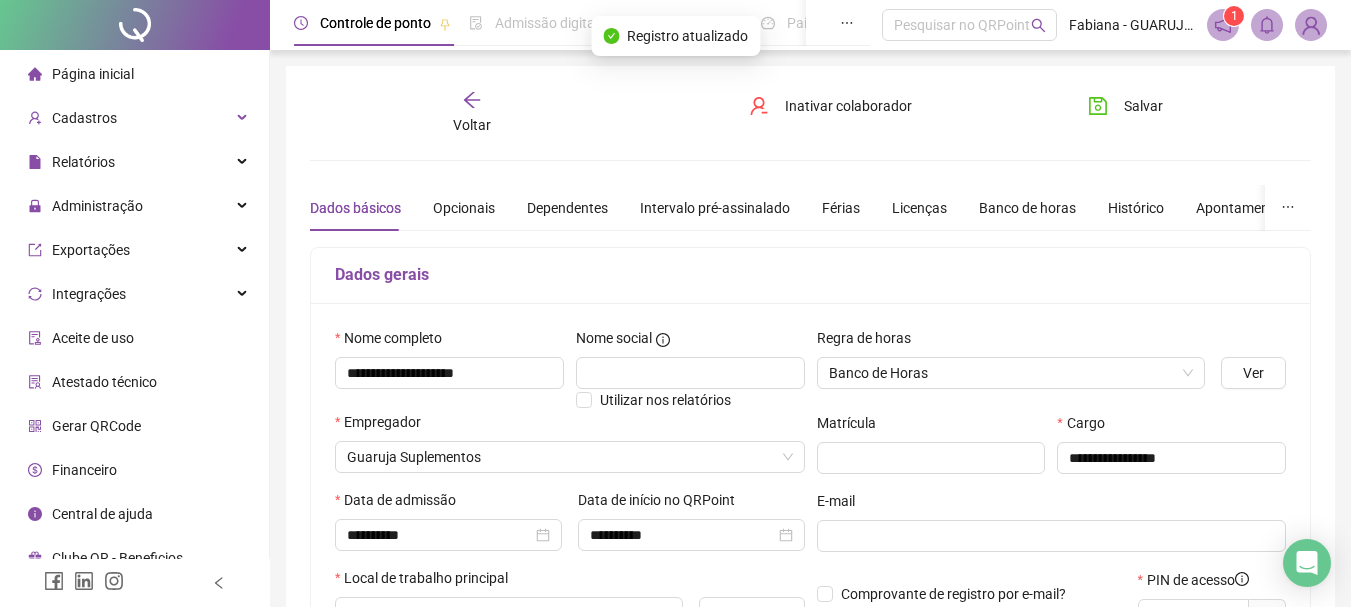 click on "Página inicial Cadastros Relatórios Administração Exportações Integrações Aceite de uso Atestado técnico Gerar QRCode Financeiro Central de ajuda Clube QR - Beneficios" at bounding box center [135, 316] 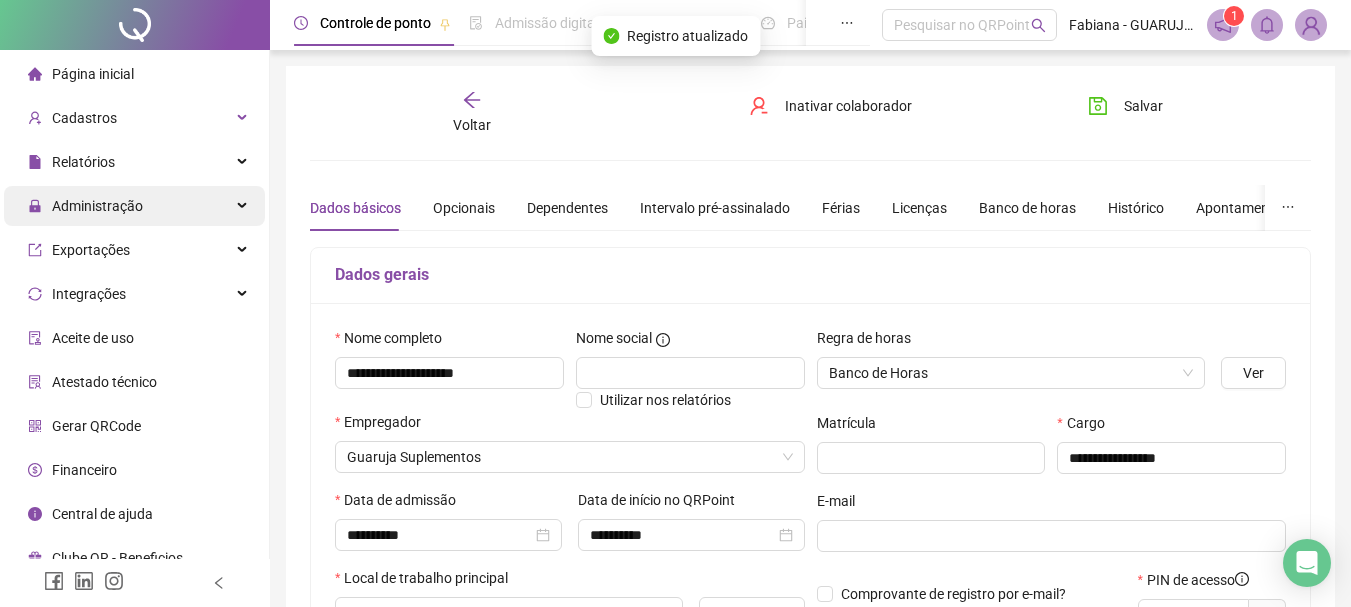 click on "Administração" at bounding box center (97, 206) 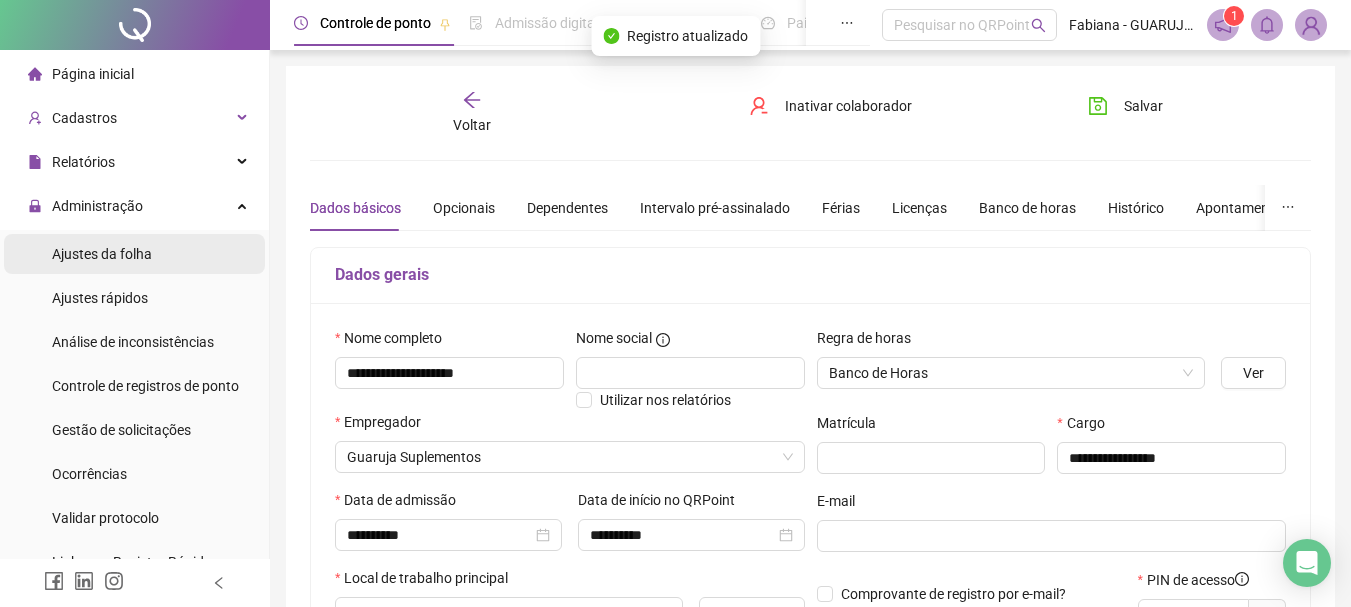 click on "Ajustes da folha" at bounding box center [102, 254] 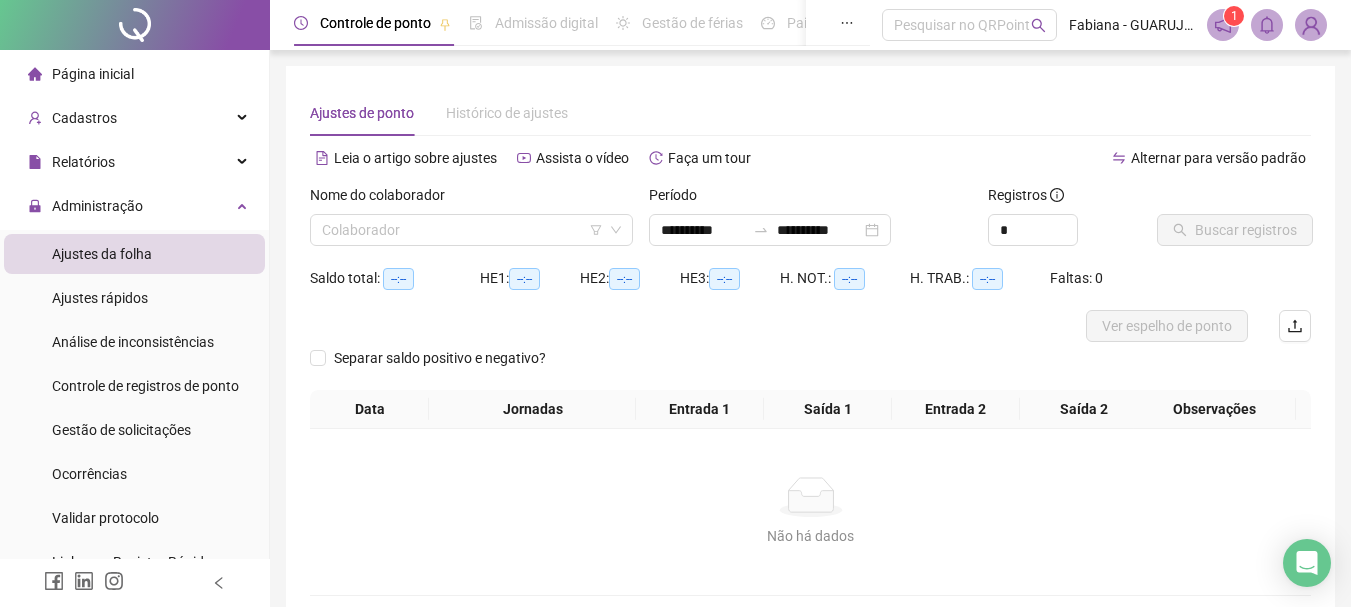 click on "Nome do colaborador Colaborador" at bounding box center (471, 223) 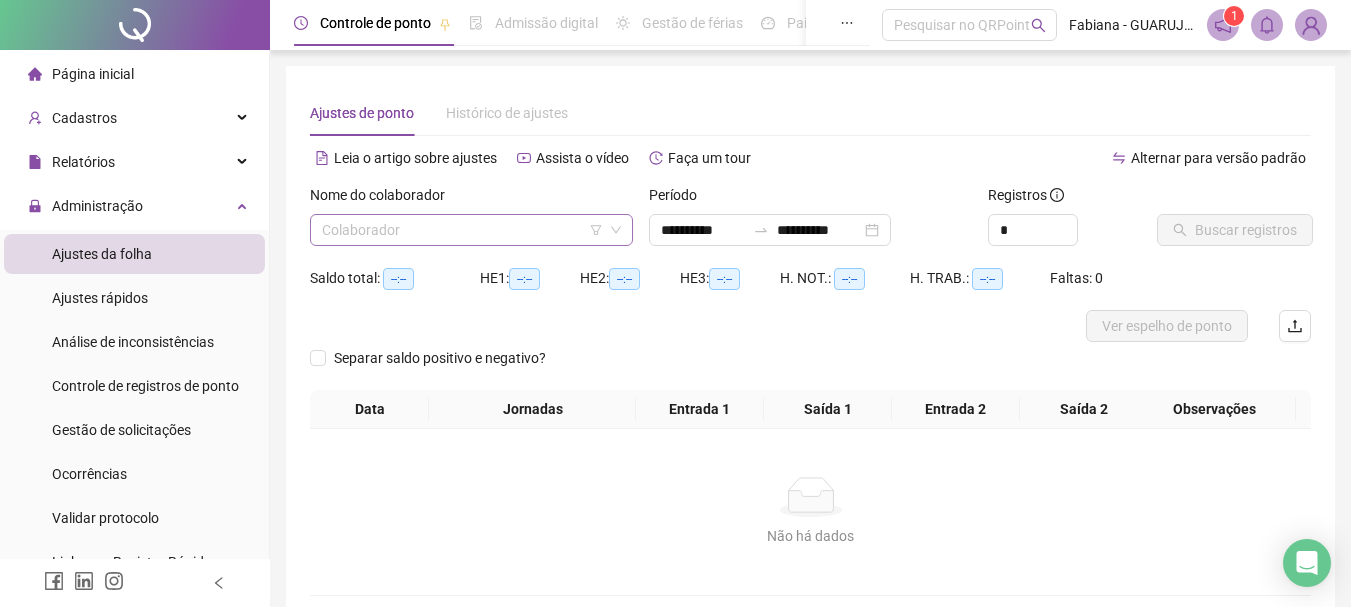click at bounding box center (462, 230) 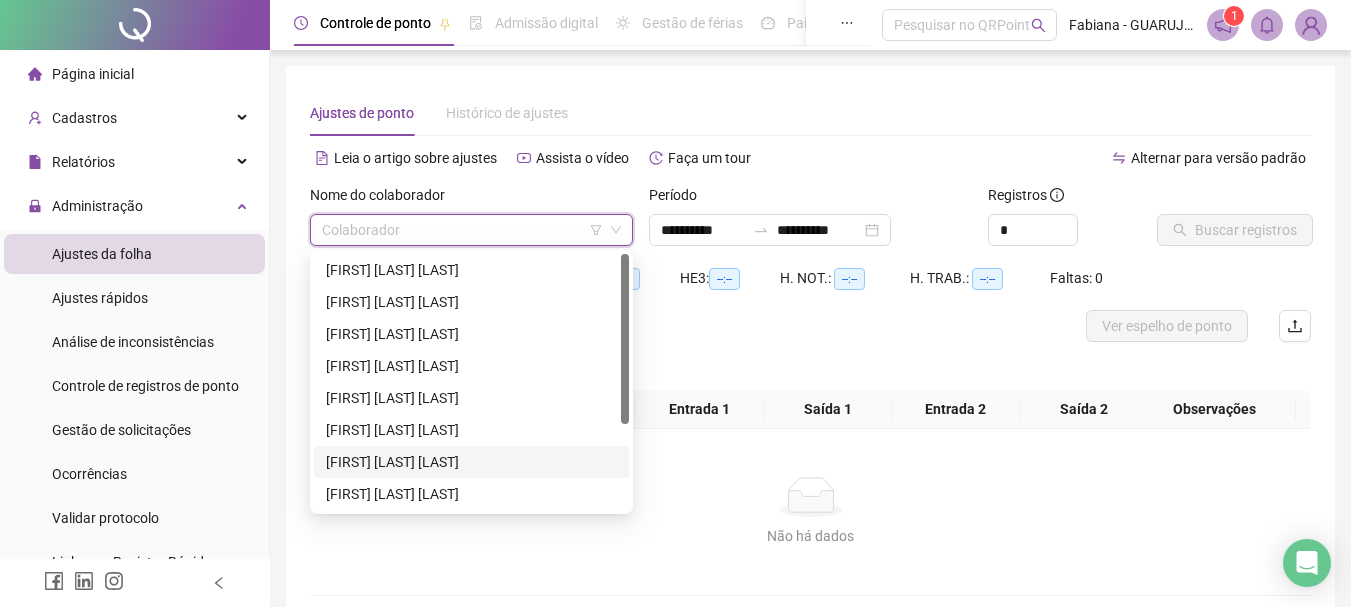 click on "[FIRST] [LAST] [LAST]" at bounding box center (471, 462) 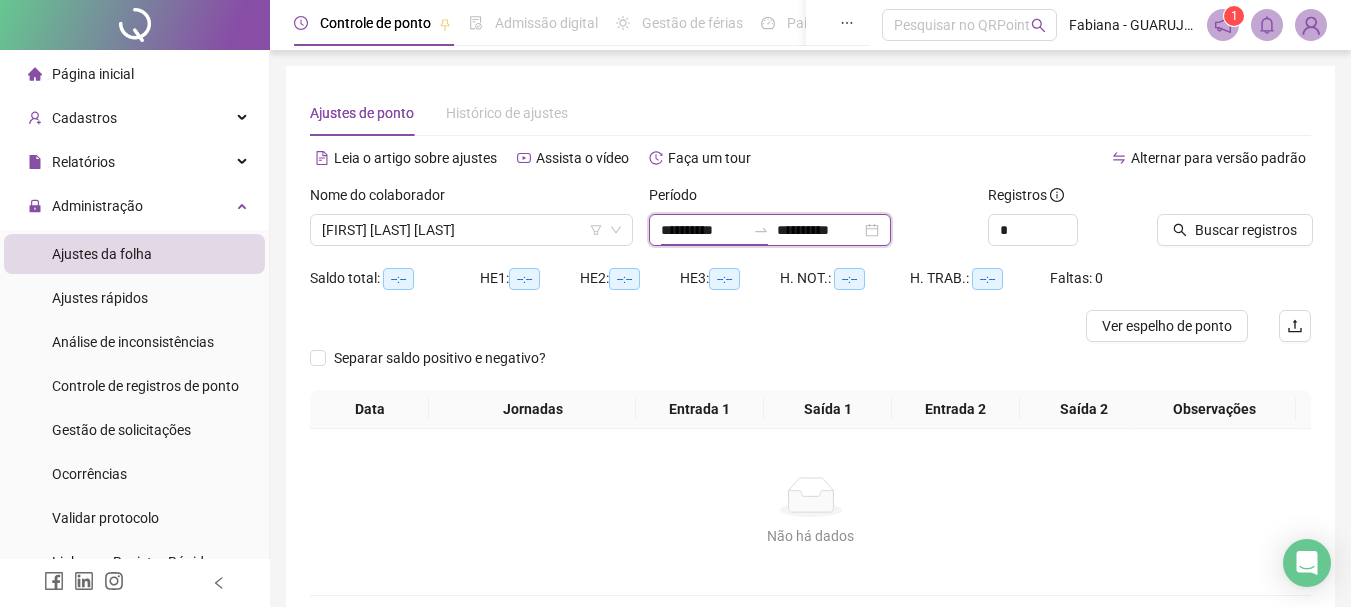 click on "**********" at bounding box center (703, 230) 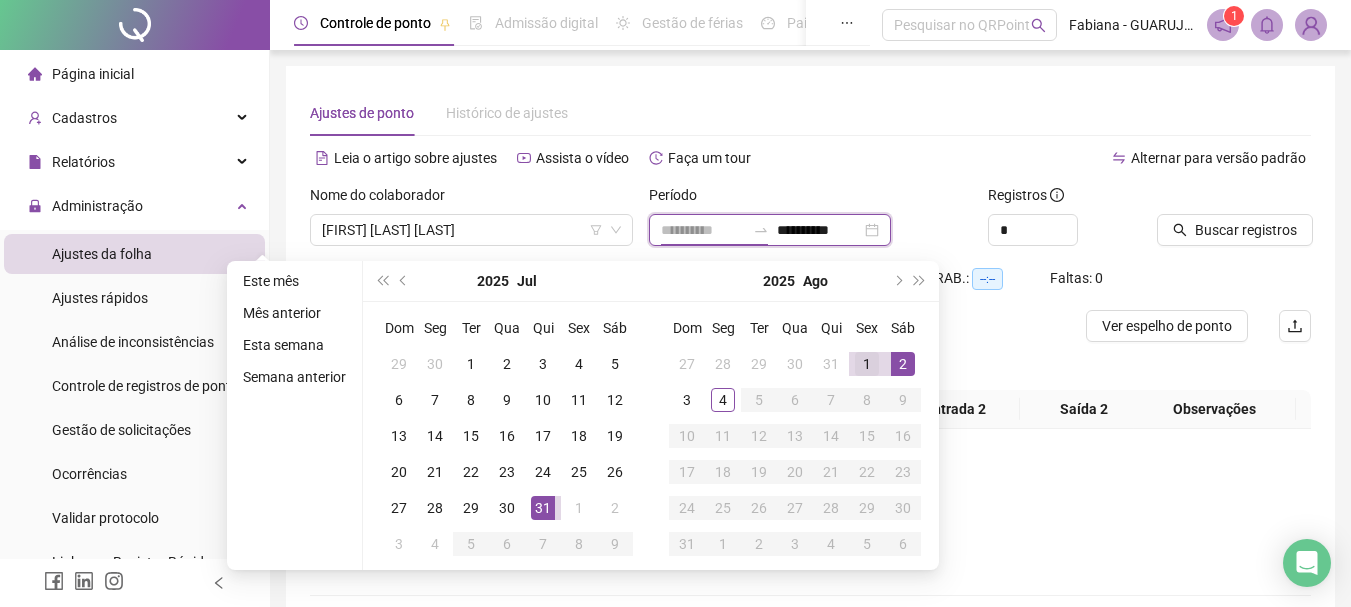 type on "**********" 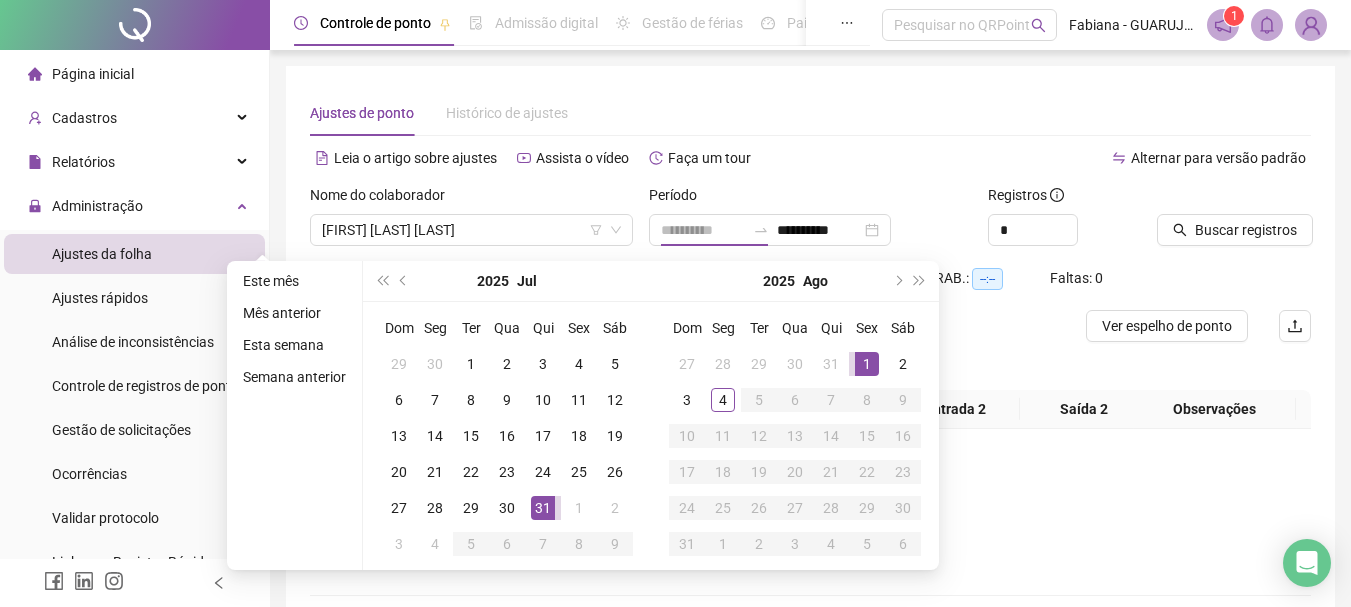 click on "1" at bounding box center [867, 364] 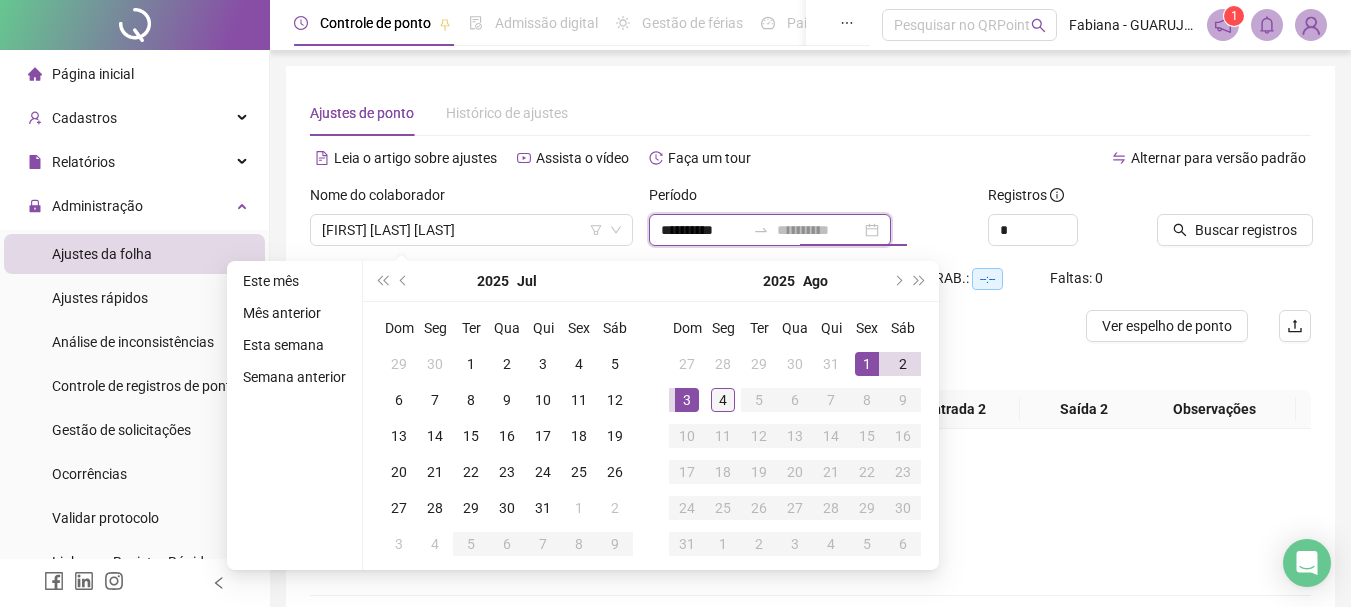 type on "**********" 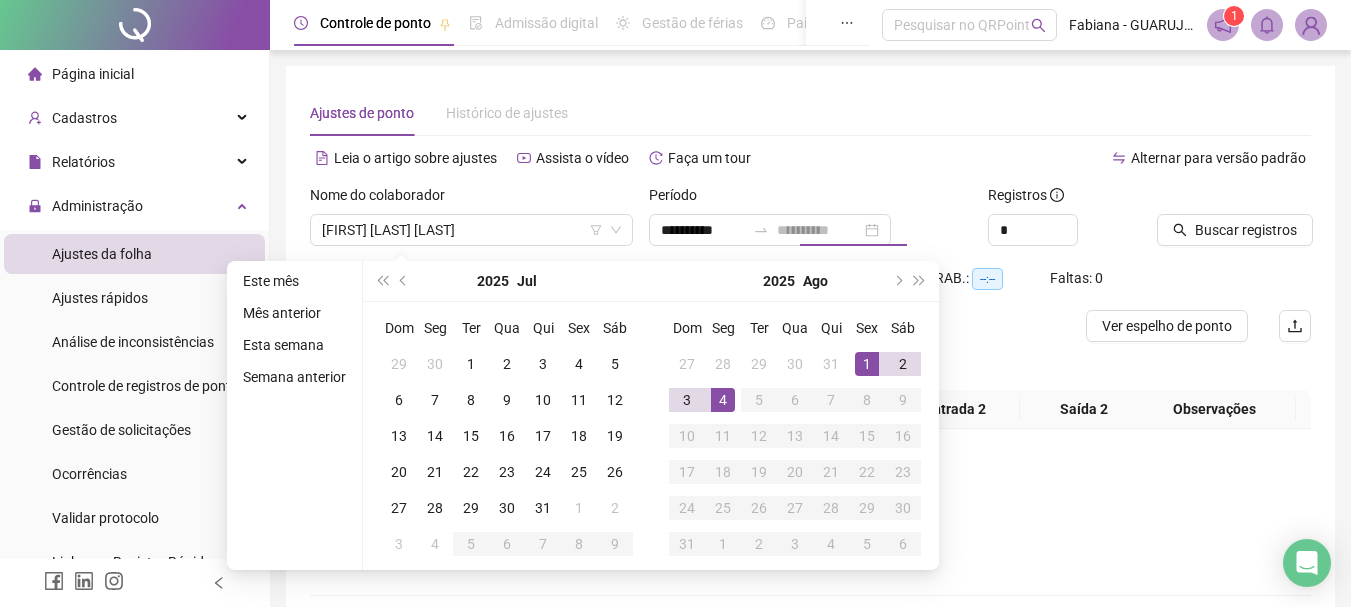 click on "4" at bounding box center (723, 400) 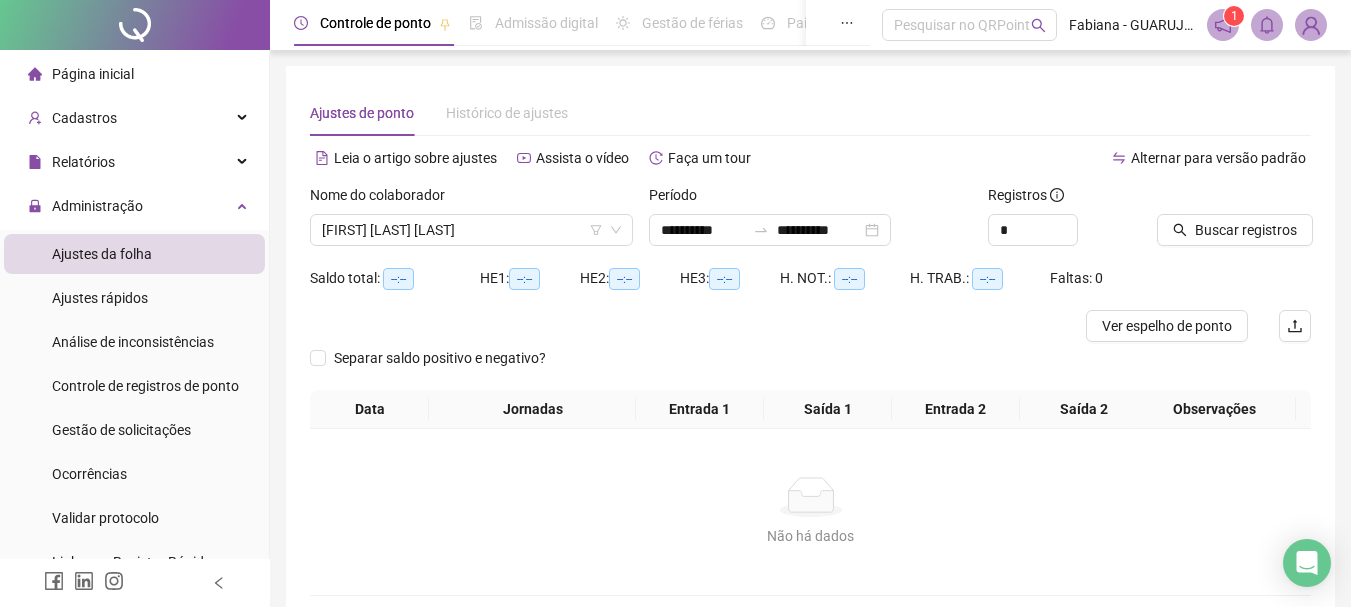 click on "Registros" at bounding box center (1065, 199) 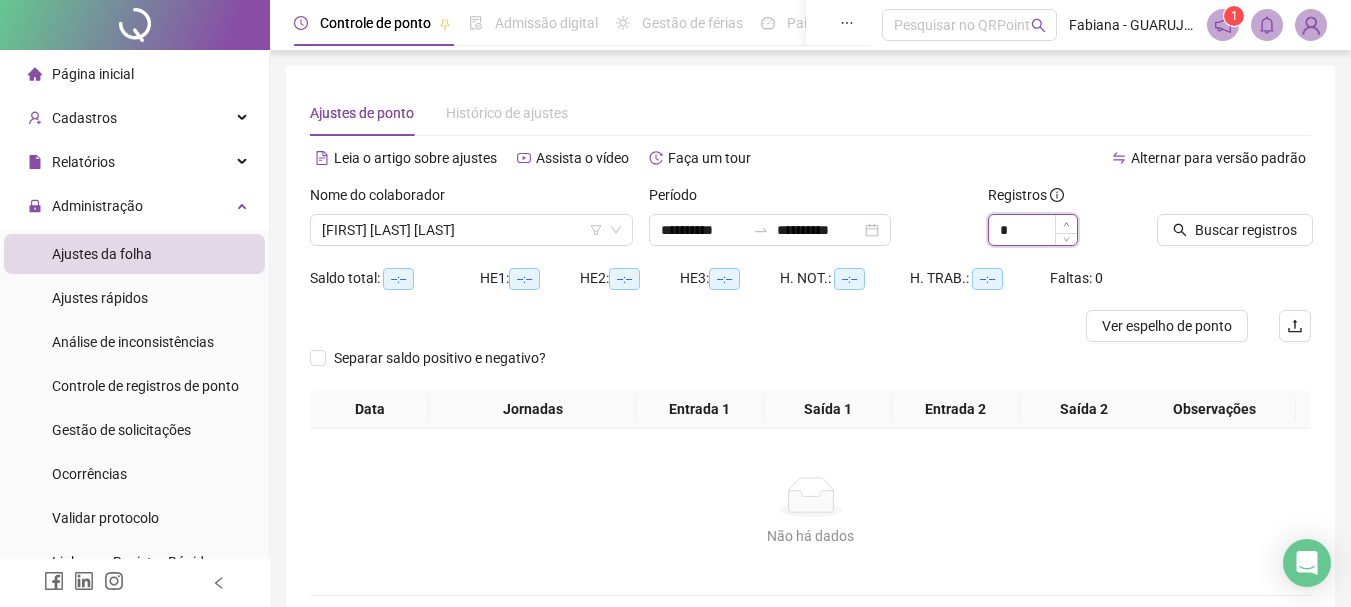type on "*" 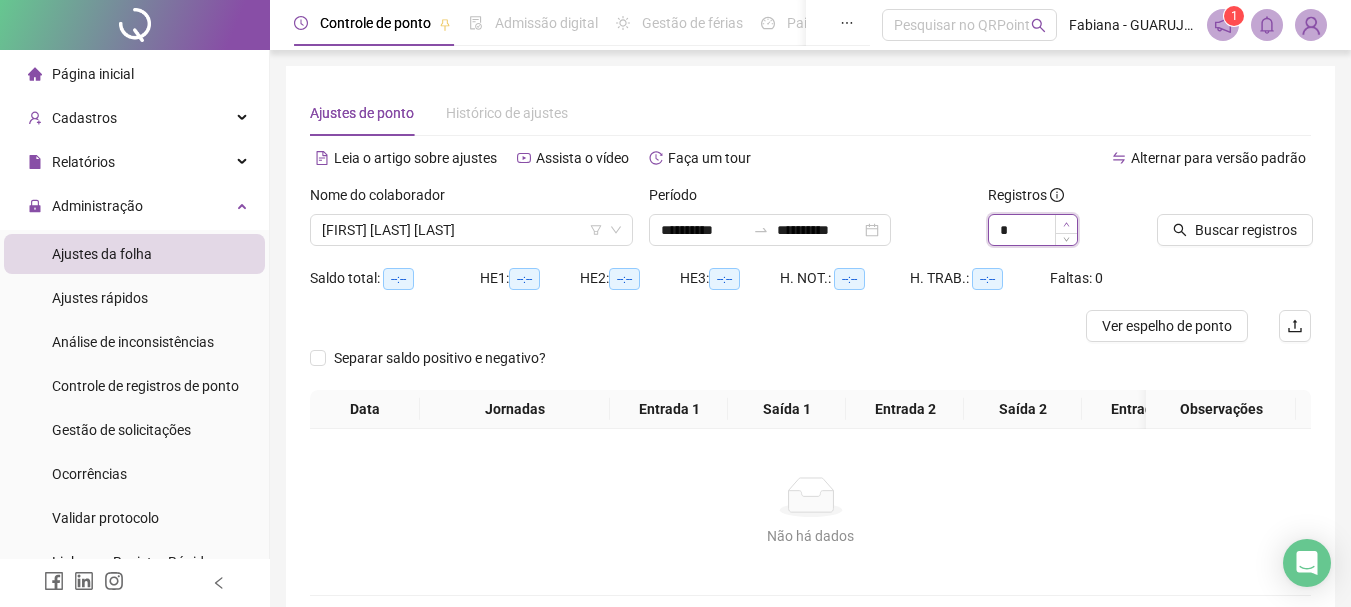 click at bounding box center [1066, 224] 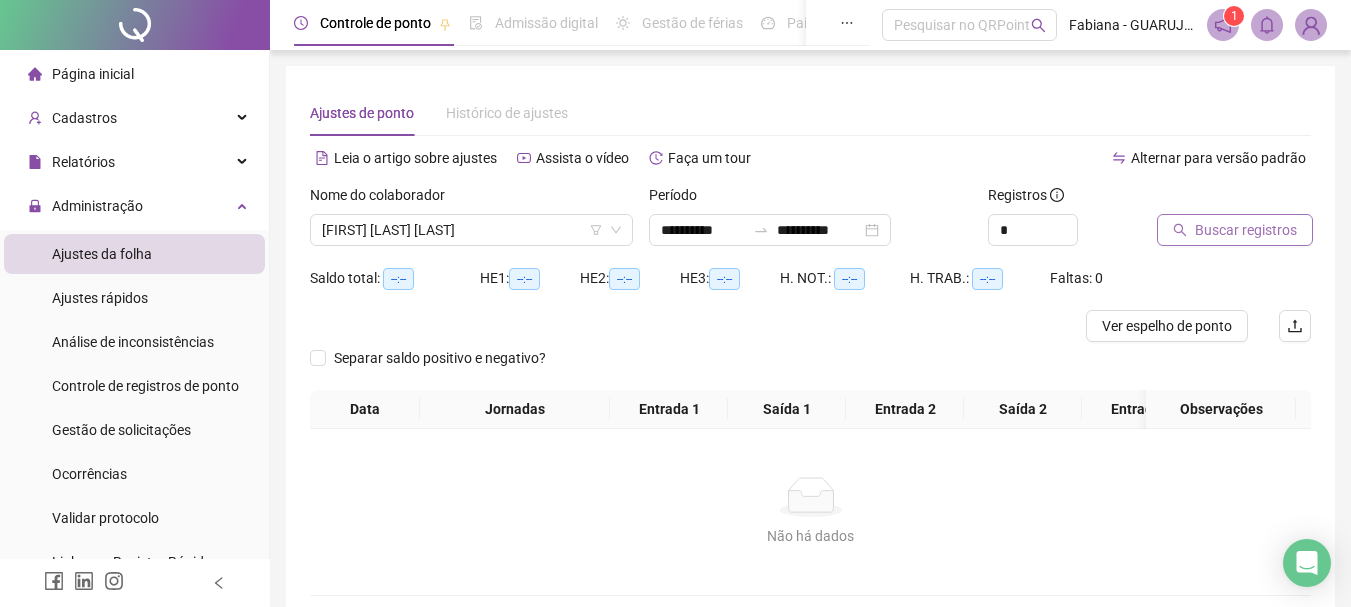 click on "Buscar registros" at bounding box center (1235, 230) 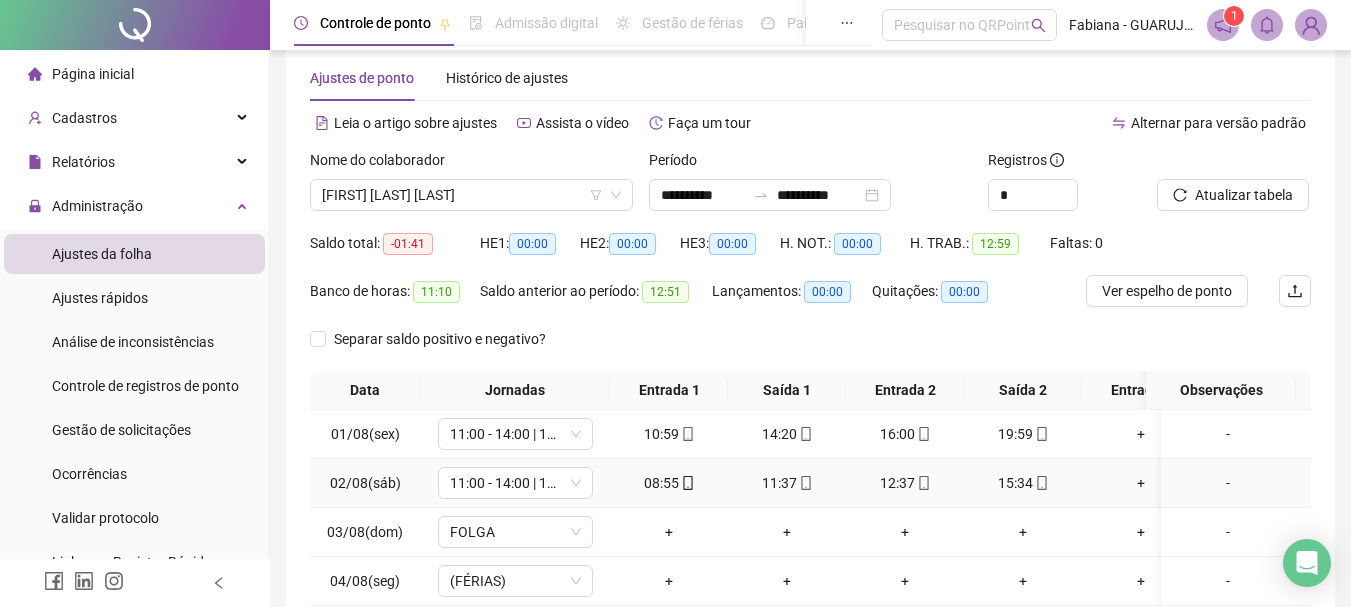 scroll, scrollTop: 0, scrollLeft: 0, axis: both 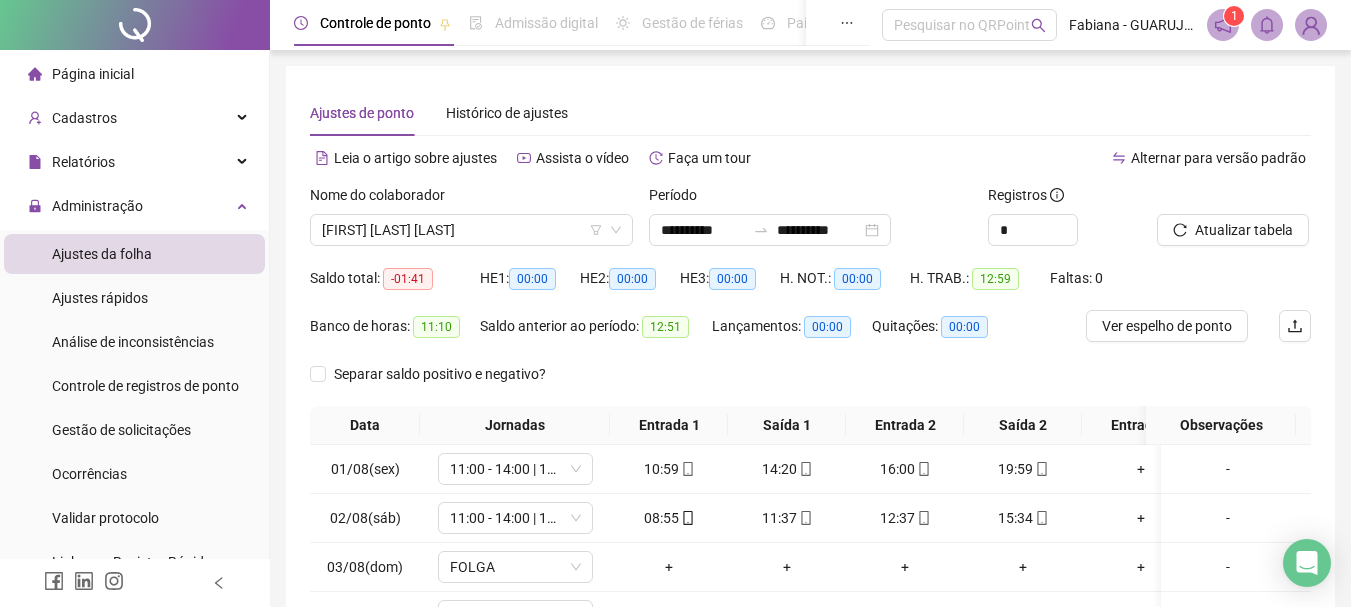 click on "Saldo total:   -01:41" at bounding box center [395, 286] 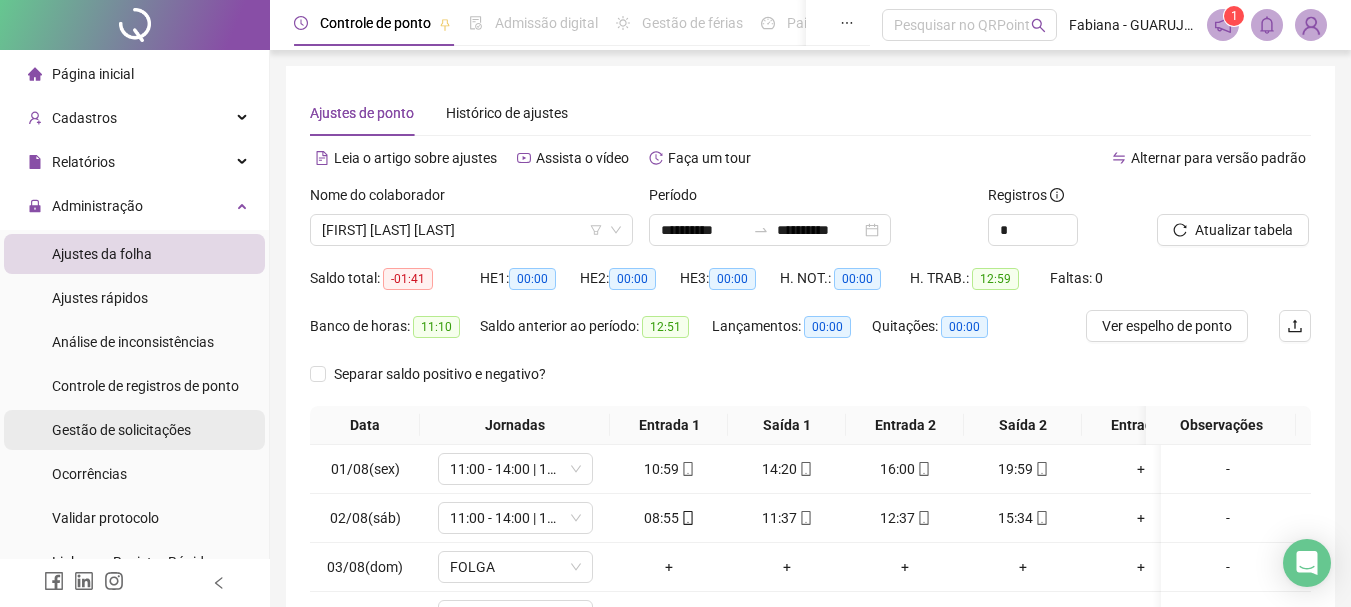 click on "Gestão de solicitações" at bounding box center [121, 430] 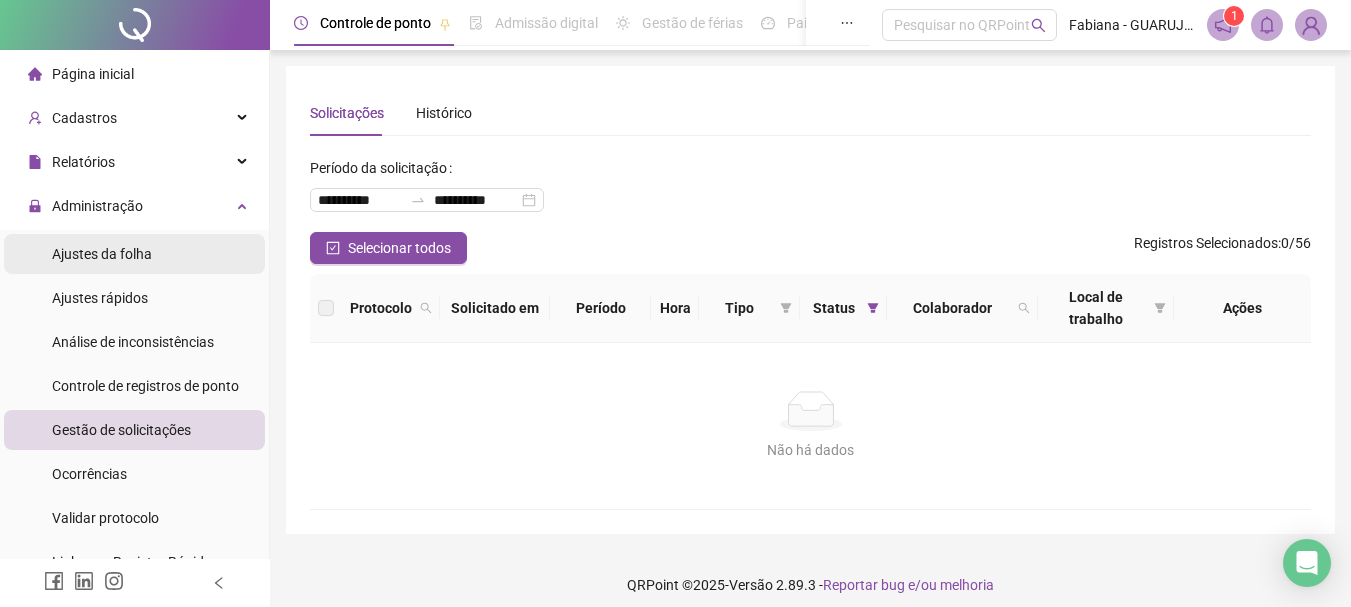 click on "Ajustes da folha" at bounding box center [102, 254] 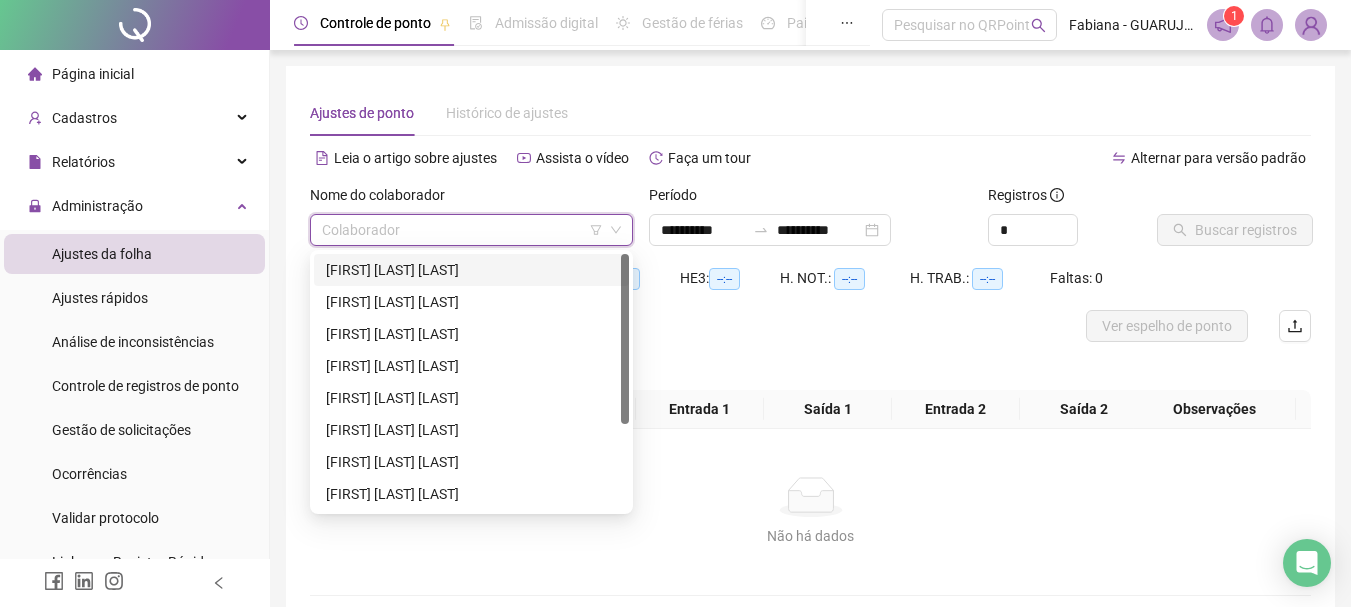 click at bounding box center (462, 230) 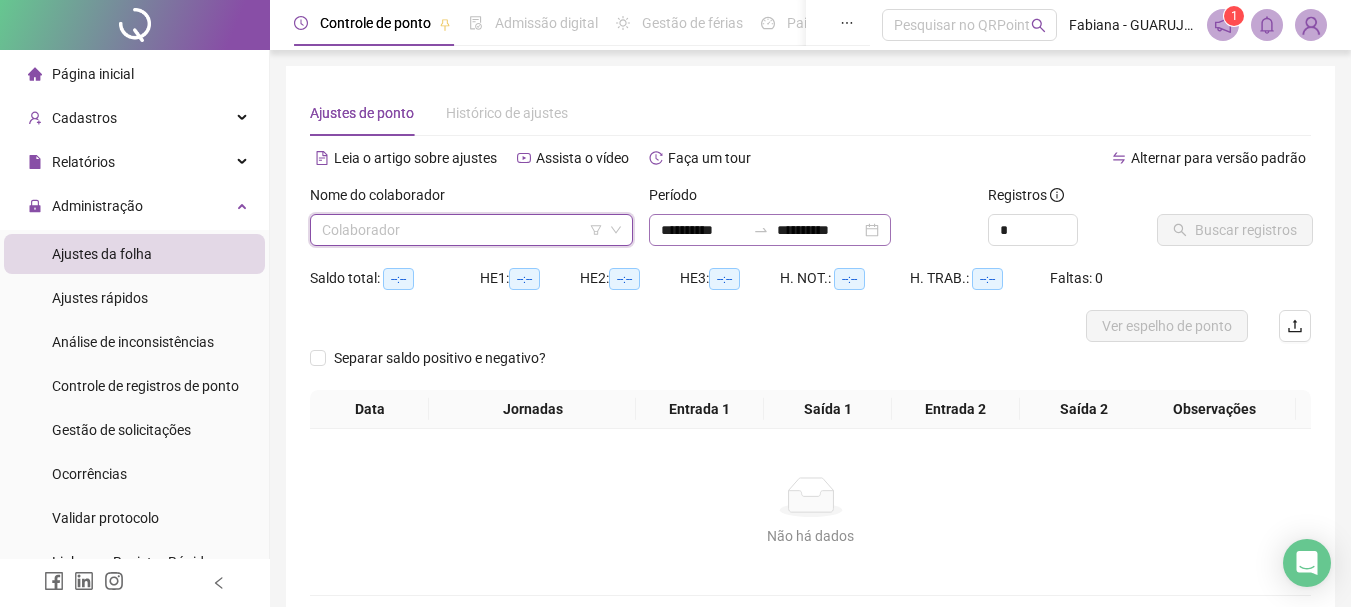 click on "**********" at bounding box center (770, 230) 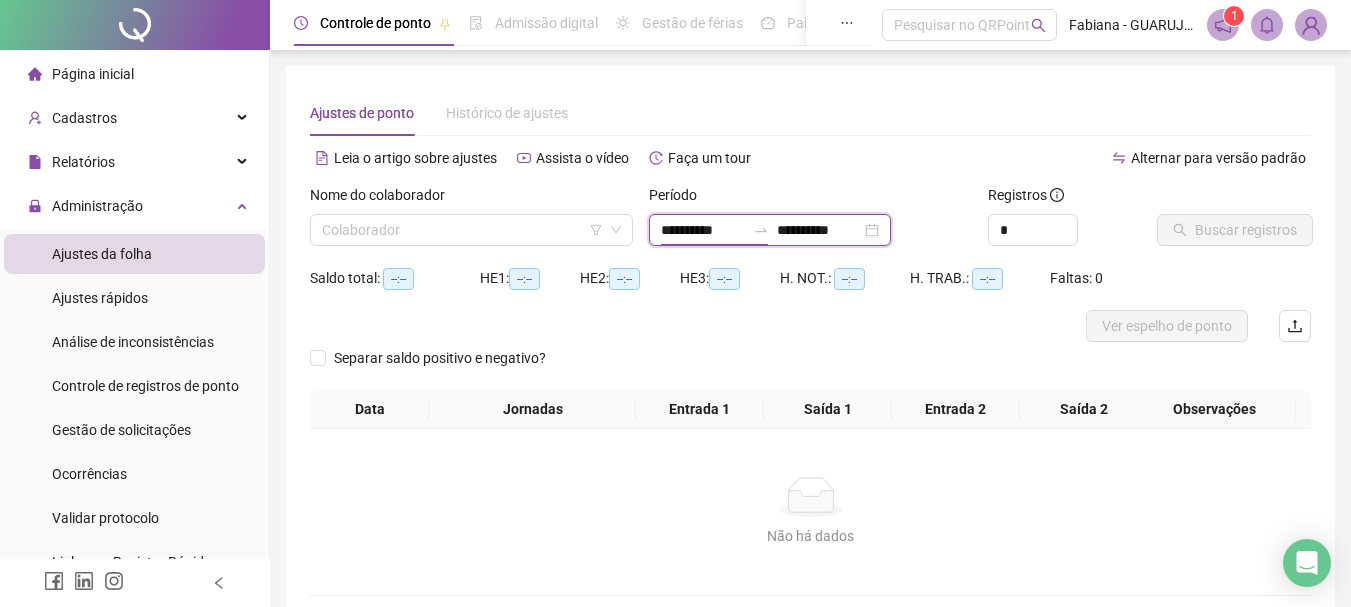 click on "**********" at bounding box center (703, 230) 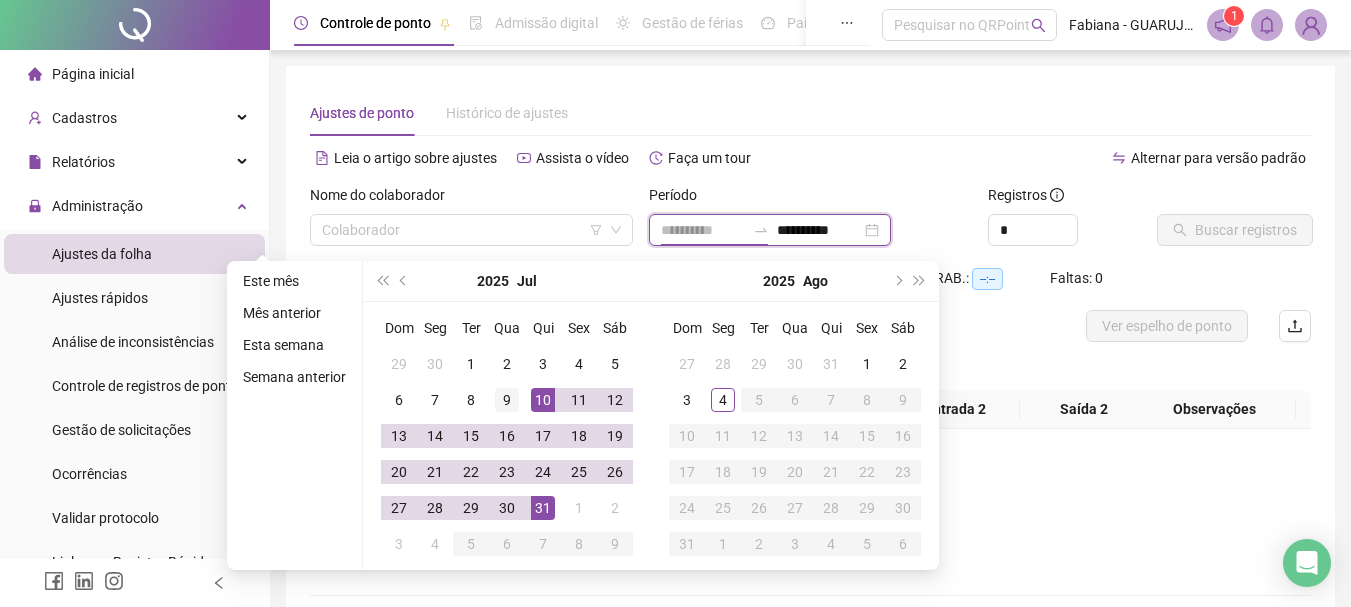 type on "**********" 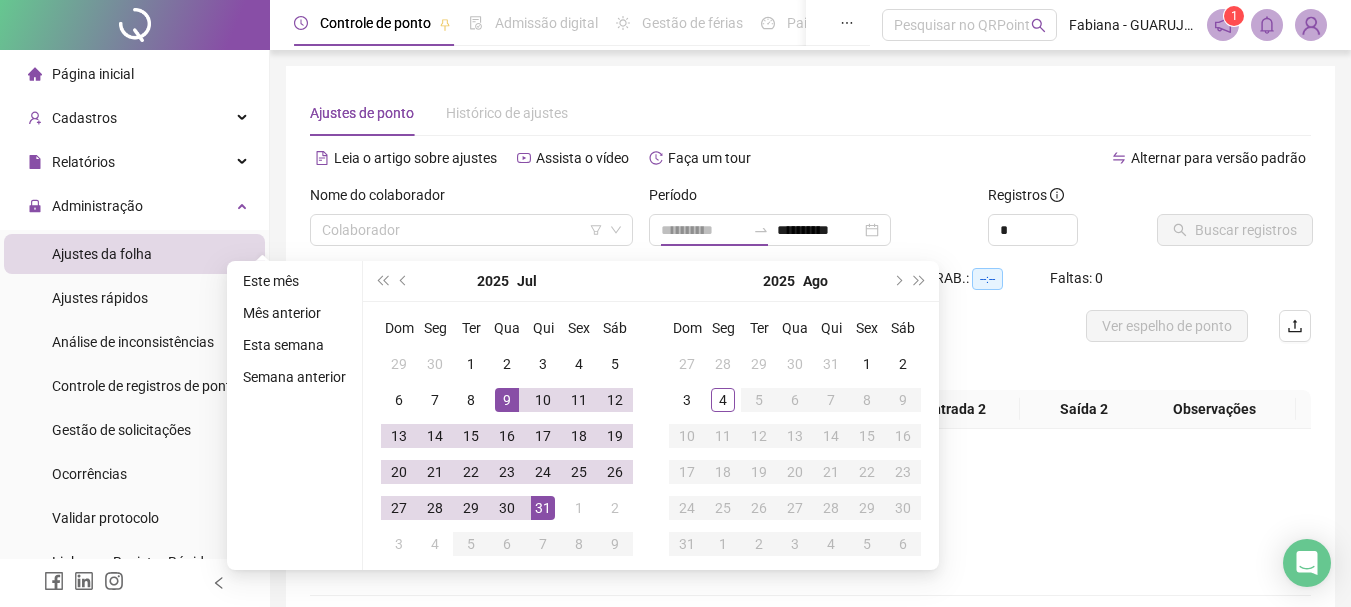 click on "9" at bounding box center [507, 400] 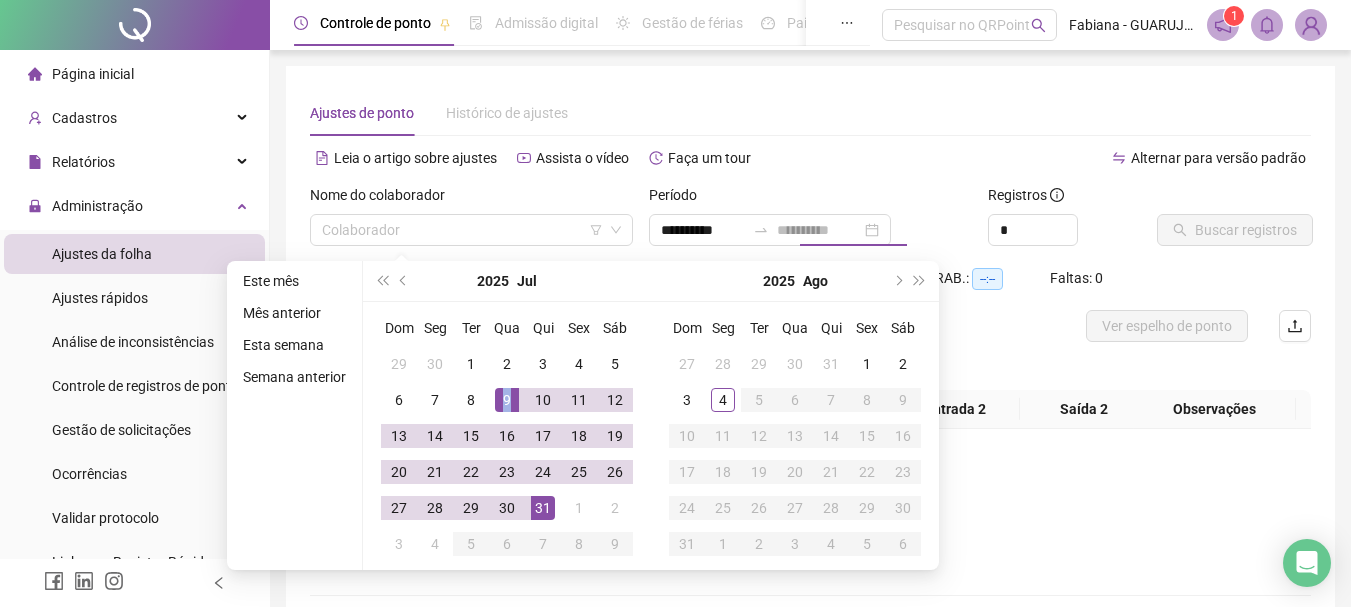 click on "9" at bounding box center (507, 400) 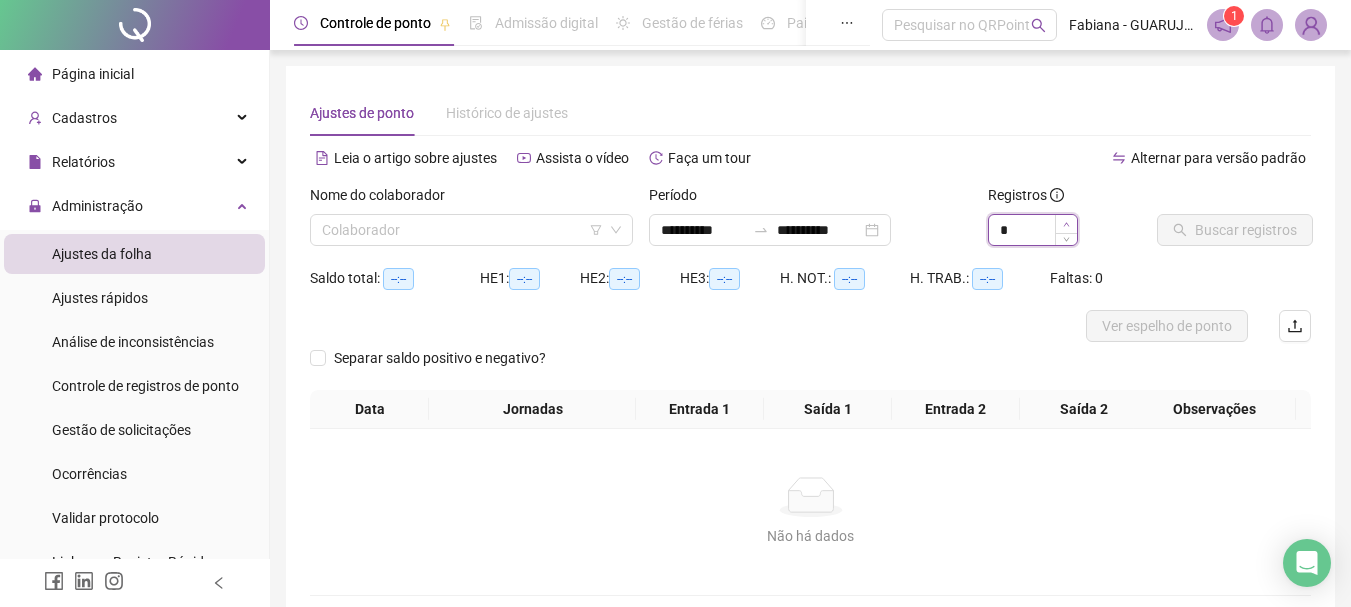type on "*" 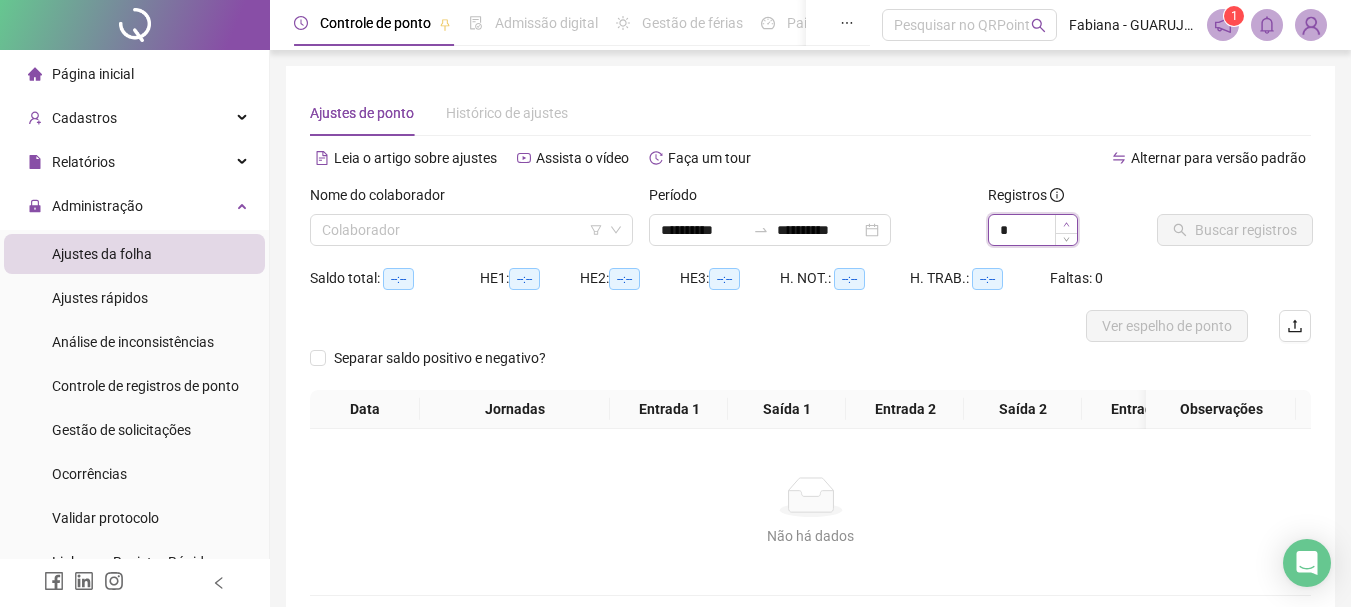 click 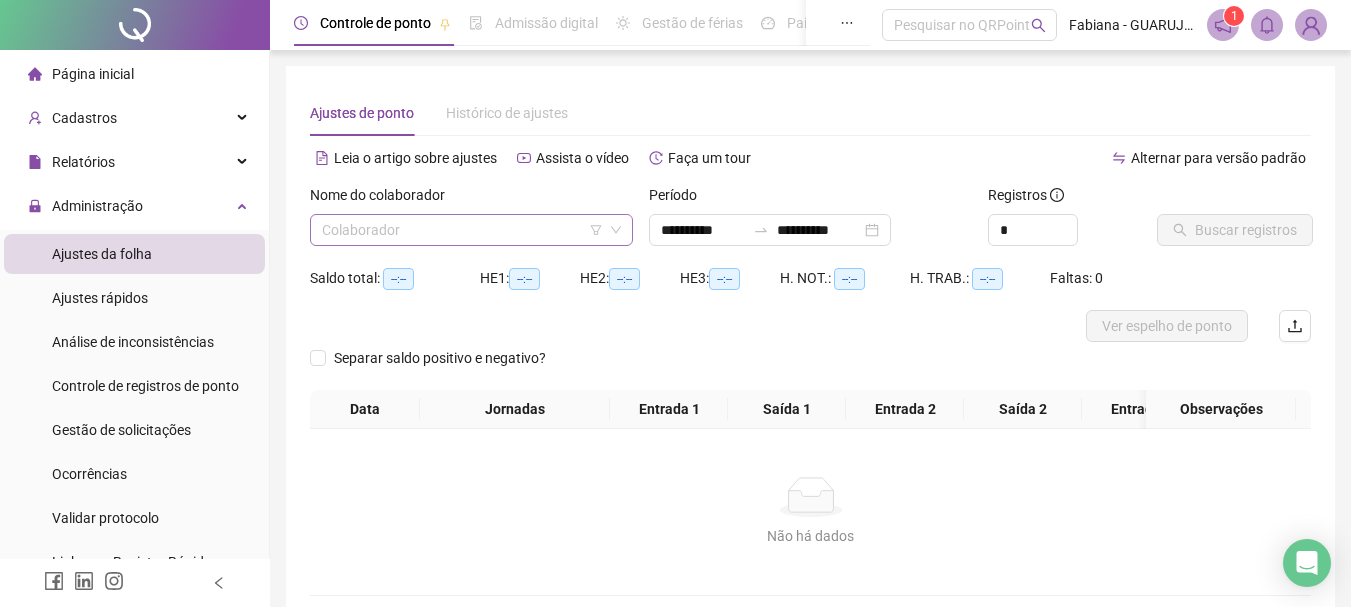 click 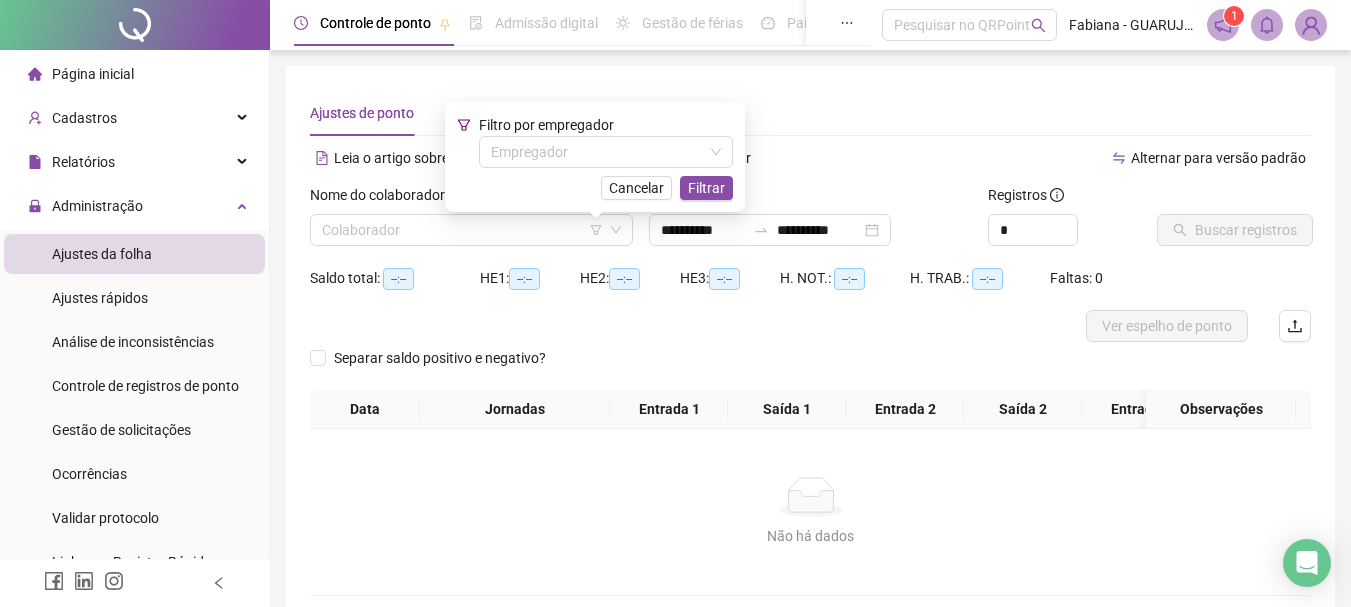 scroll, scrollTop: 100, scrollLeft: 0, axis: vertical 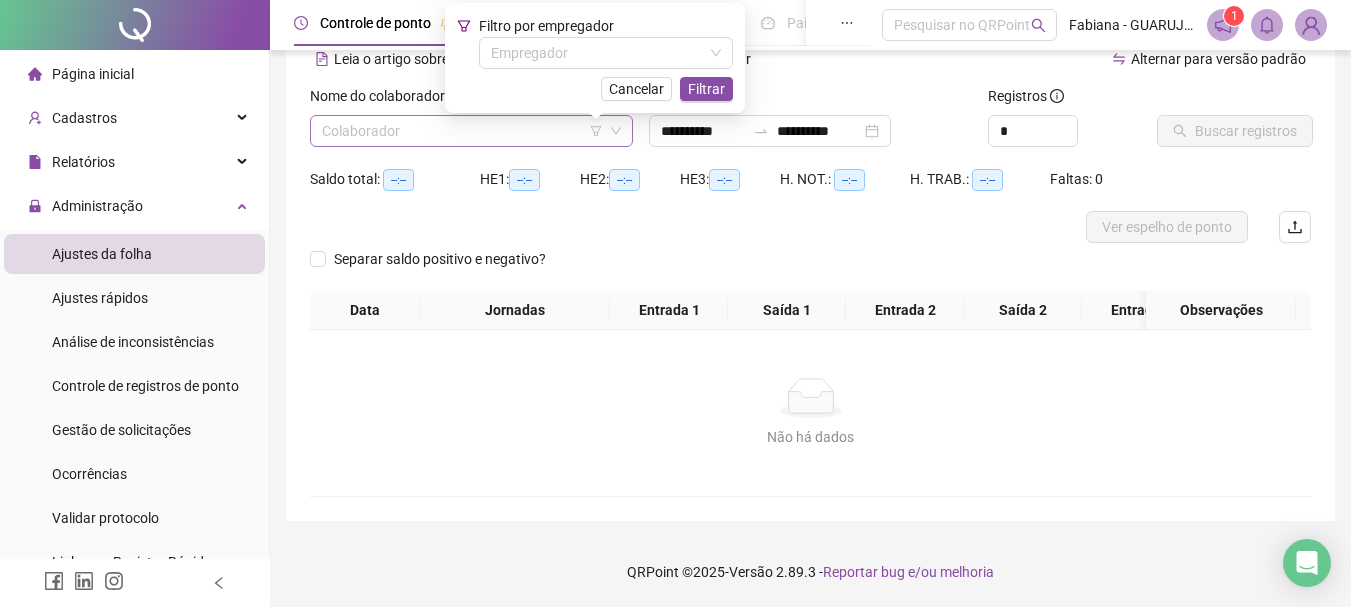 click at bounding box center [462, 131] 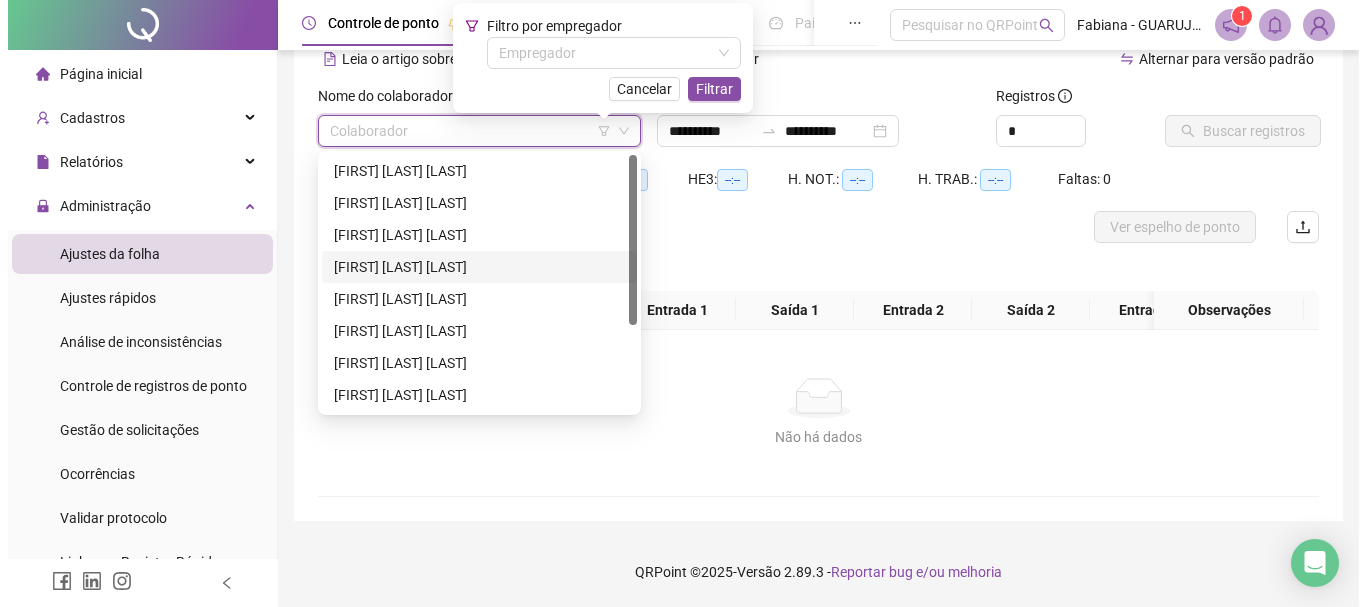 scroll, scrollTop: 128, scrollLeft: 0, axis: vertical 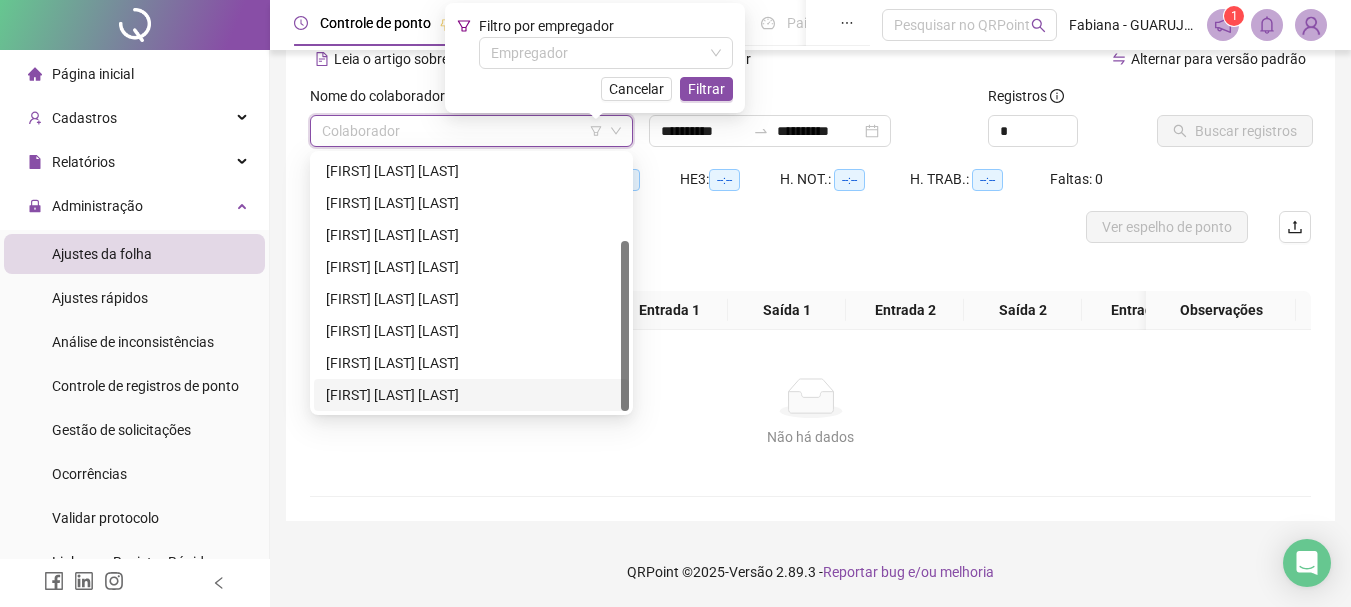 click on "[FIRST] [LAST] [LAST]" at bounding box center (471, 395) 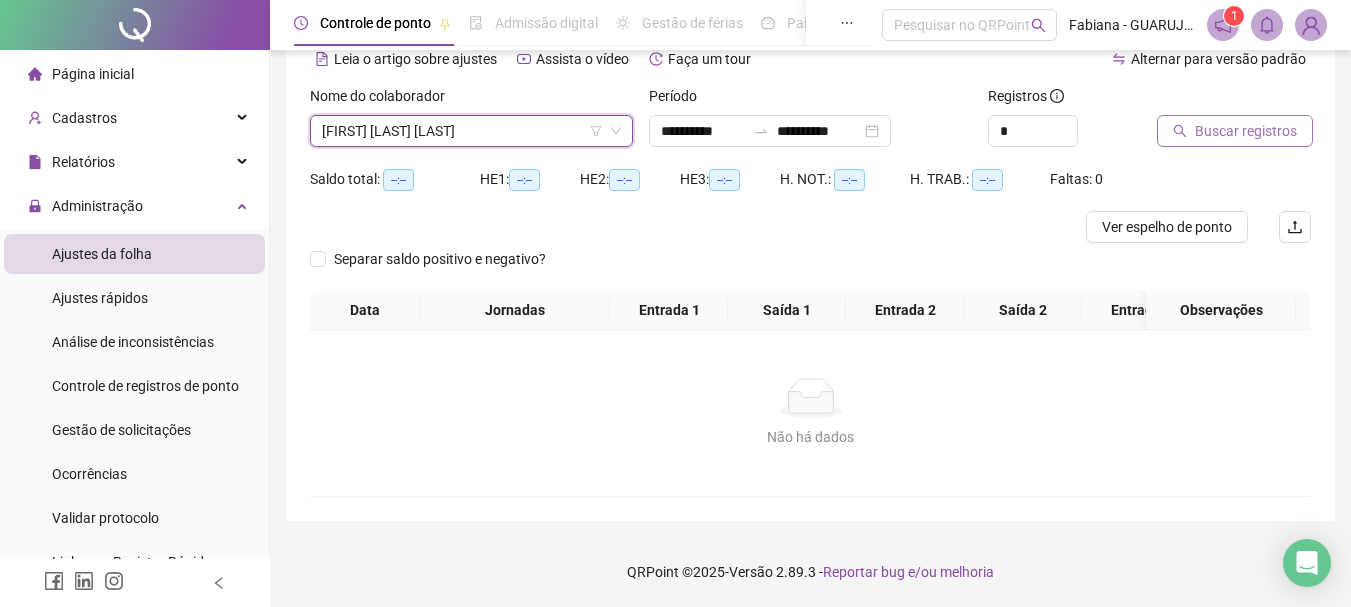 click on "Buscar registros" at bounding box center [1246, 131] 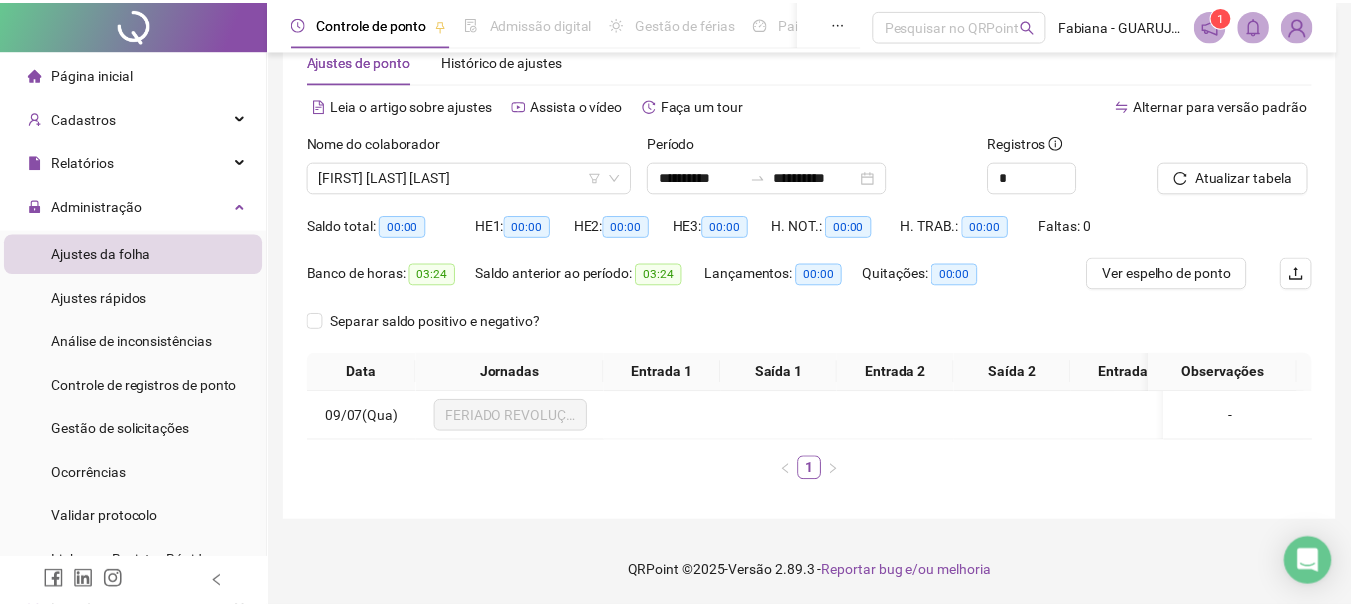 scroll, scrollTop: 68, scrollLeft: 0, axis: vertical 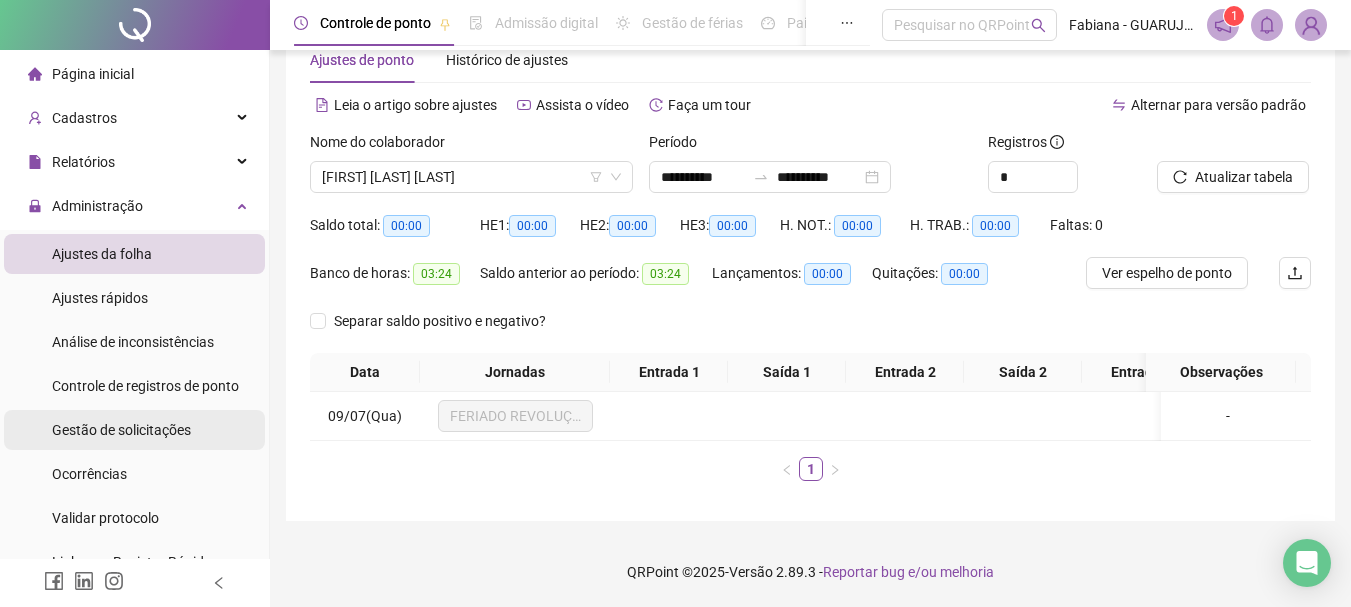 click on "Gestão de solicitações" at bounding box center (121, 430) 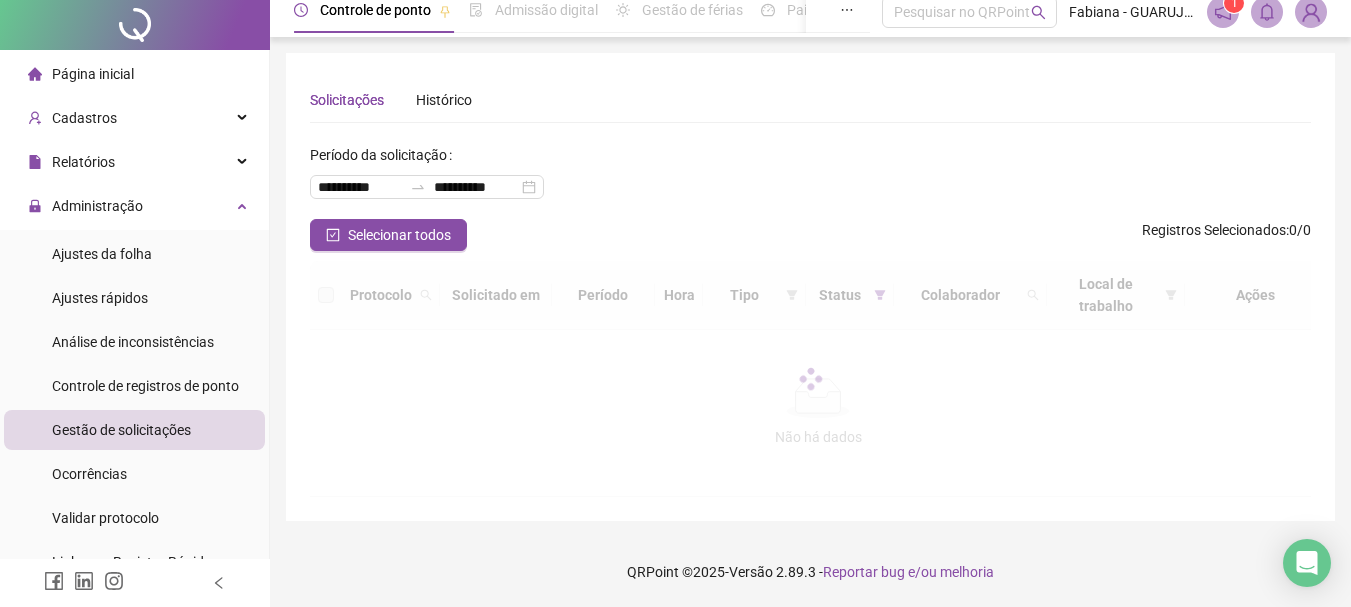 scroll, scrollTop: 0, scrollLeft: 0, axis: both 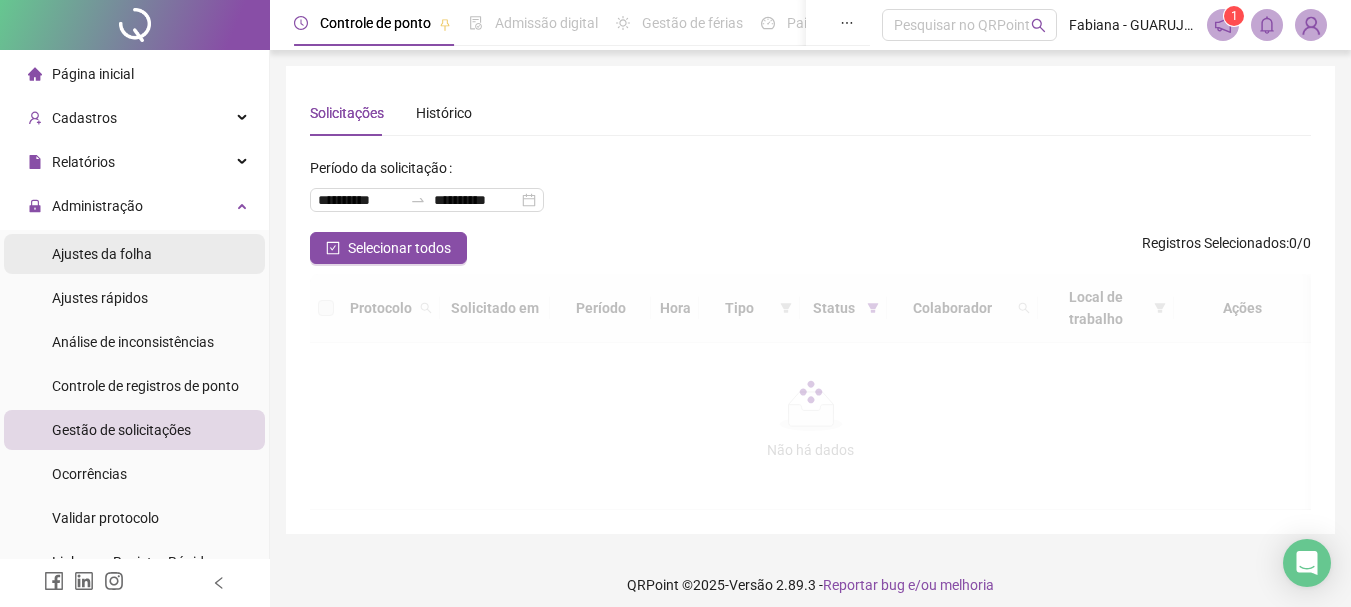 click on "Ajustes da folha" at bounding box center [102, 254] 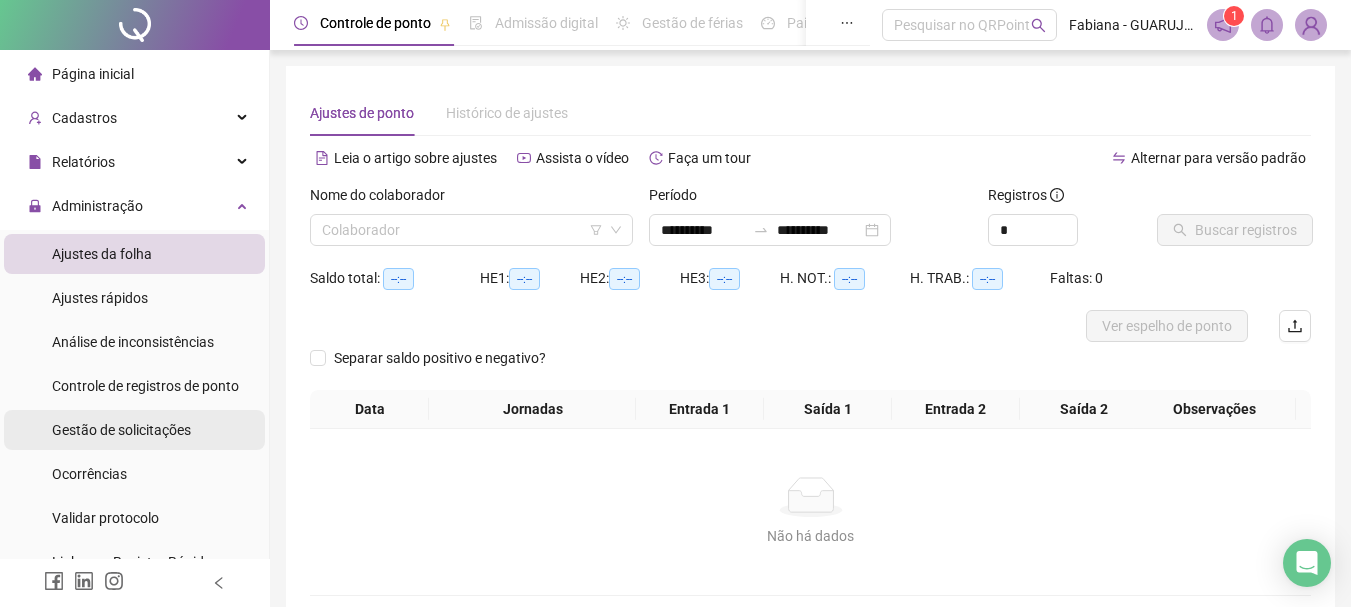 click on "Gestão de solicitações" at bounding box center (121, 430) 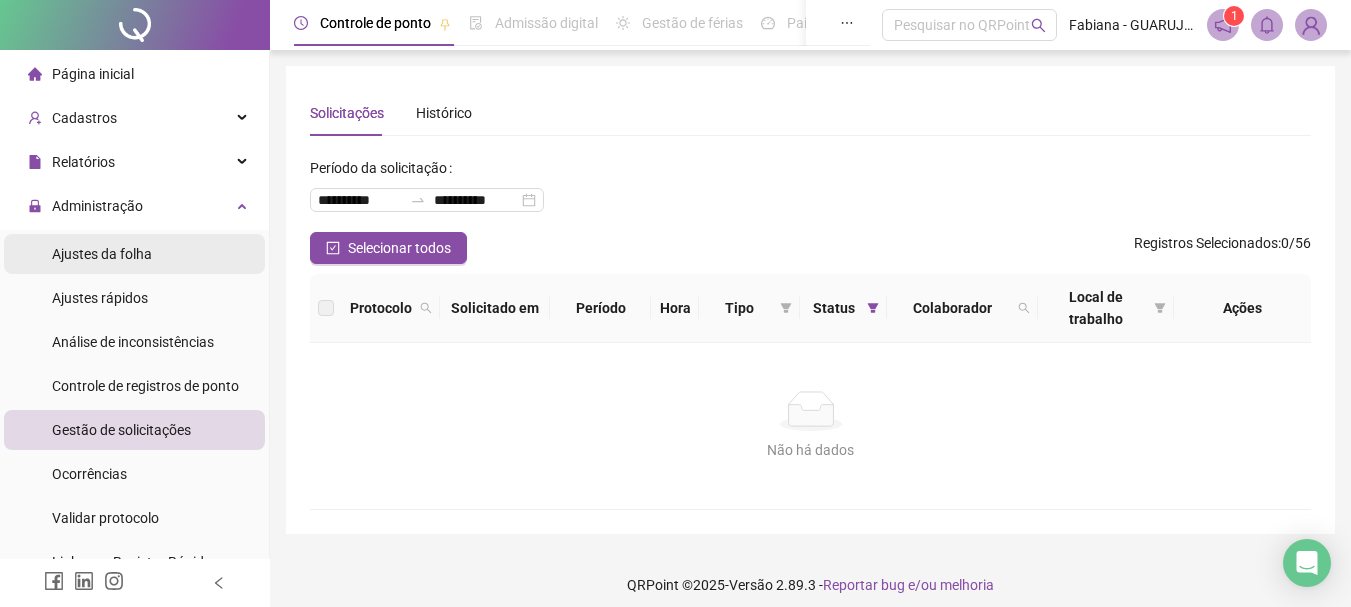 click on "Ajustes da folha" at bounding box center (102, 254) 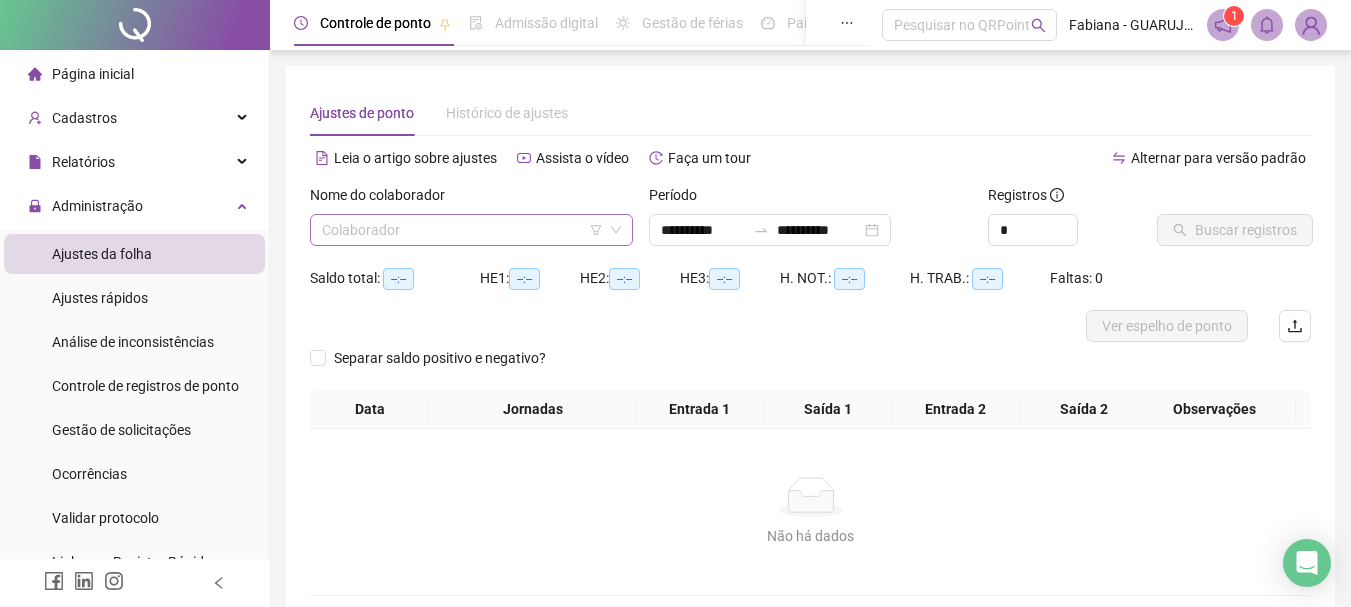 click at bounding box center [462, 230] 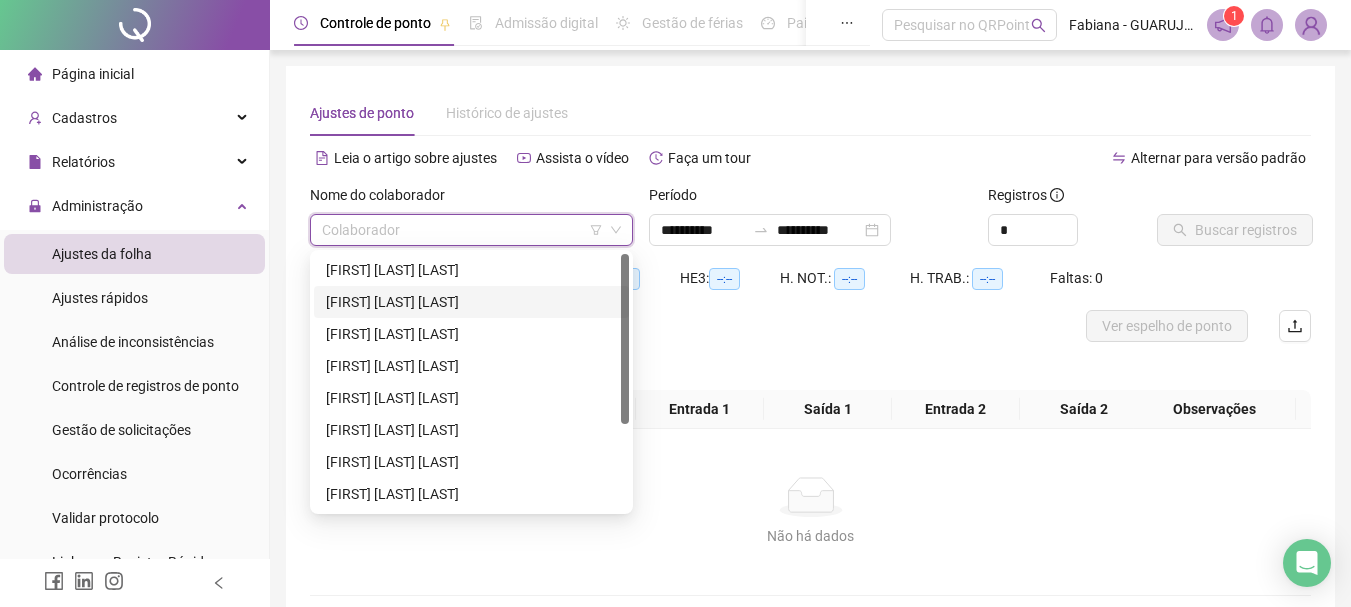 click on "[FIRST] [LAST] [LAST]" at bounding box center [471, 302] 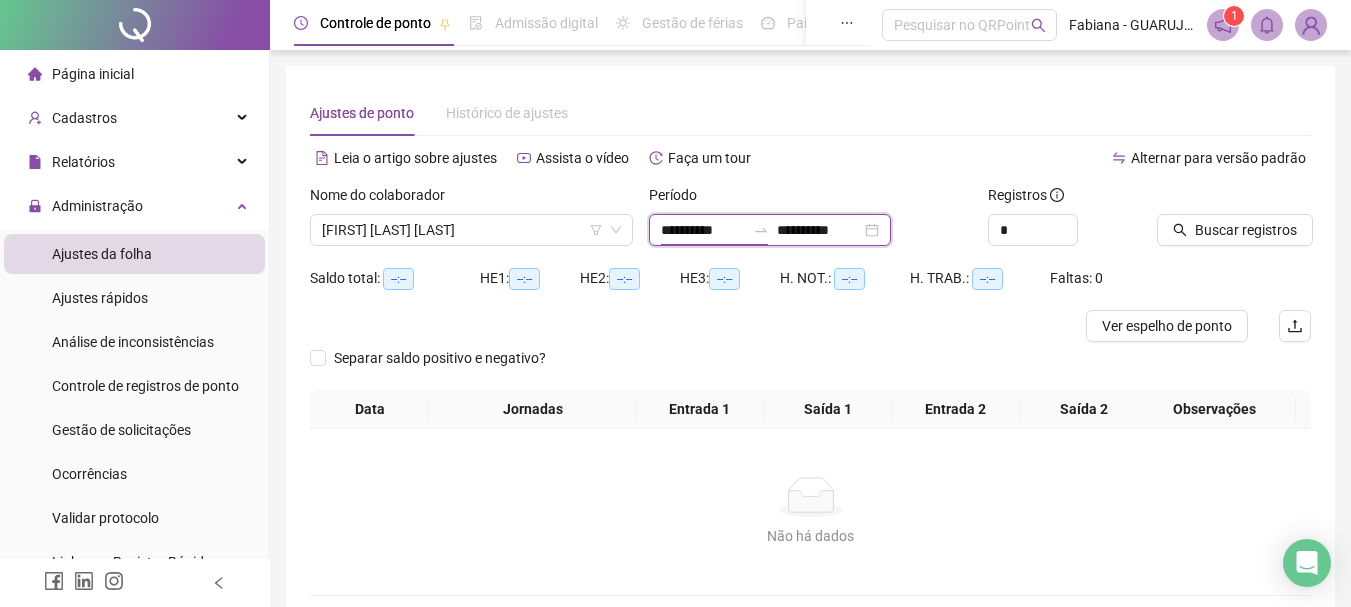 click on "**********" at bounding box center (703, 230) 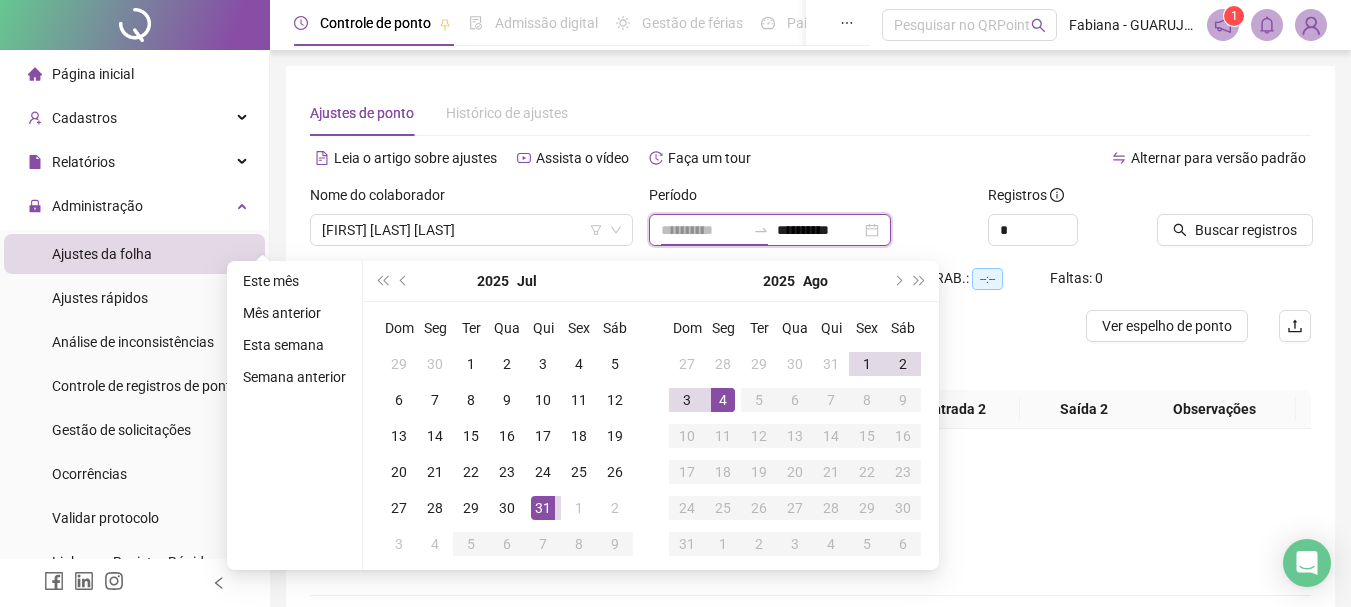 type on "**********" 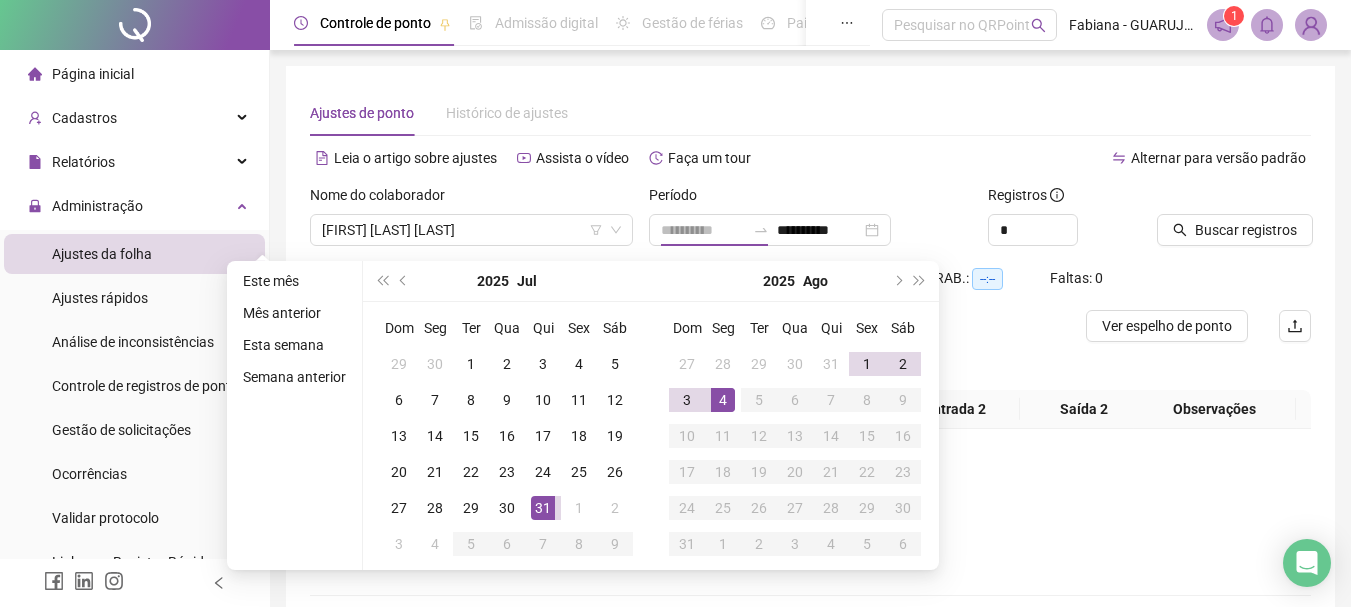 click on "4" at bounding box center [723, 400] 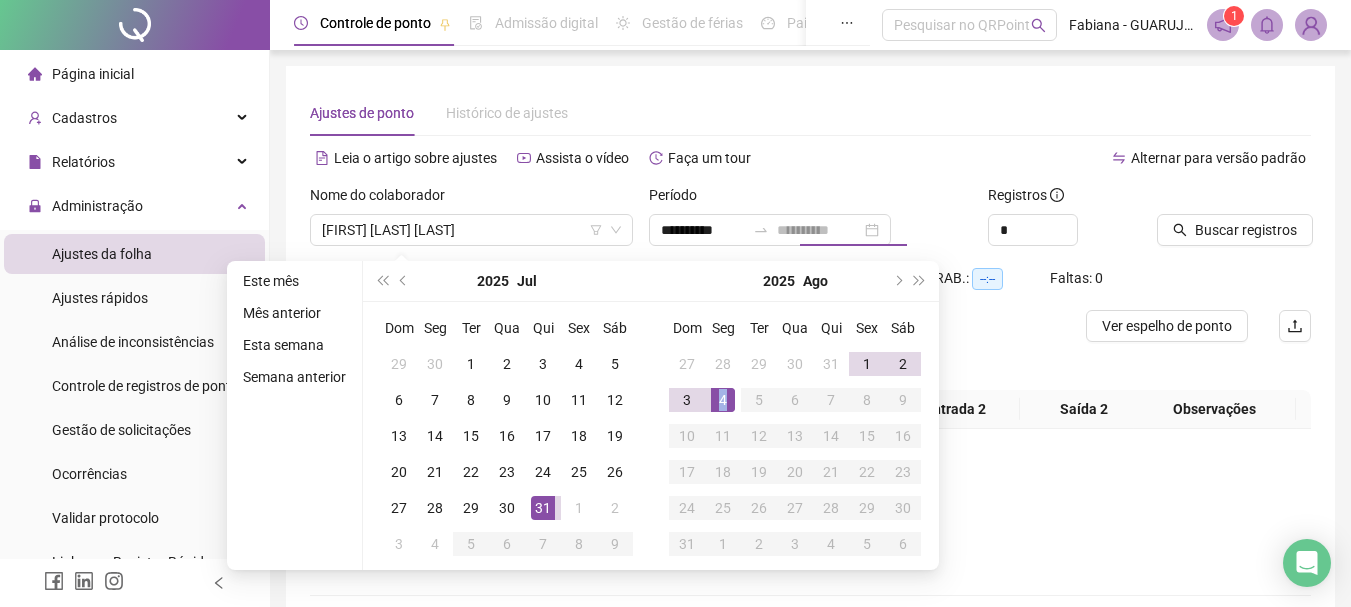 click on "4" at bounding box center [723, 400] 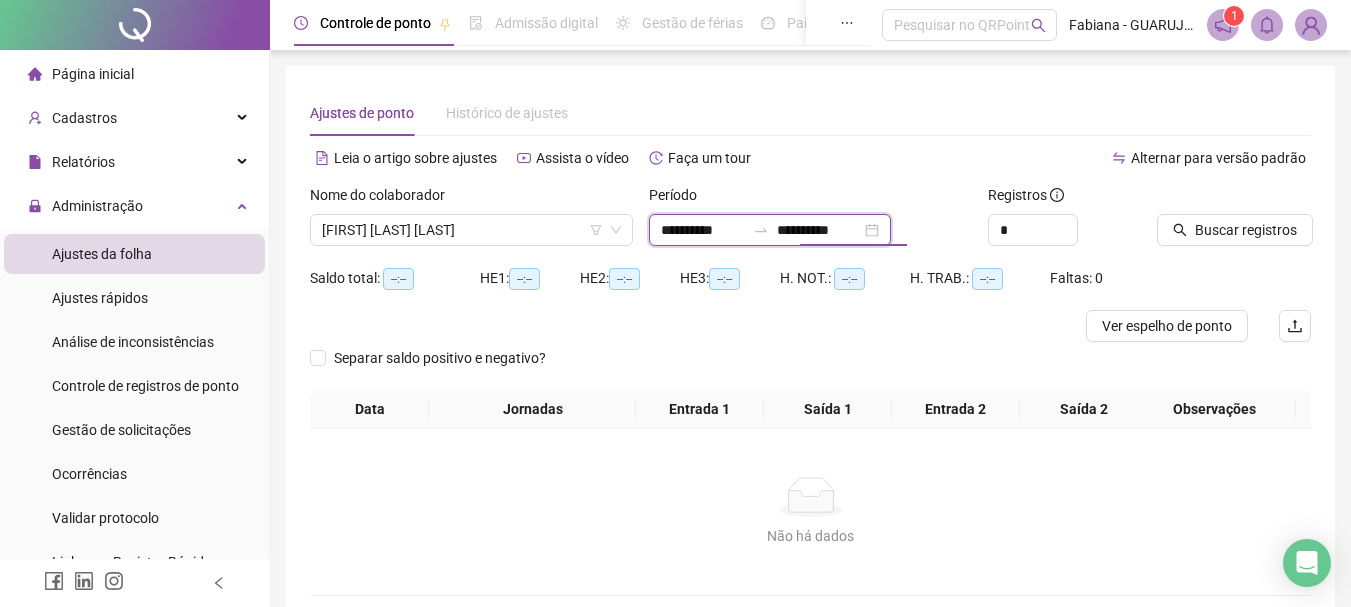 click on "**********" at bounding box center (819, 230) 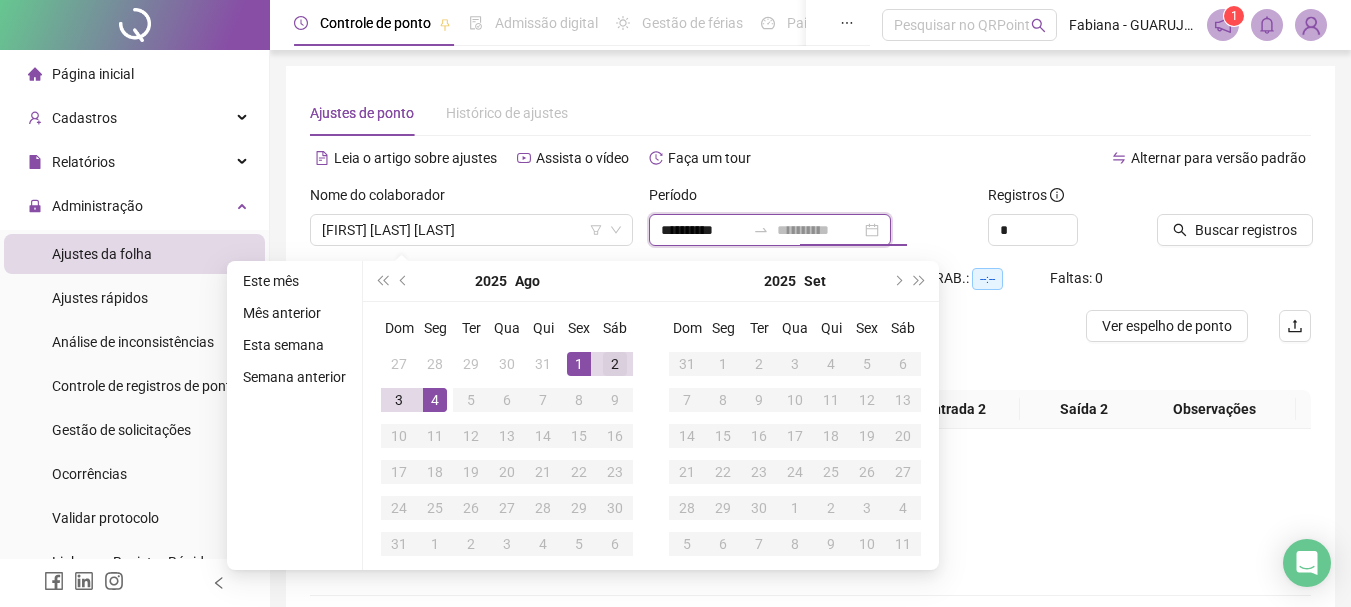 type on "**********" 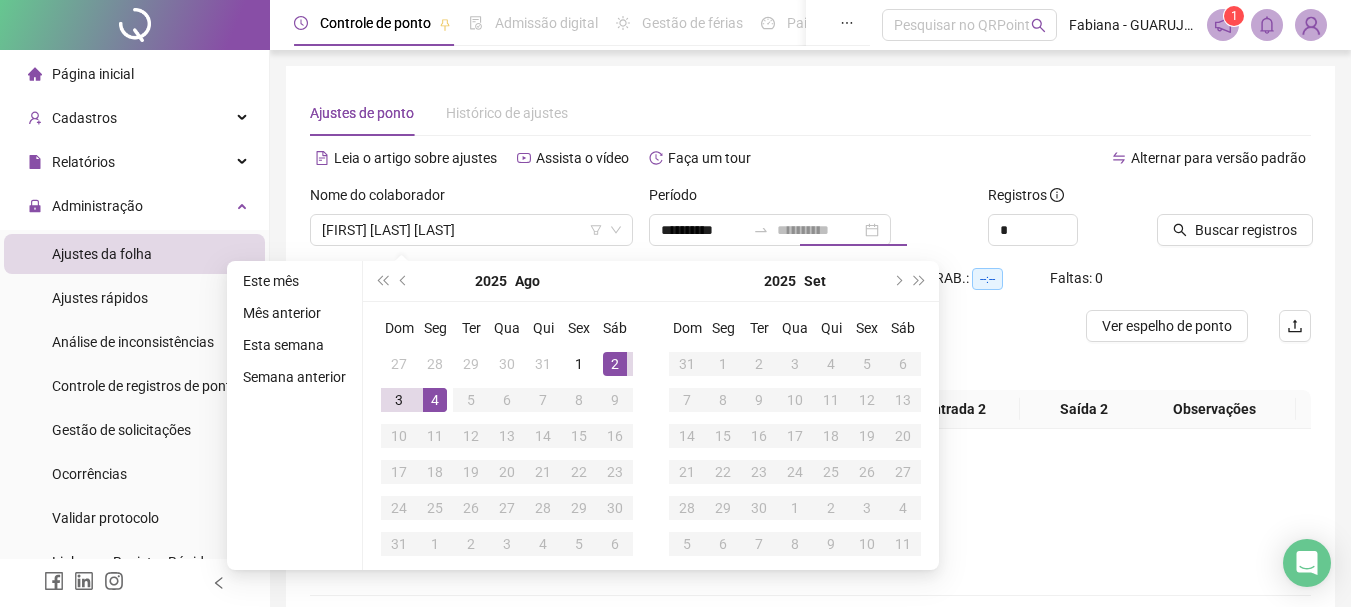 click on "2" at bounding box center [615, 364] 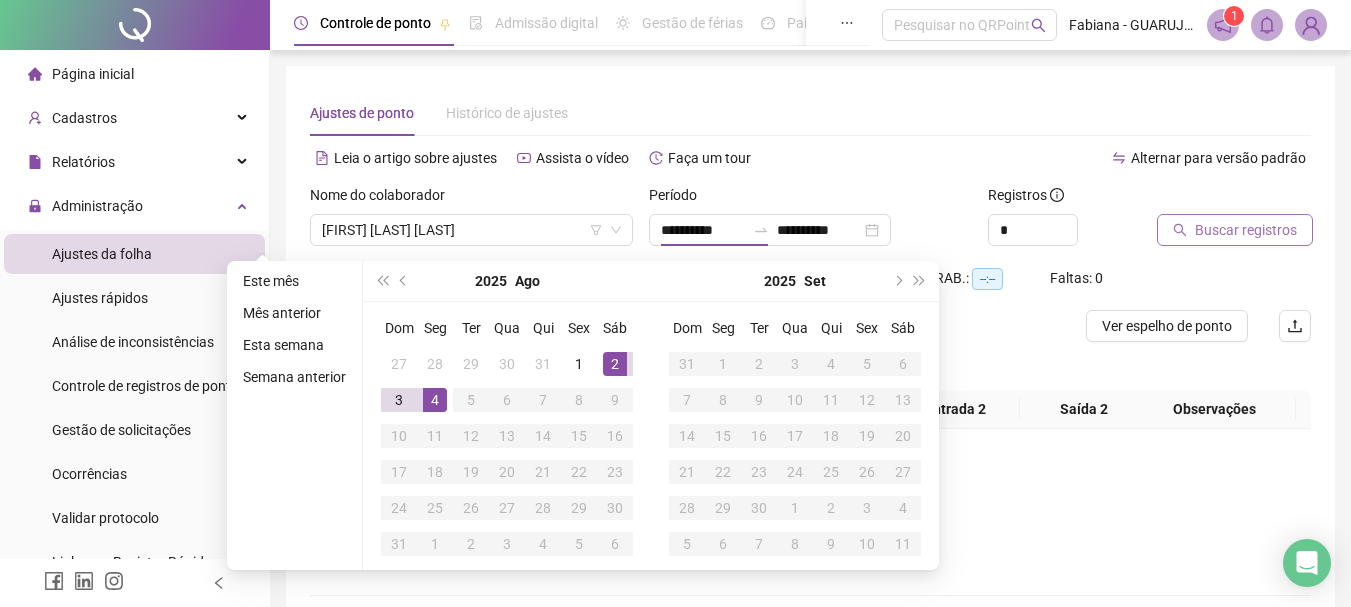 click on "Buscar registros" at bounding box center (1246, 230) 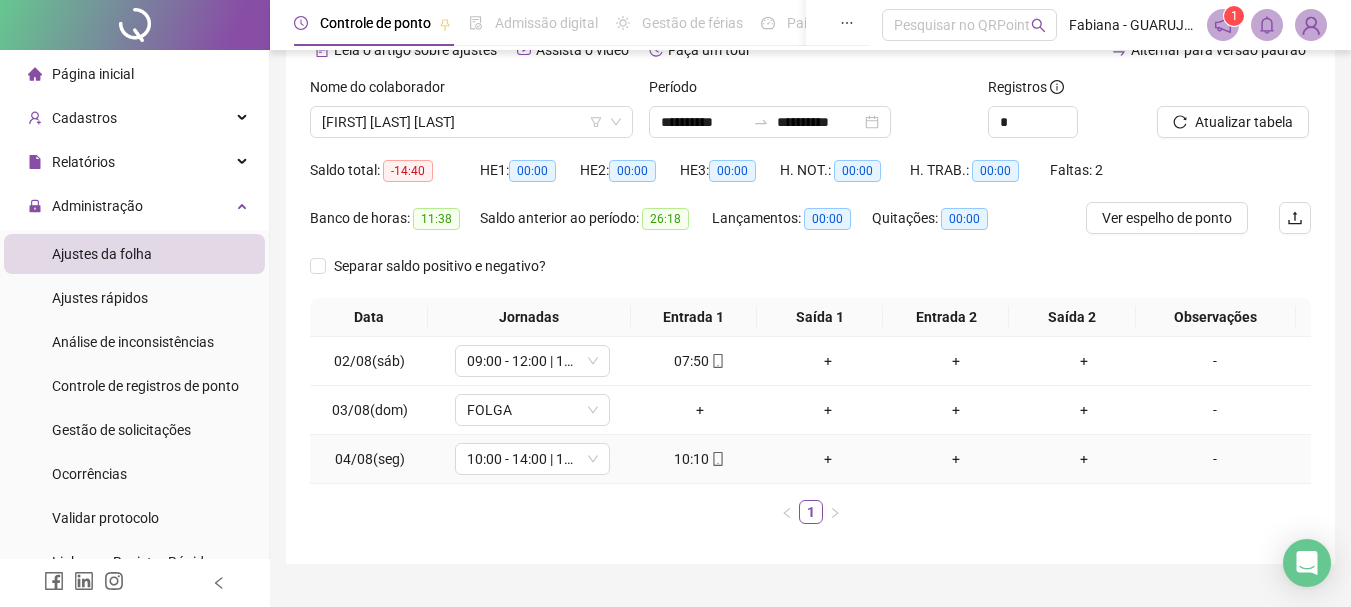 scroll, scrollTop: 151, scrollLeft: 0, axis: vertical 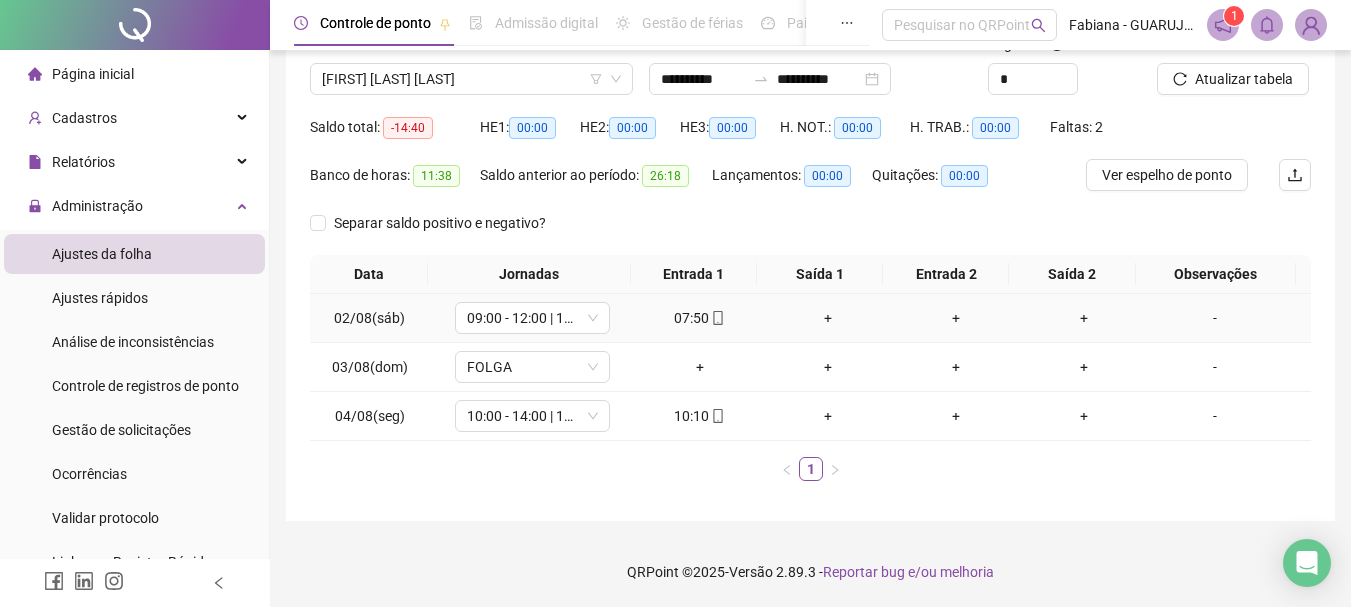 click on "+" at bounding box center (828, 318) 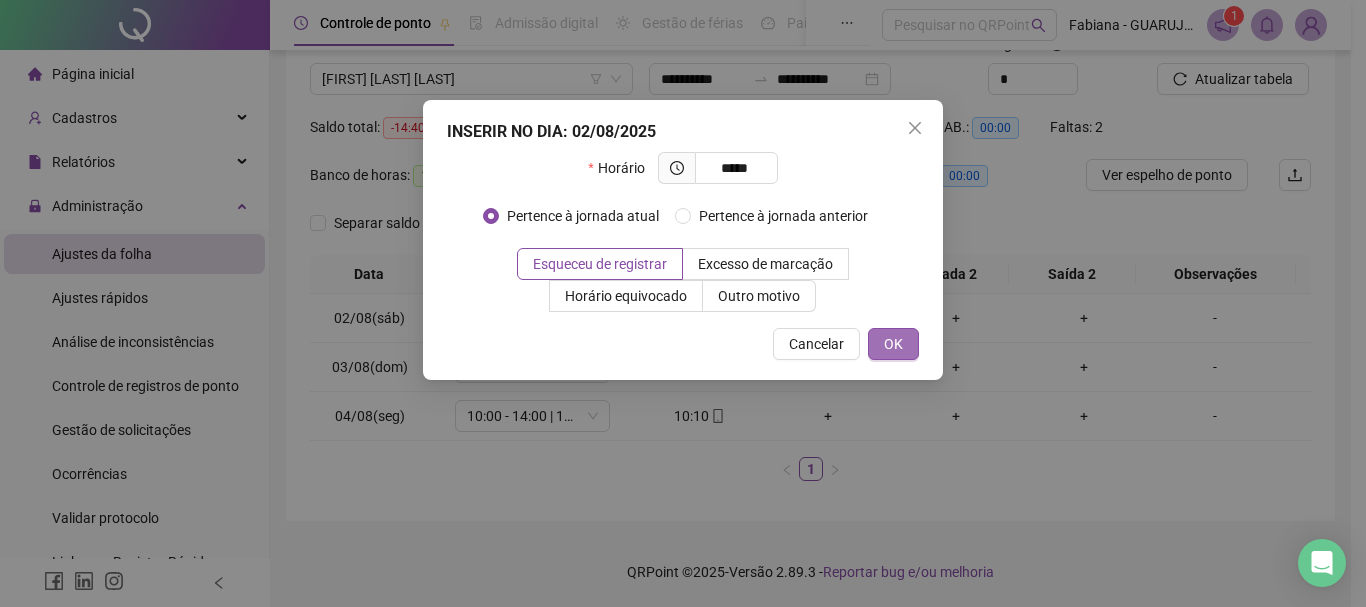 type on "*****" 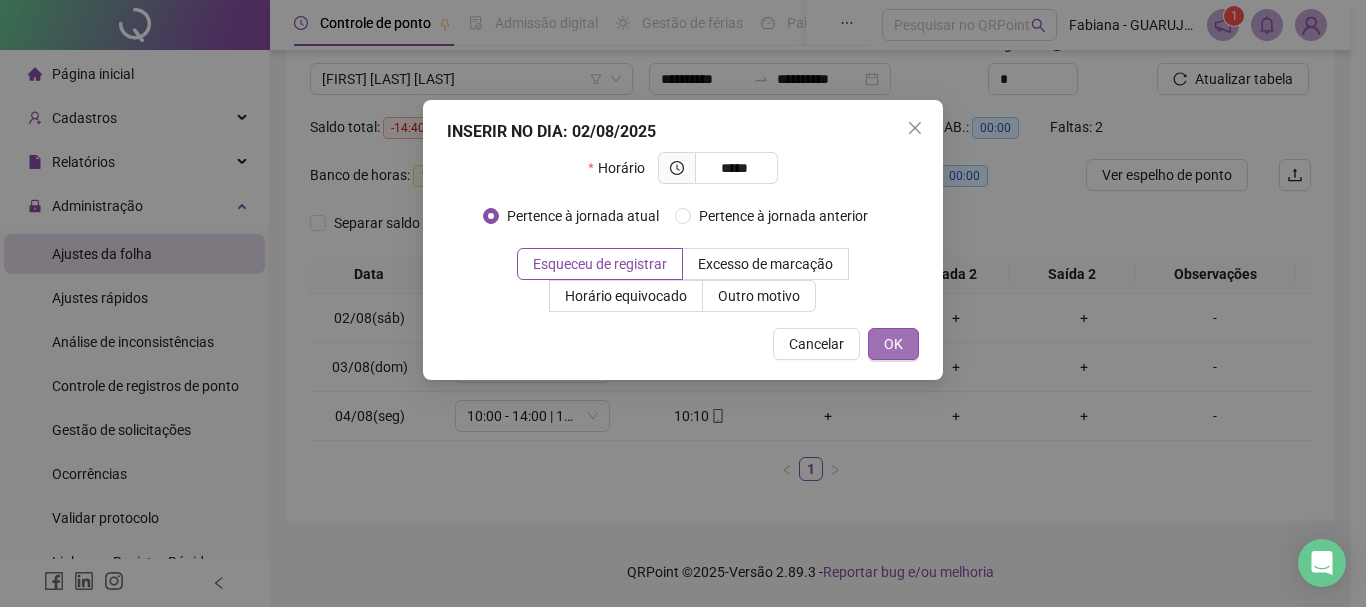 click on "OK" at bounding box center (893, 344) 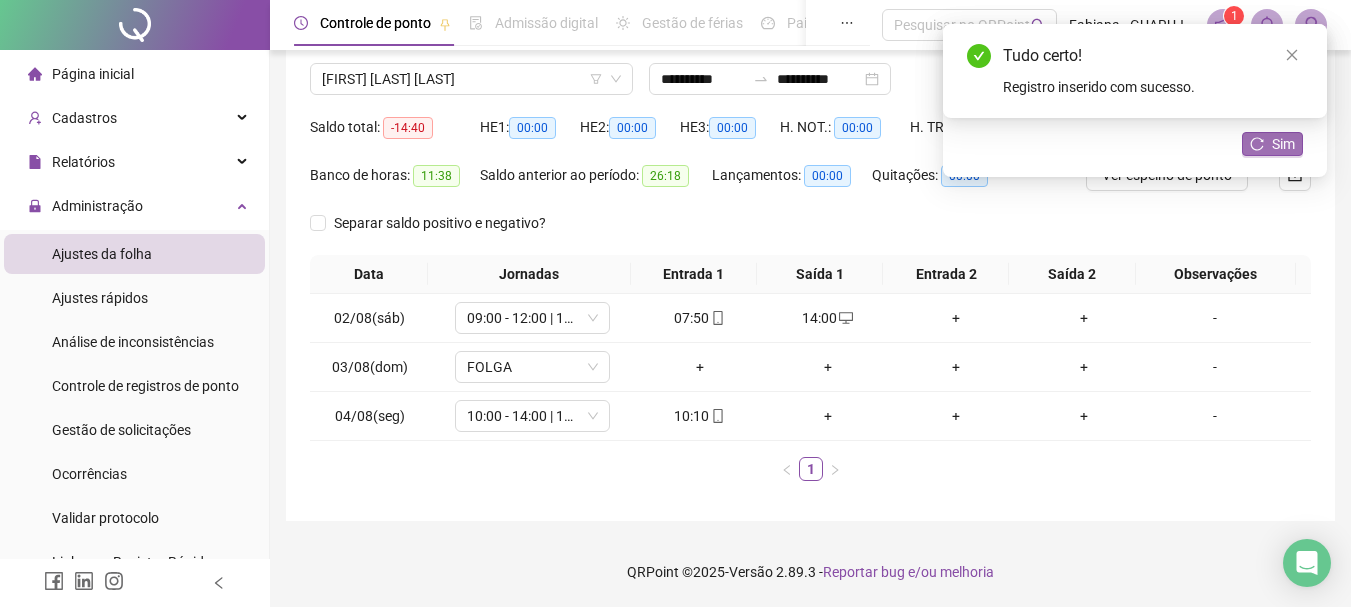 click on "Sim" at bounding box center (1272, 144) 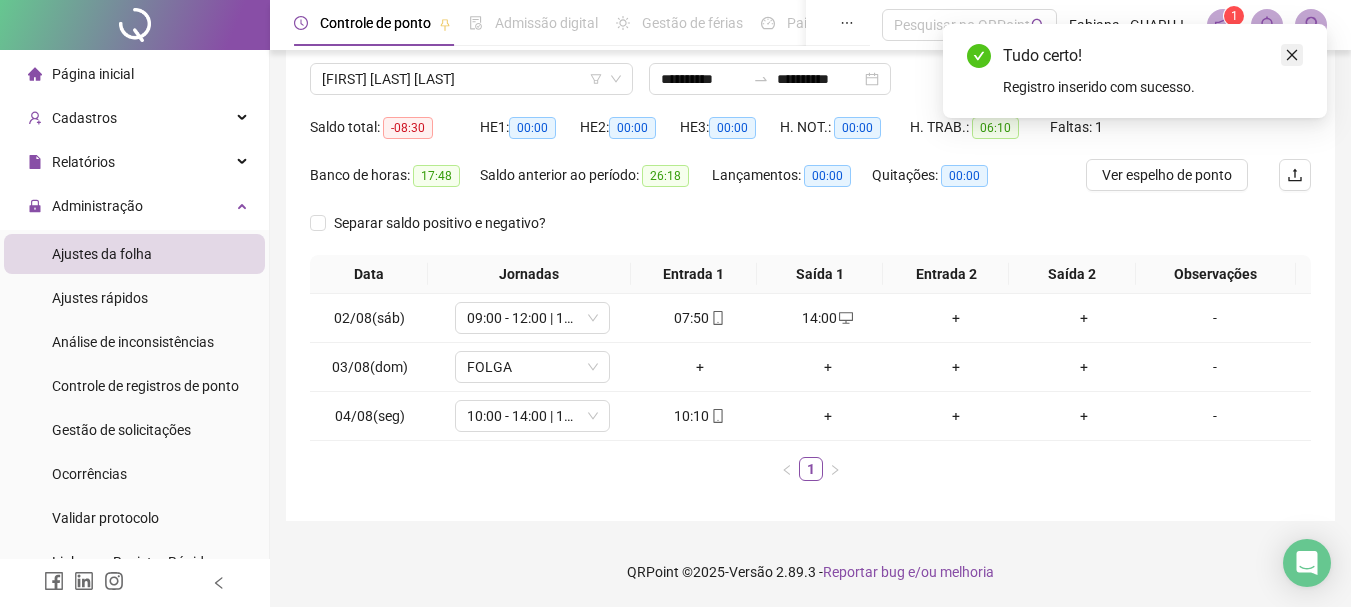 click 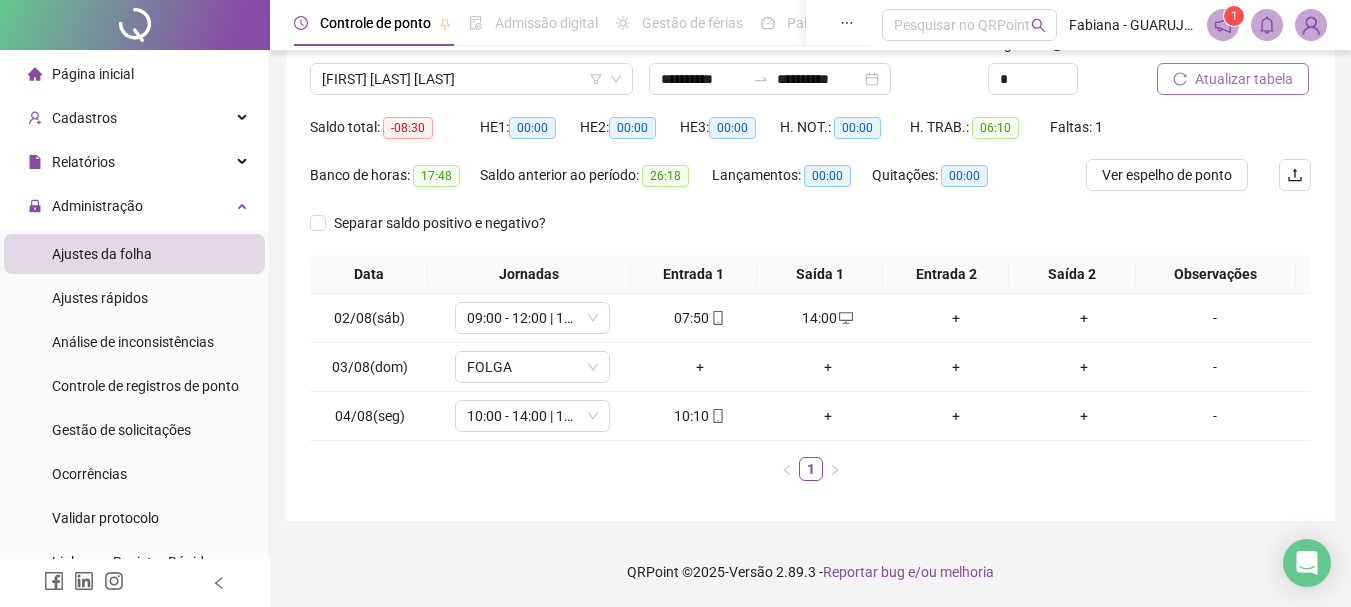 click on "Atualizar tabela" at bounding box center [1244, 79] 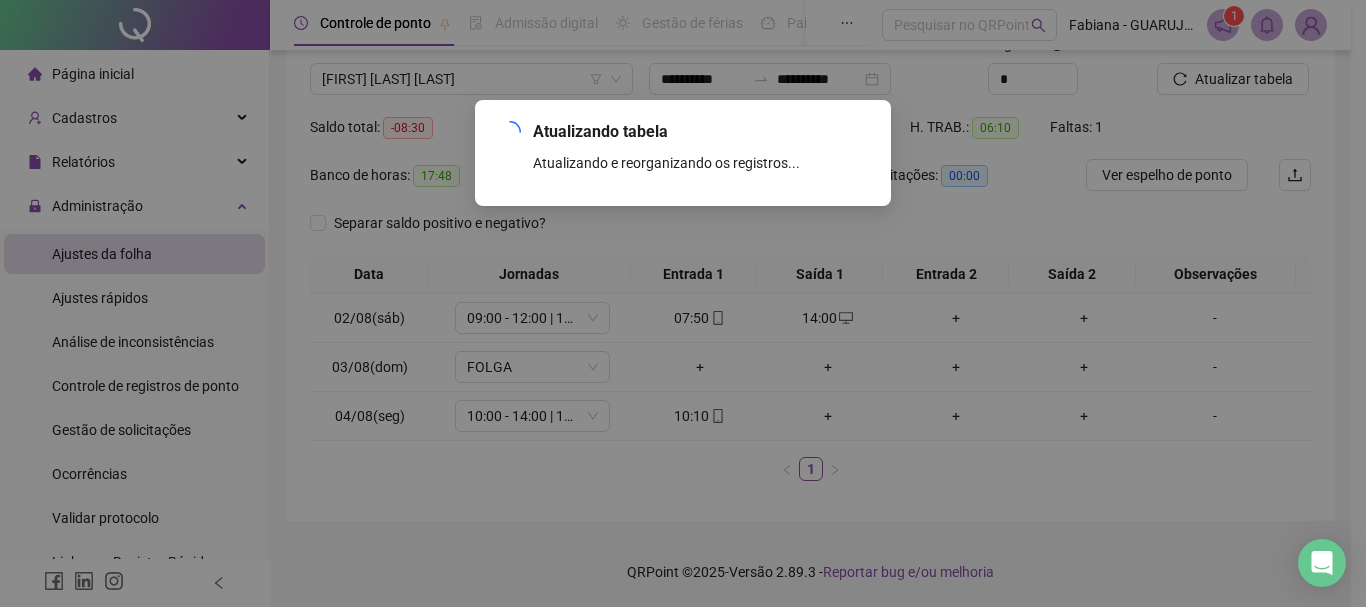 click on "Atualizando tabela Atualizando e reorganizando os registros... OK" at bounding box center [683, 303] 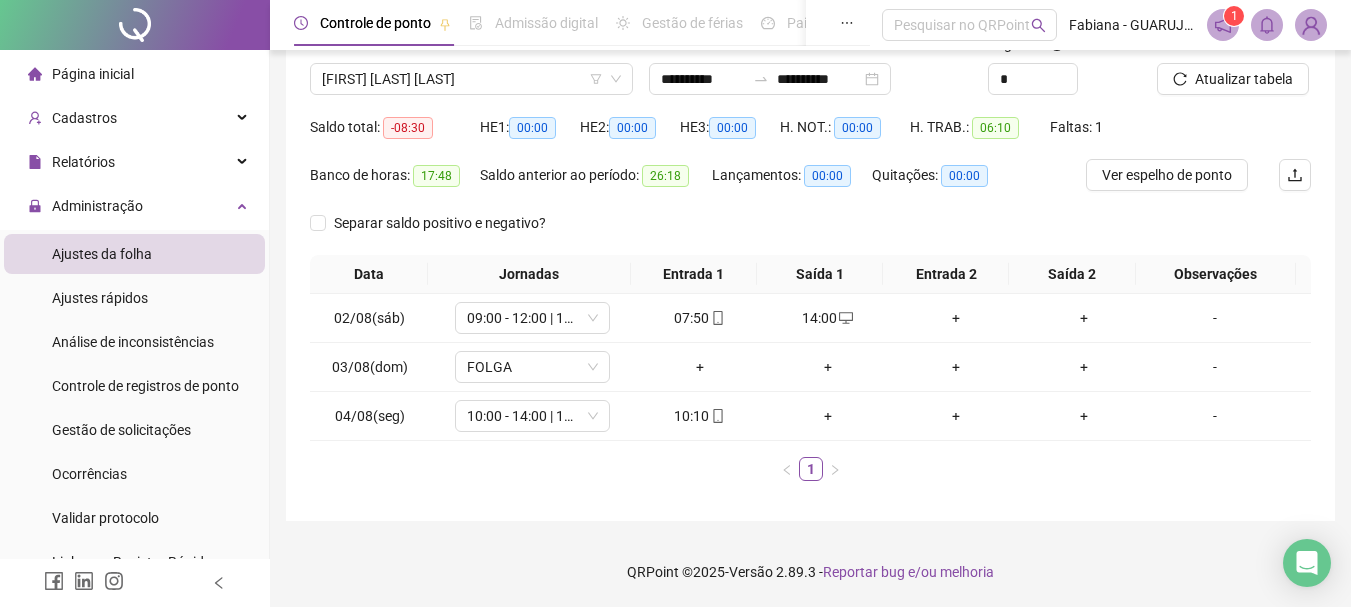 click on "Página inicial" at bounding box center [93, 74] 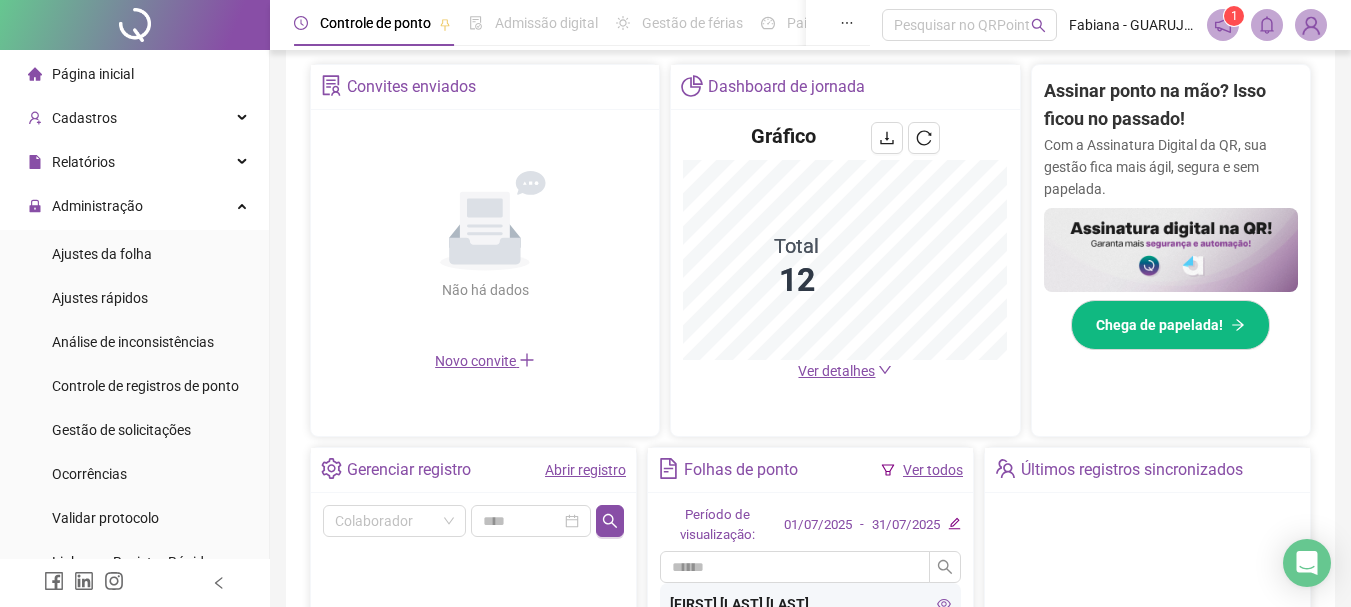 scroll, scrollTop: 278, scrollLeft: 0, axis: vertical 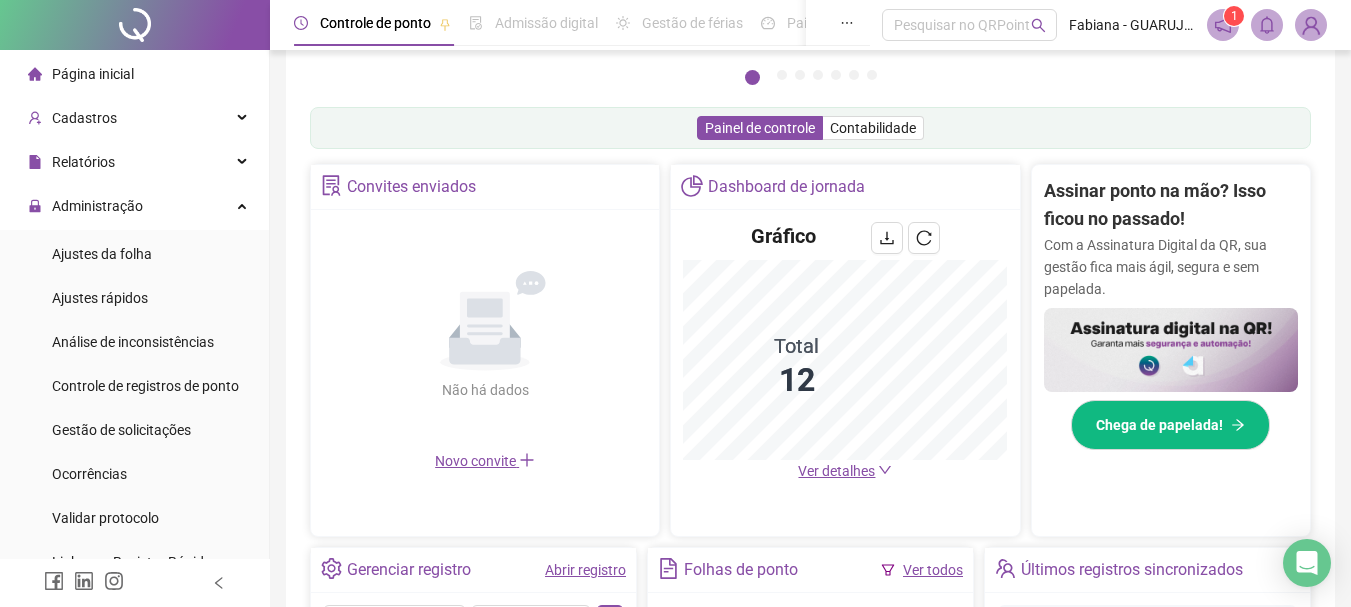 click on "Ver detalhes" at bounding box center (836, 471) 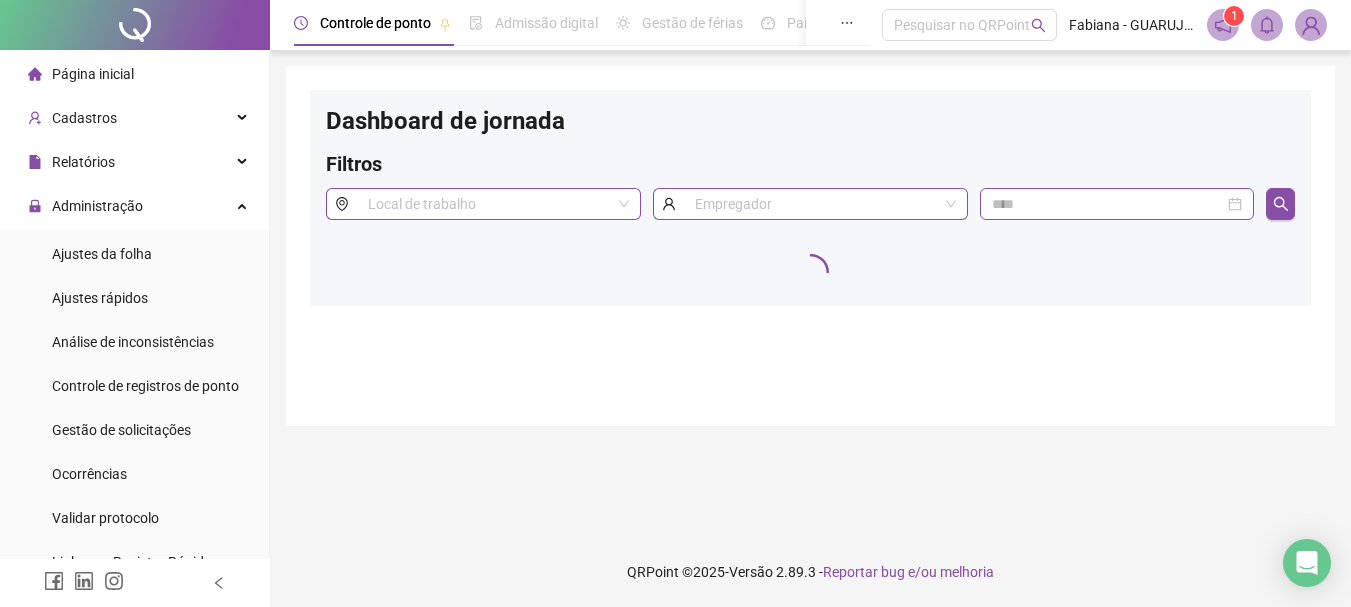scroll, scrollTop: 0, scrollLeft: 0, axis: both 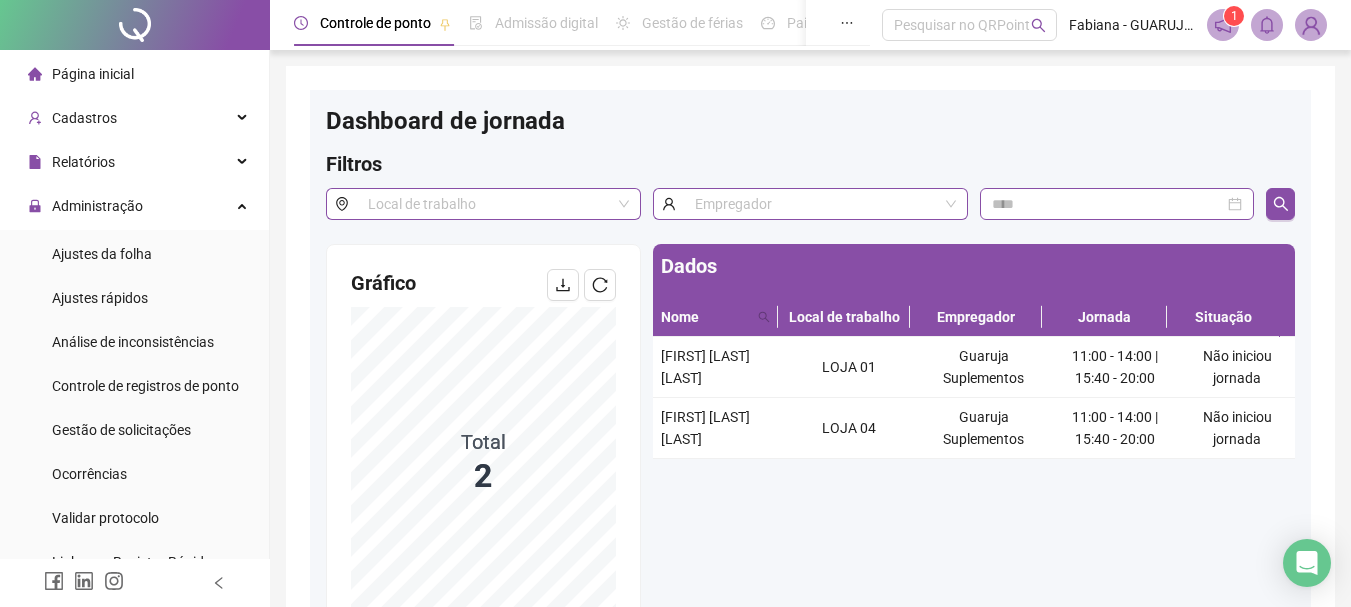 click on "Página inicial" at bounding box center (93, 74) 